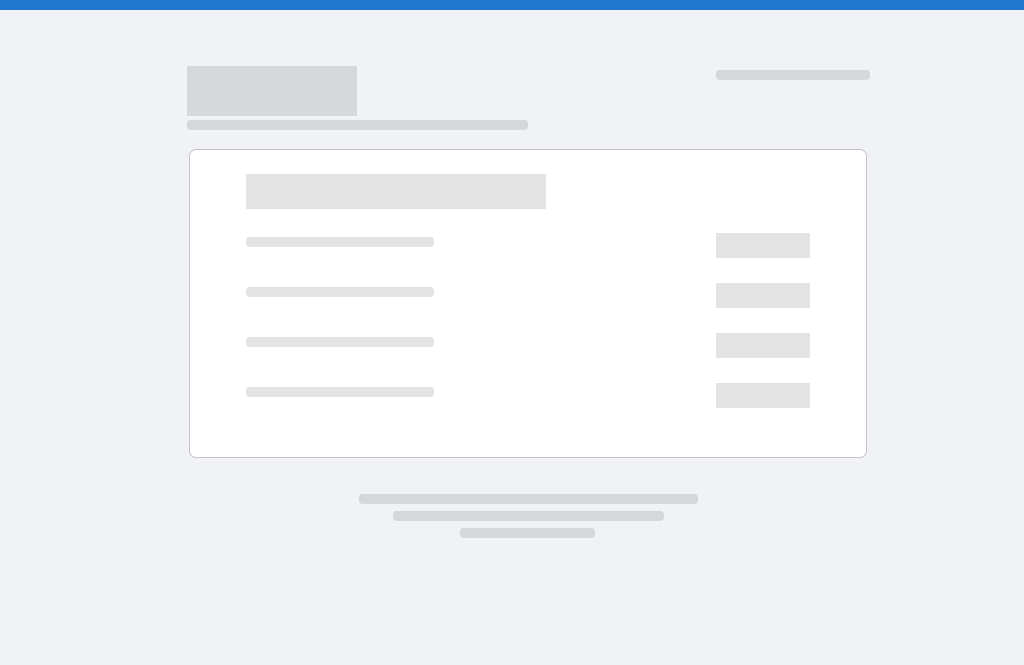 scroll, scrollTop: 0, scrollLeft: 0, axis: both 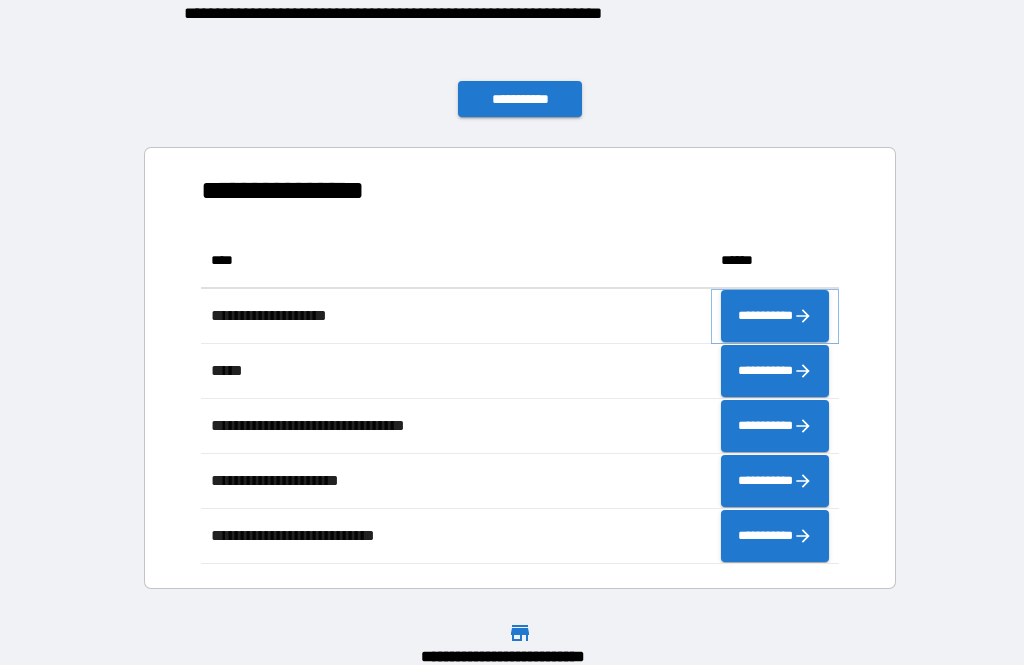 click on "**********" at bounding box center [775, 316] 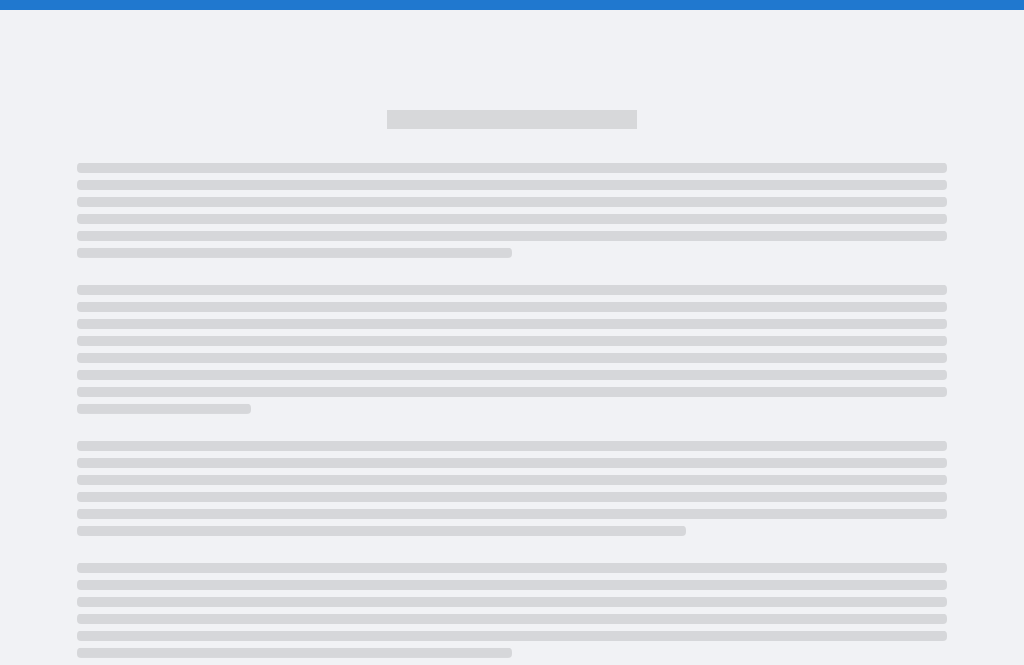click at bounding box center (512, 307) 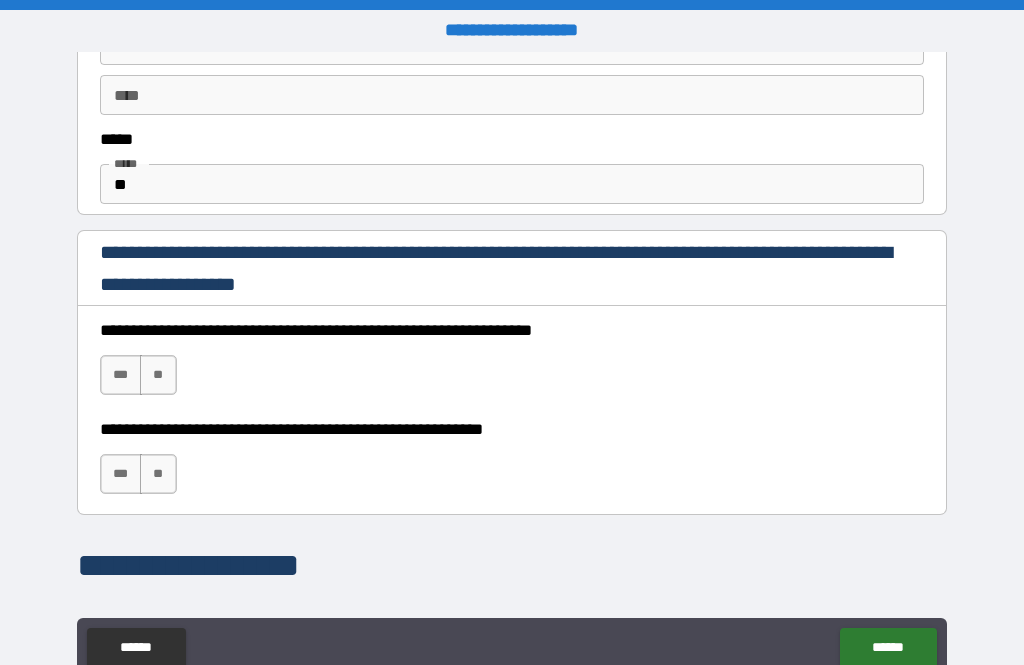scroll, scrollTop: 1181, scrollLeft: 0, axis: vertical 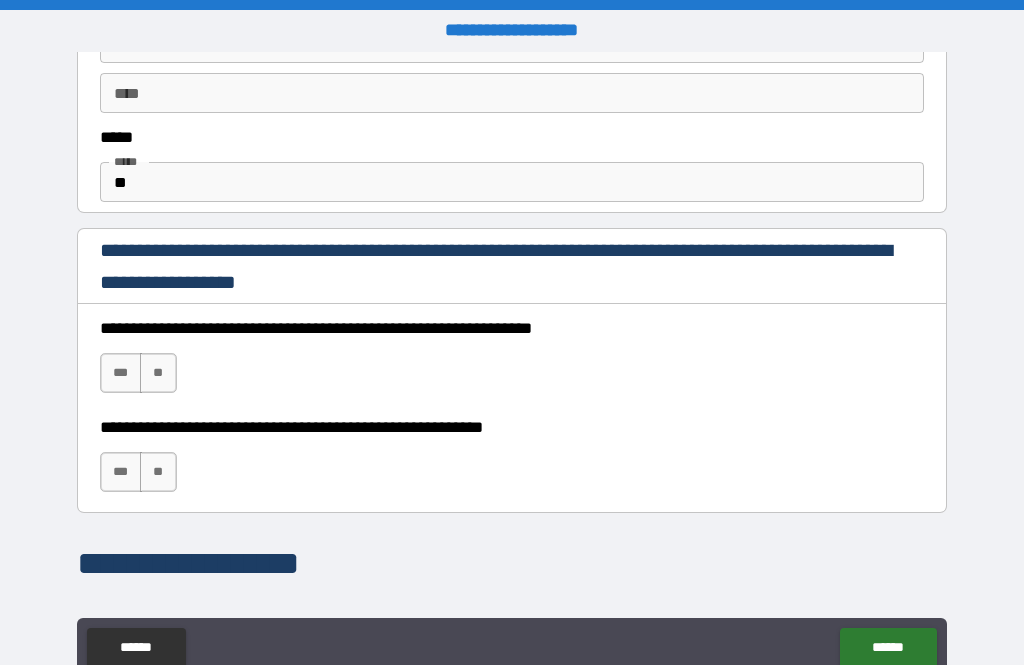 click on "***" at bounding box center [121, 373] 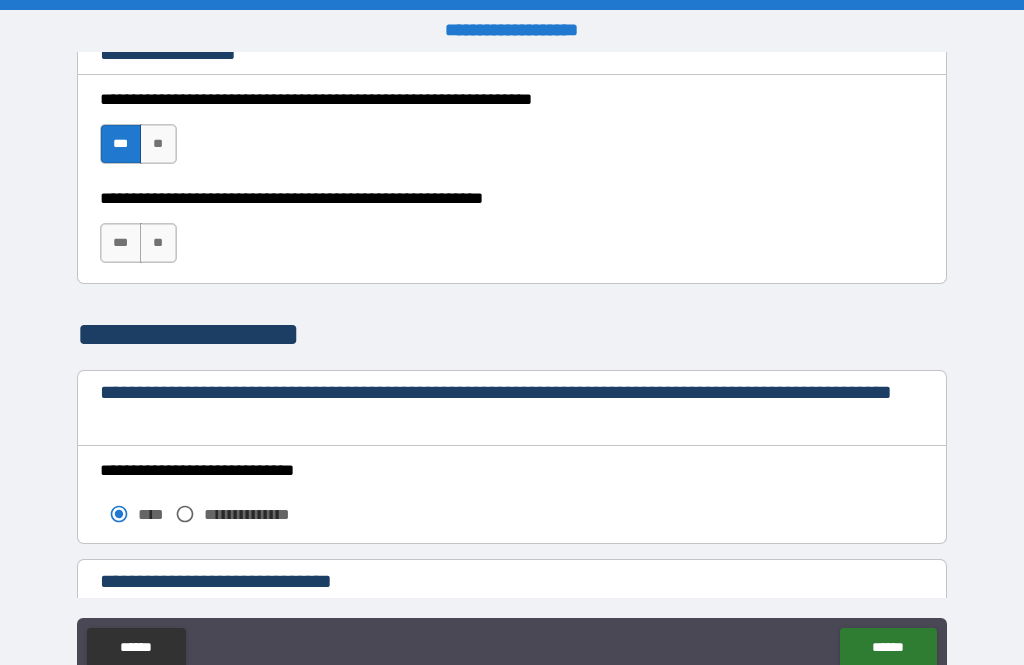 scroll, scrollTop: 1409, scrollLeft: 0, axis: vertical 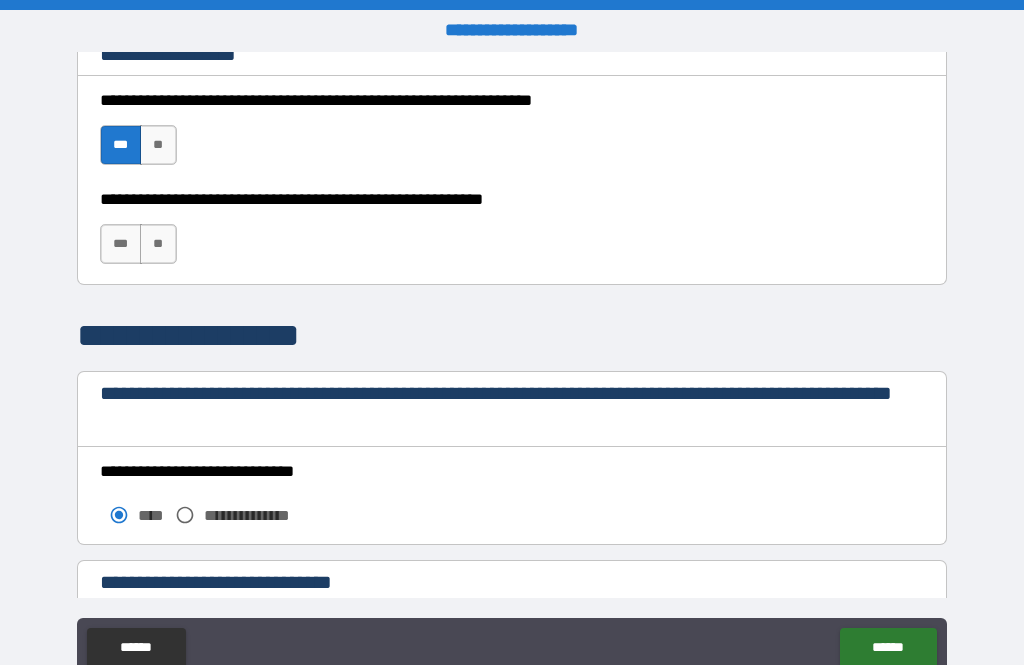 click on "**" at bounding box center (158, 244) 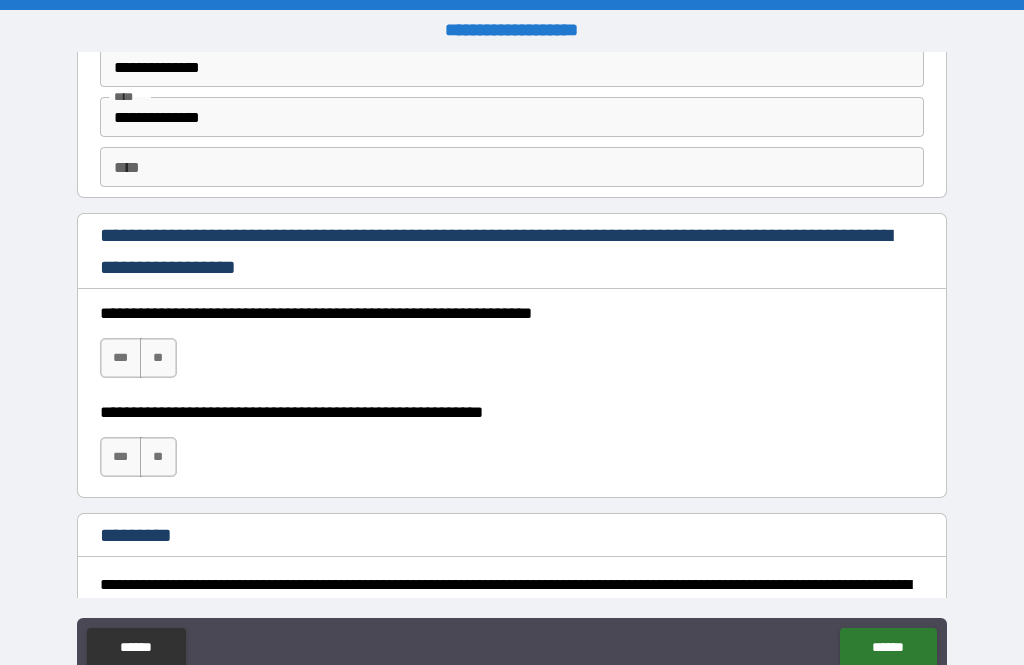 scroll, scrollTop: 2833, scrollLeft: 0, axis: vertical 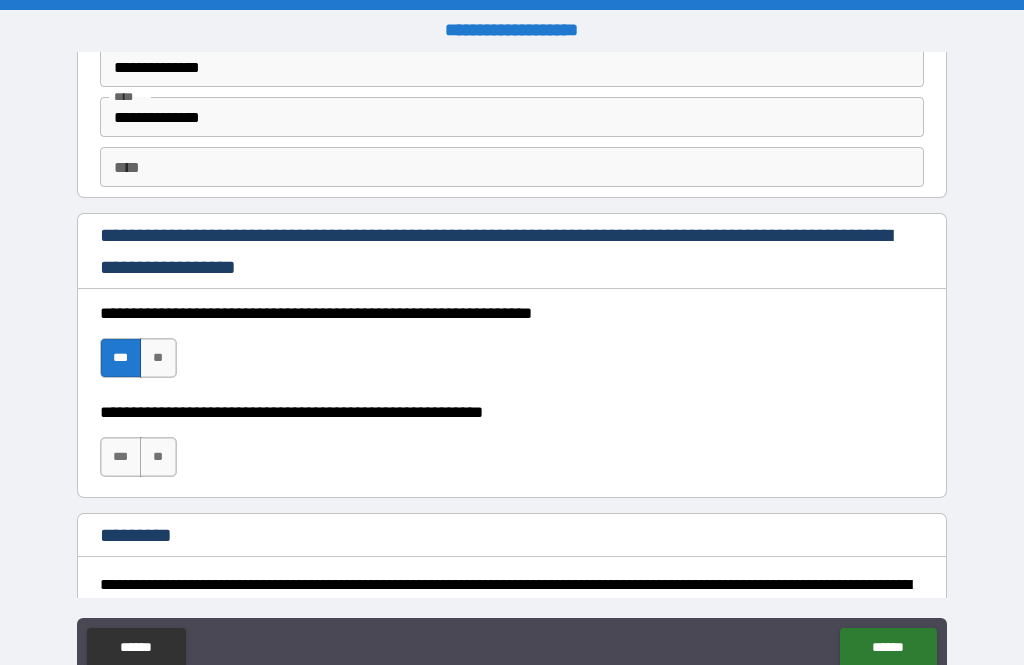 click on "**" at bounding box center (158, 457) 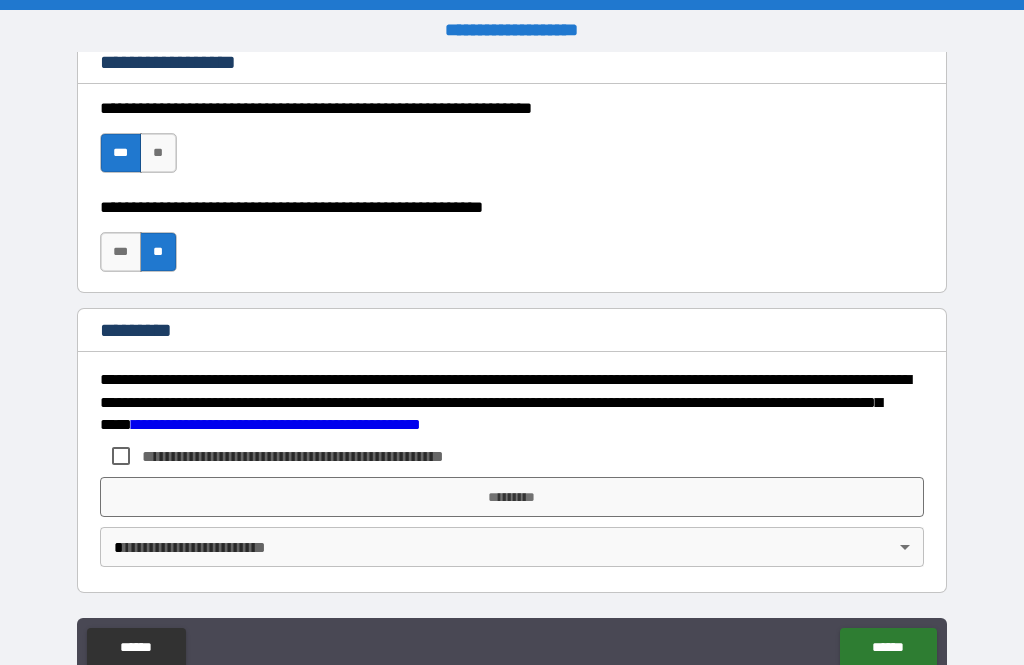 scroll, scrollTop: 3038, scrollLeft: 0, axis: vertical 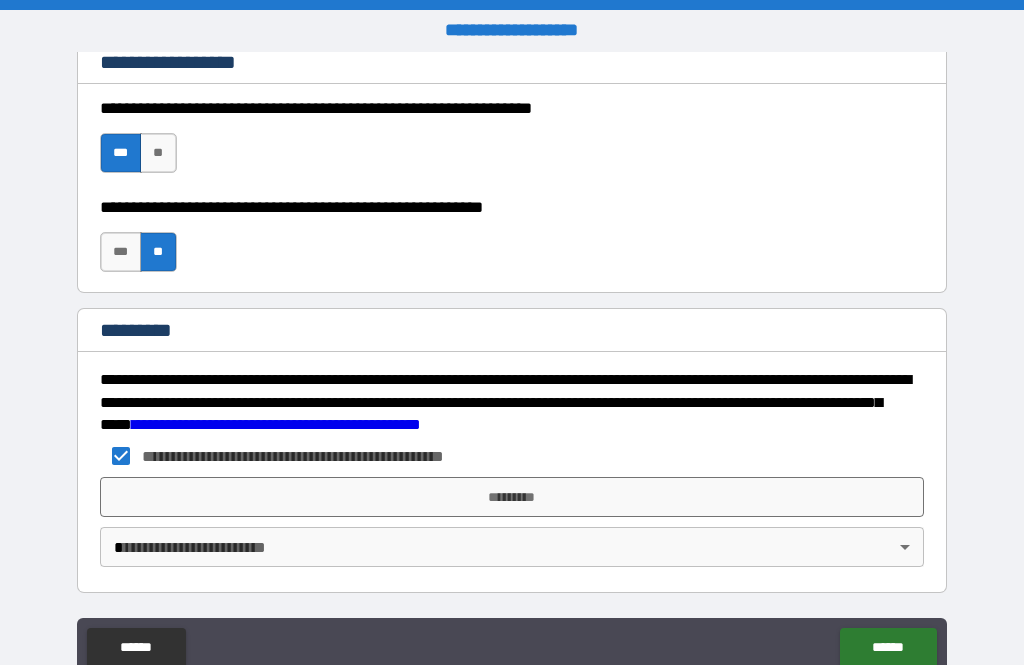 click on "*********" at bounding box center (512, 497) 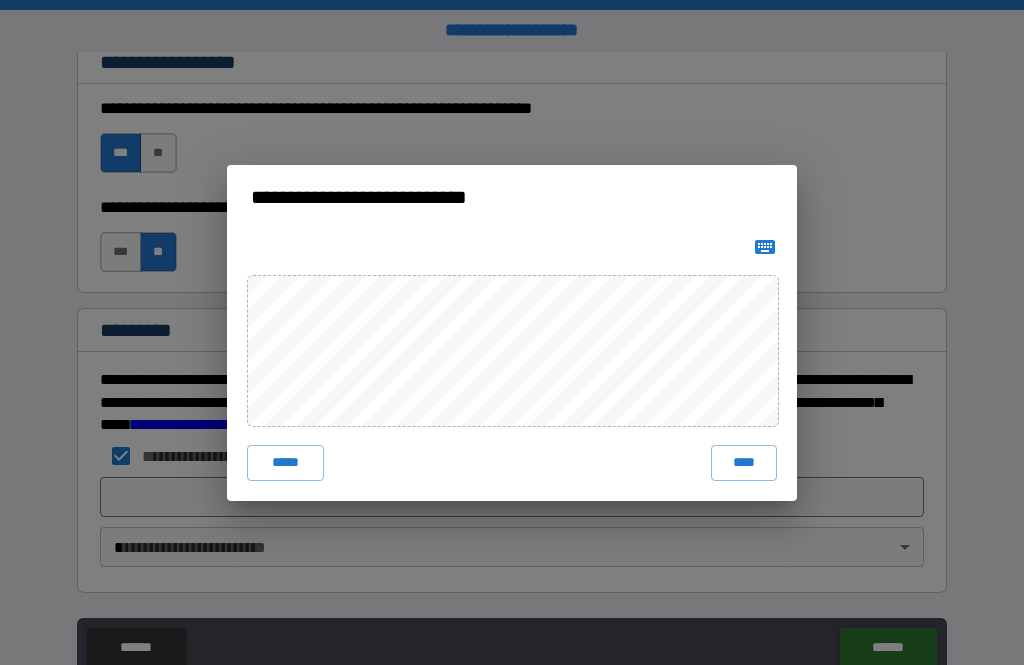 click on "****" at bounding box center (744, 463) 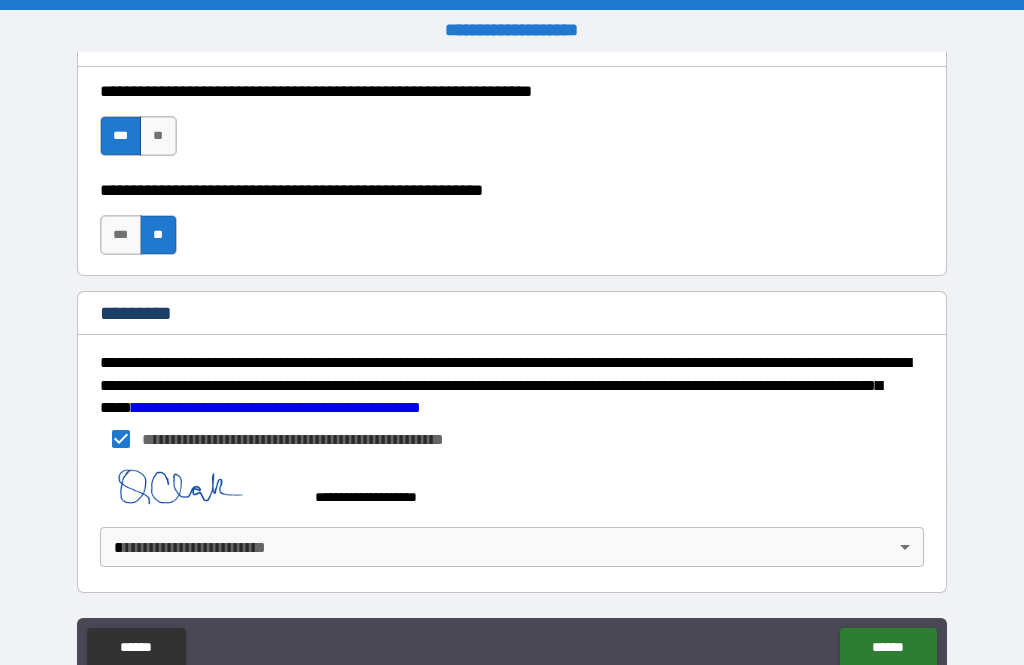 scroll, scrollTop: 3055, scrollLeft: 0, axis: vertical 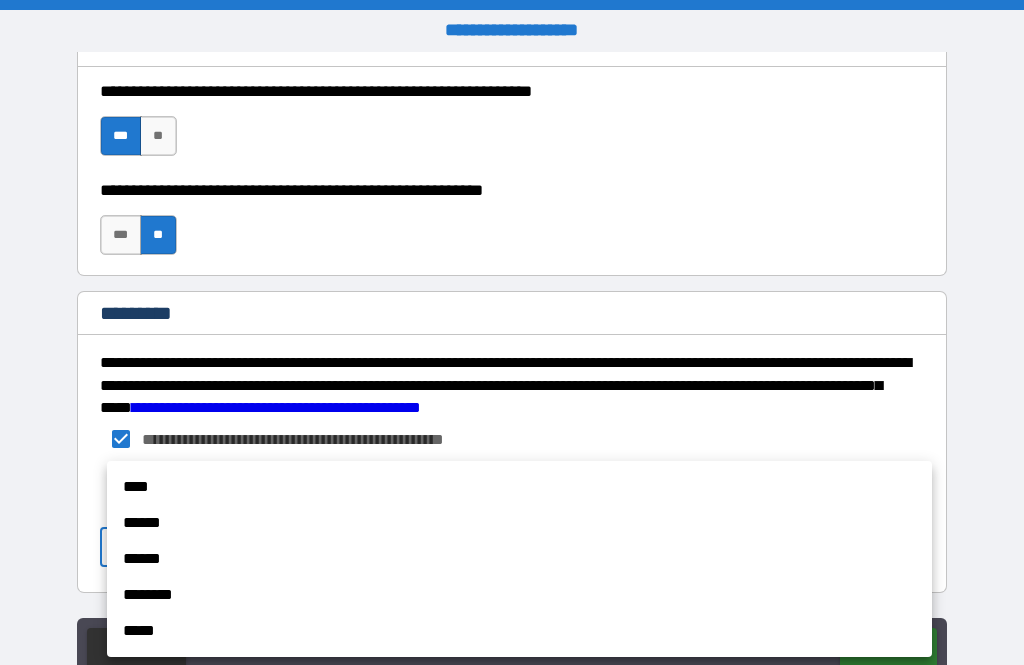 click on "****" at bounding box center [519, 487] 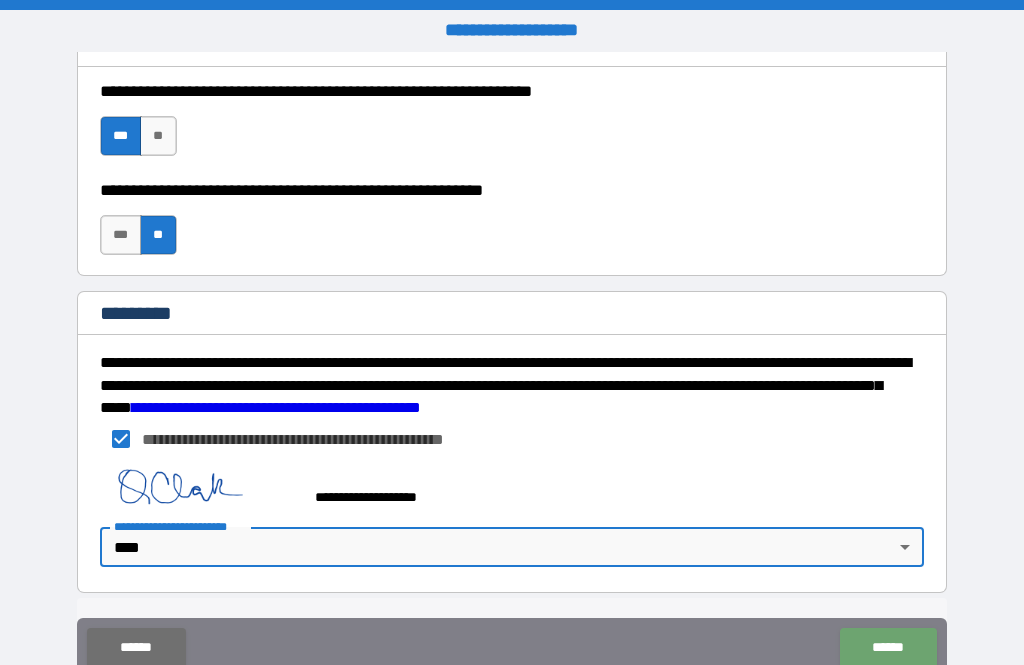 click on "******" at bounding box center [888, 648] 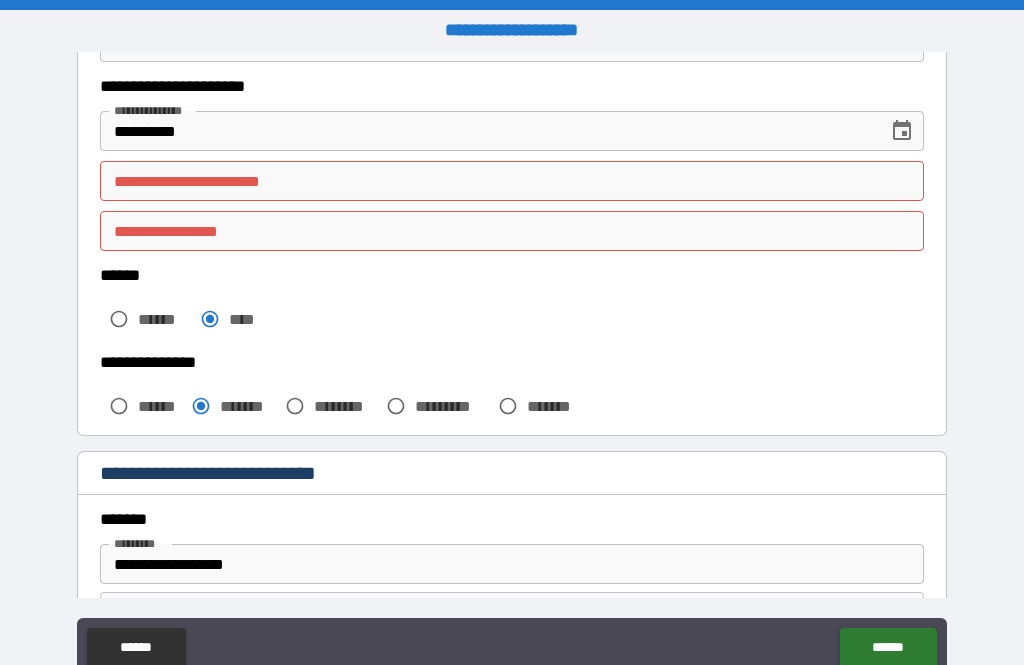 scroll, scrollTop: 325, scrollLeft: 0, axis: vertical 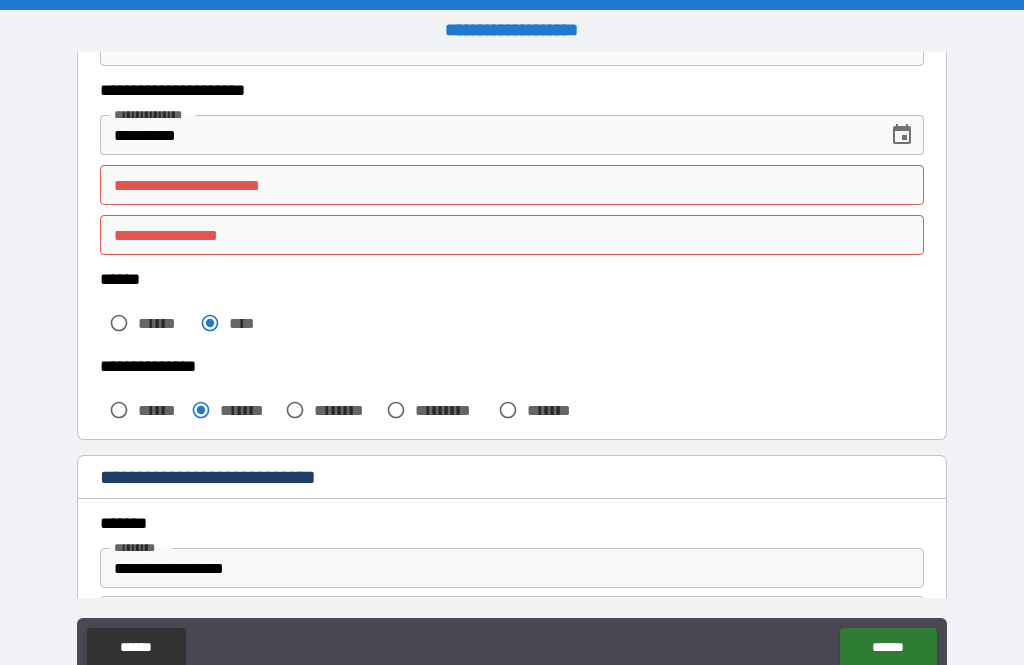 click on "**********" at bounding box center (512, 185) 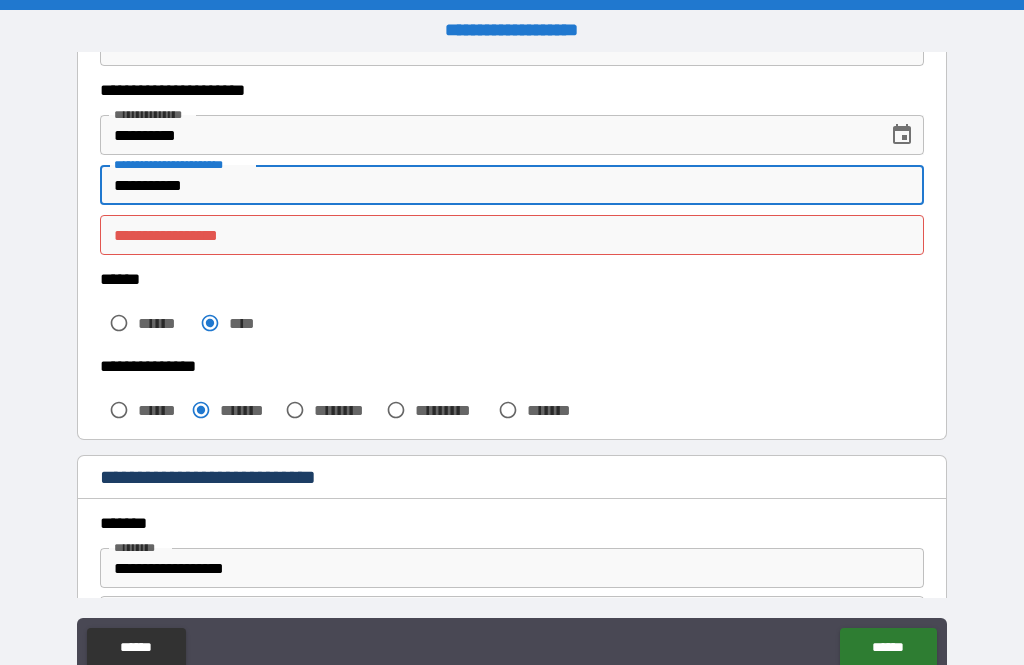 type on "**********" 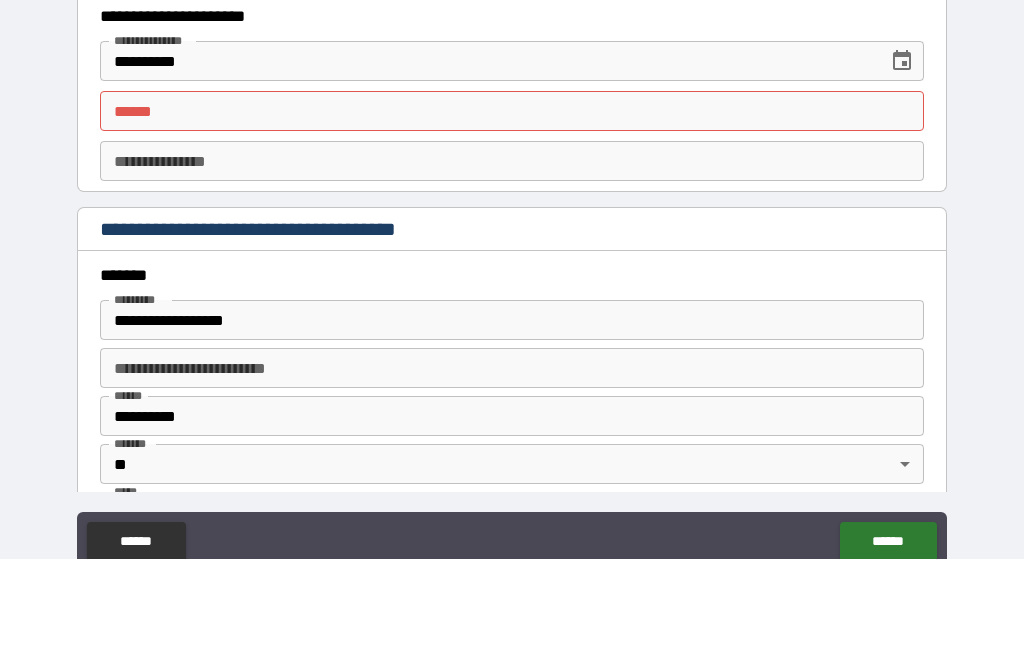 scroll, scrollTop: 2105, scrollLeft: 0, axis: vertical 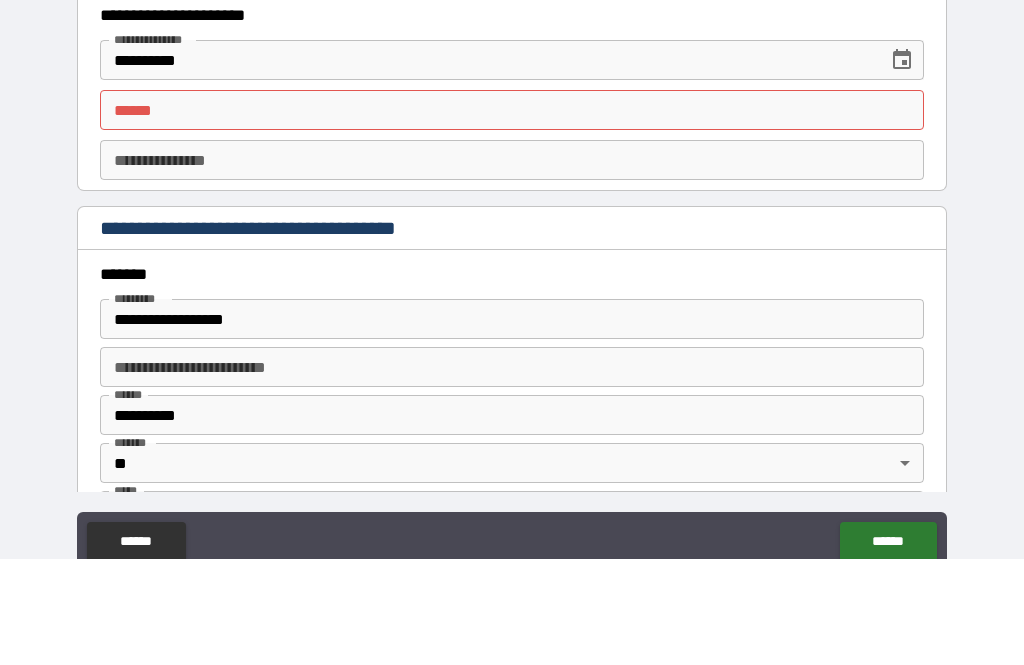 type on "********" 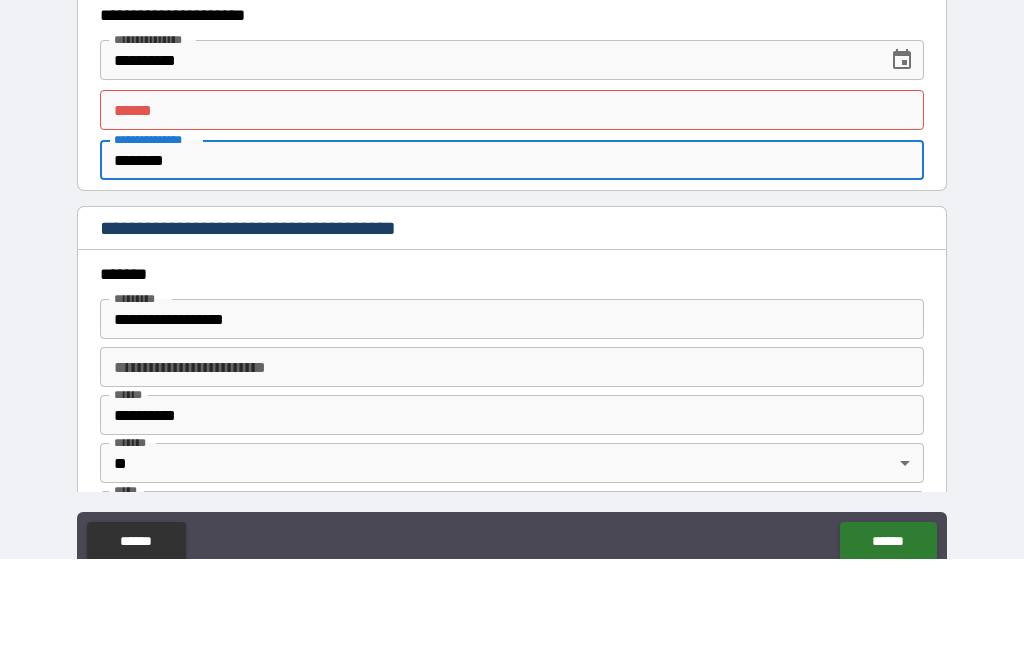 type on "********" 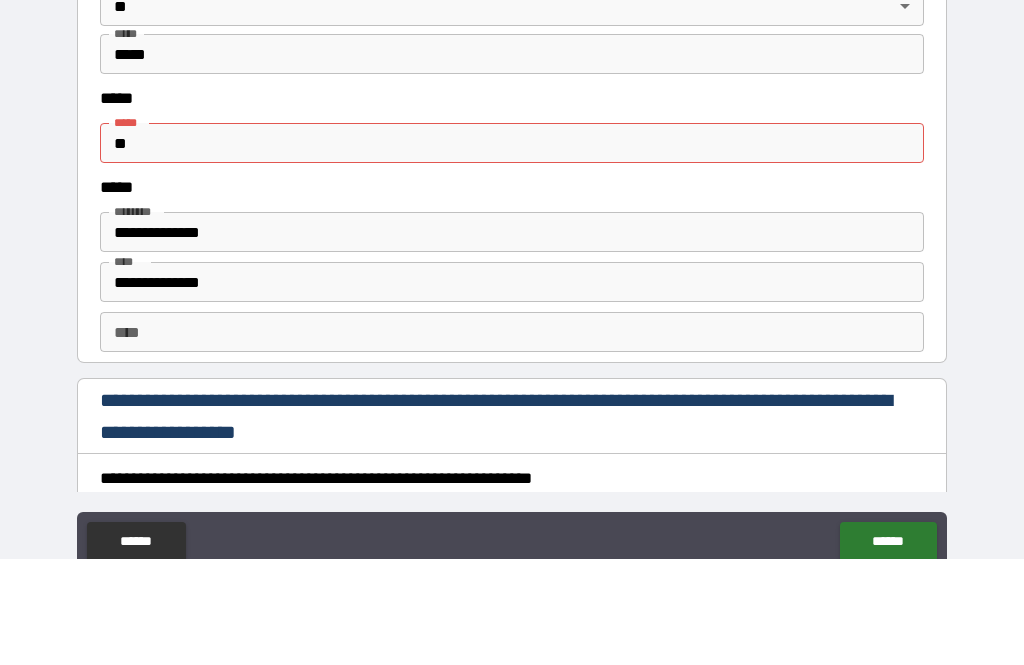 scroll, scrollTop: 2561, scrollLeft: 0, axis: vertical 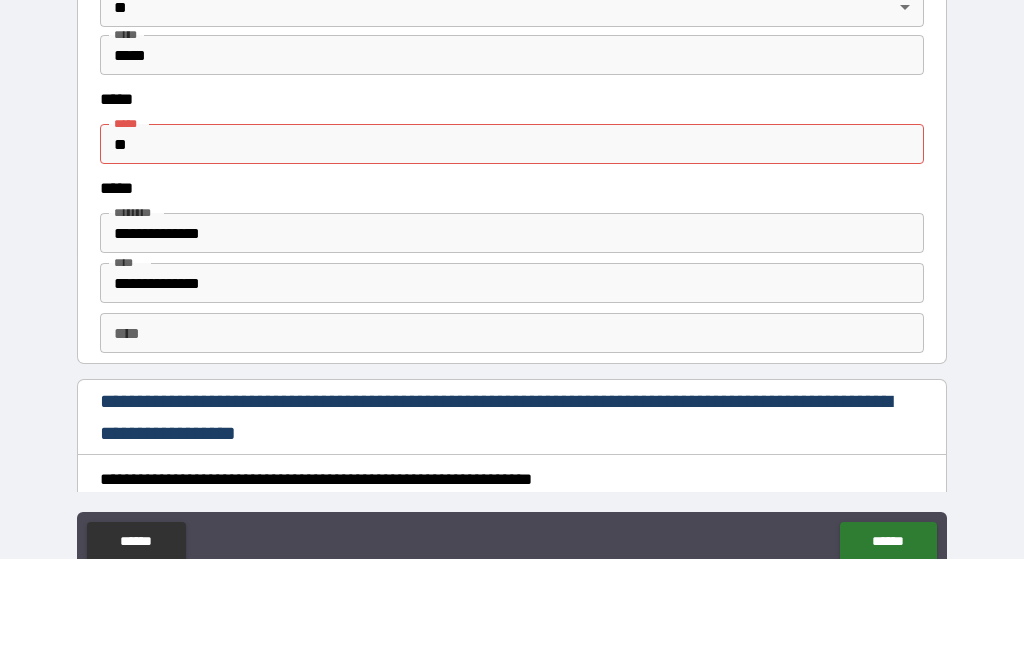 type on "**********" 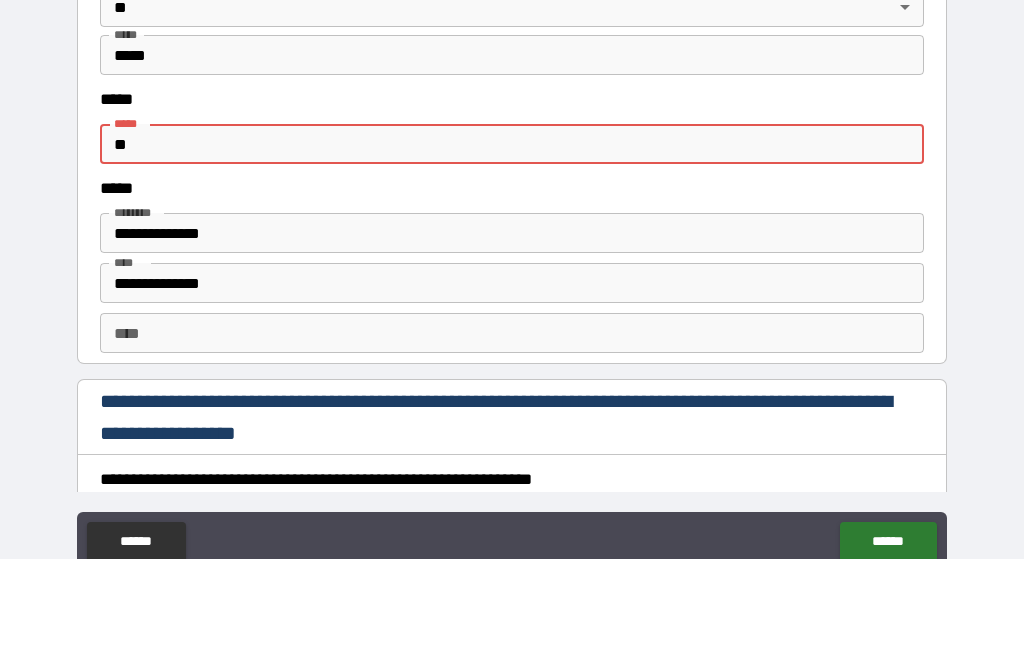 type on "*" 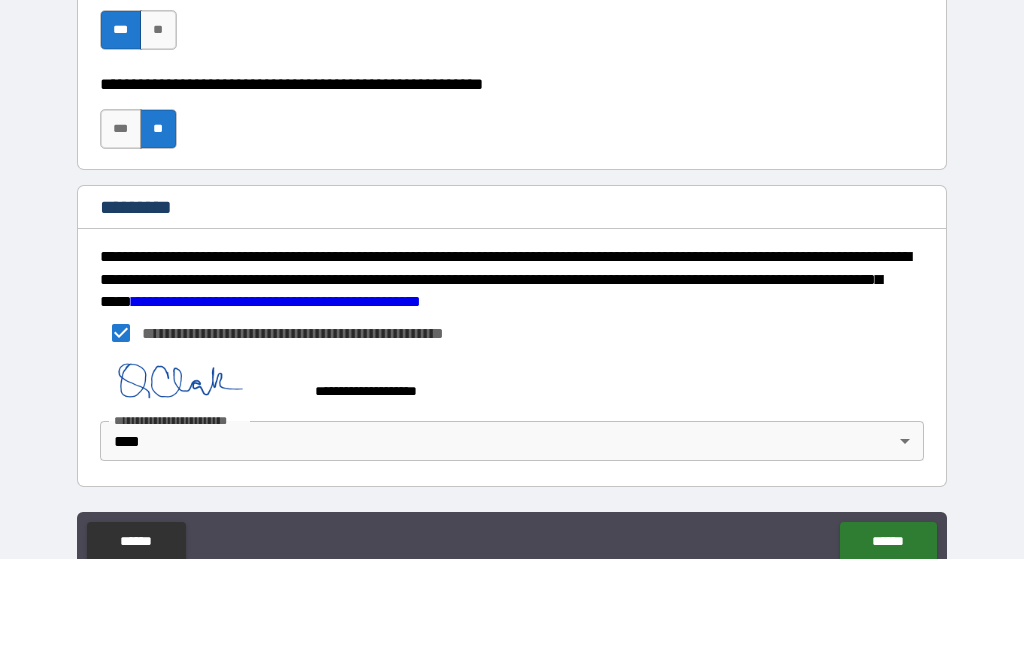 scroll, scrollTop: 3055, scrollLeft: 0, axis: vertical 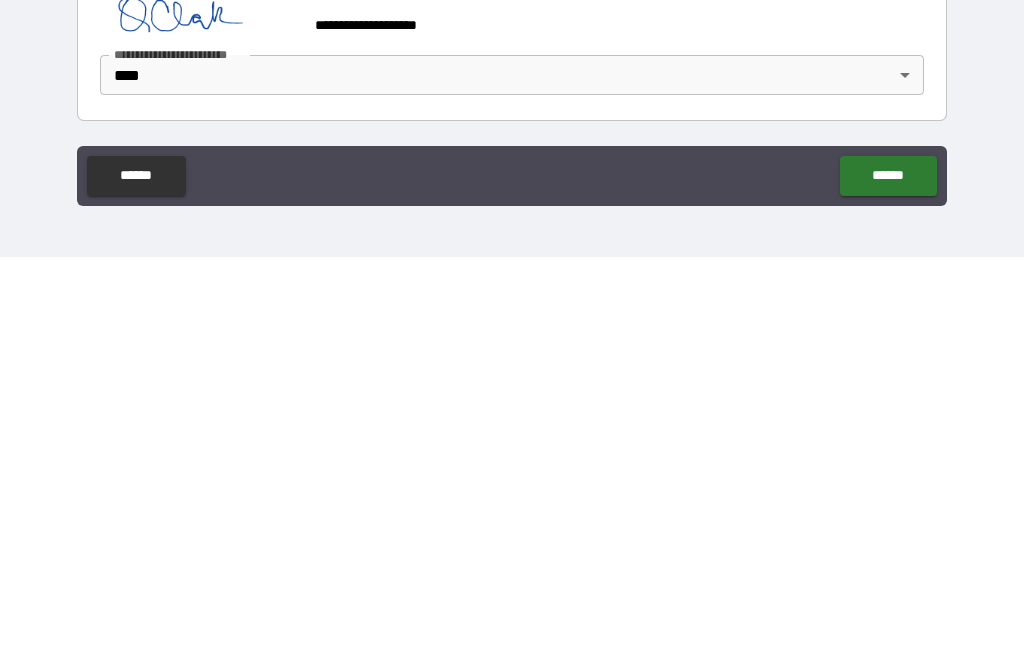 type 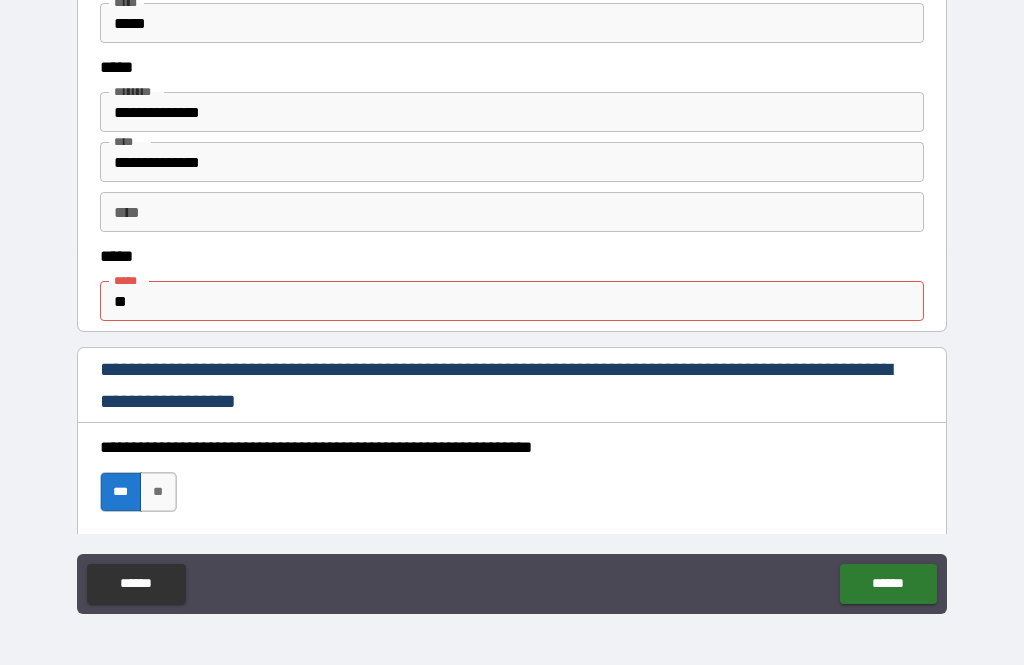 scroll, scrollTop: 996, scrollLeft: 0, axis: vertical 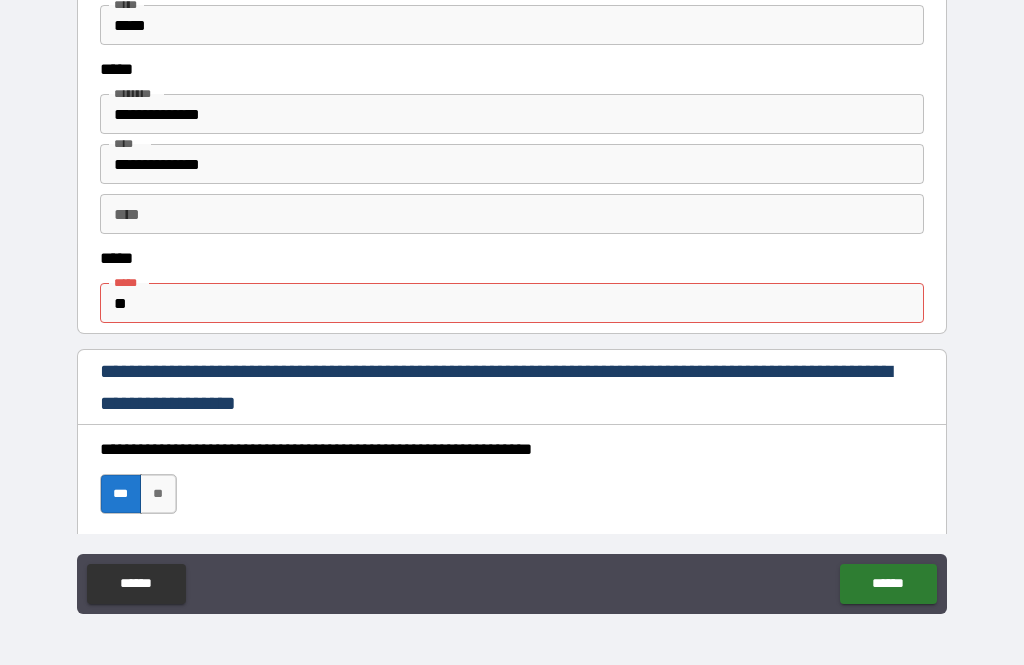 click on "**" at bounding box center [512, 303] 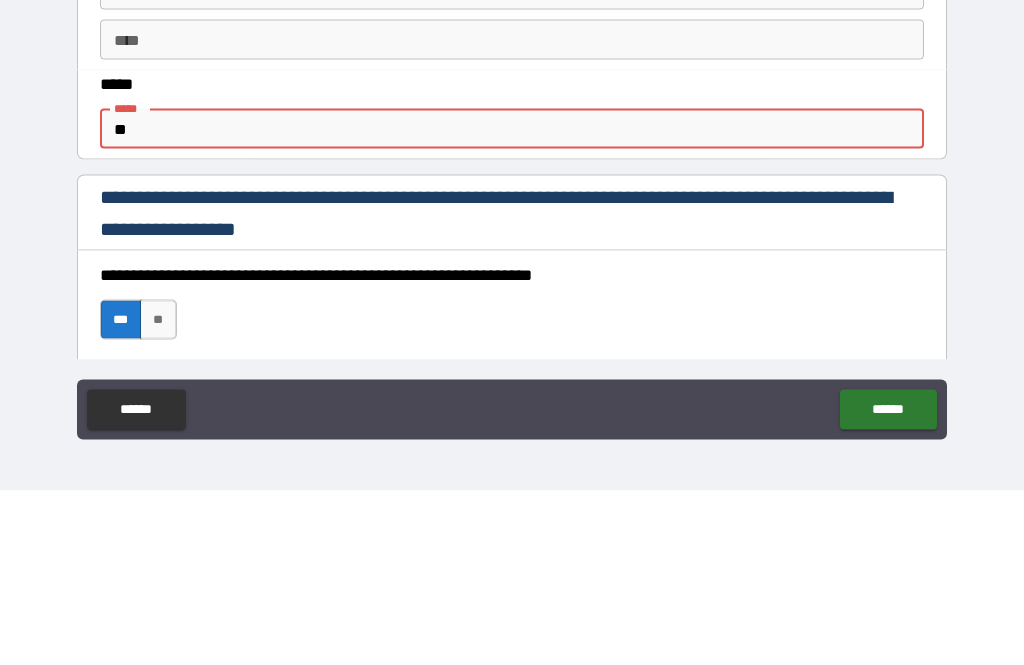type on "*" 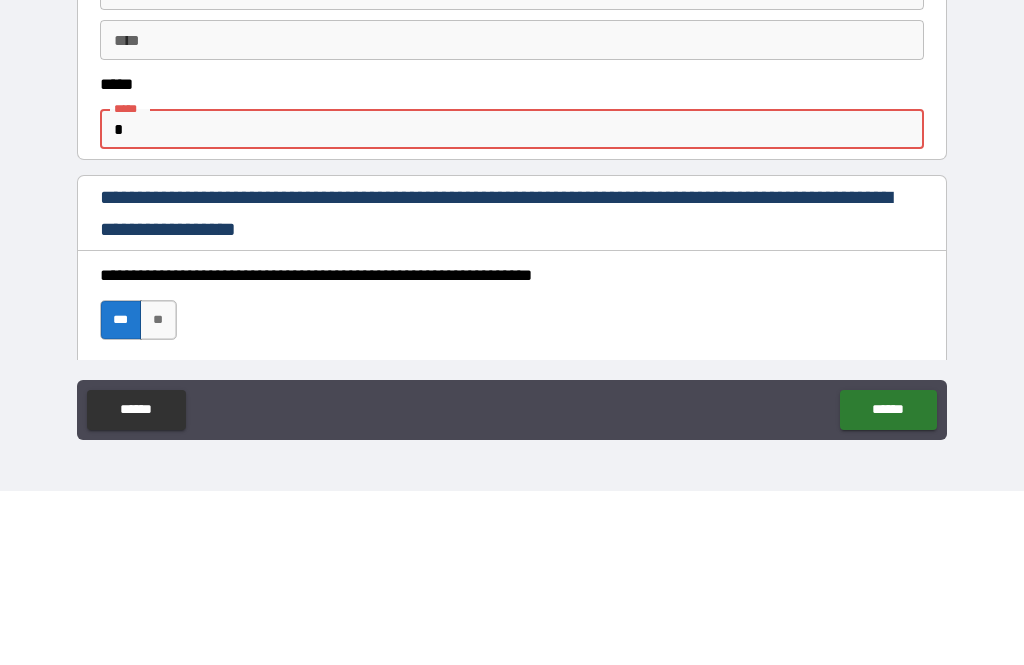 type 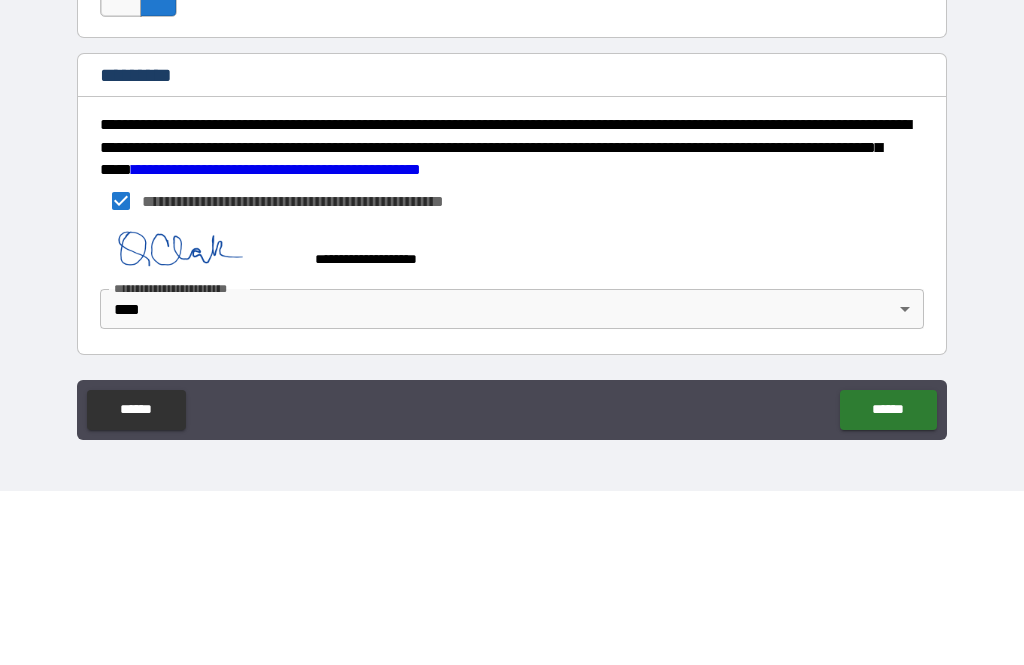 scroll, scrollTop: 3055, scrollLeft: 0, axis: vertical 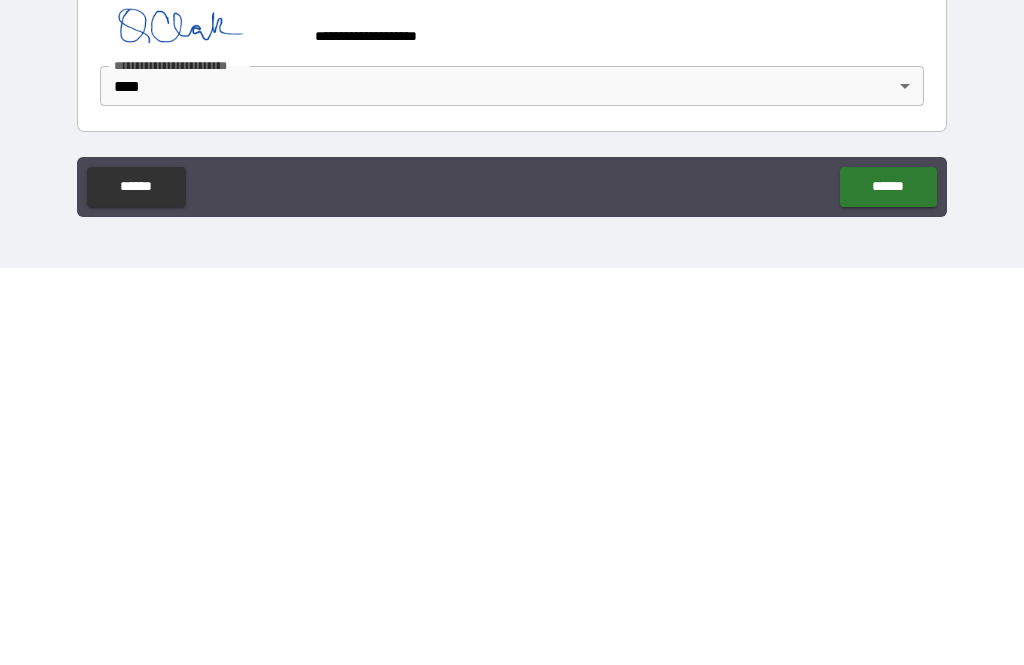 click on "******" at bounding box center [888, 584] 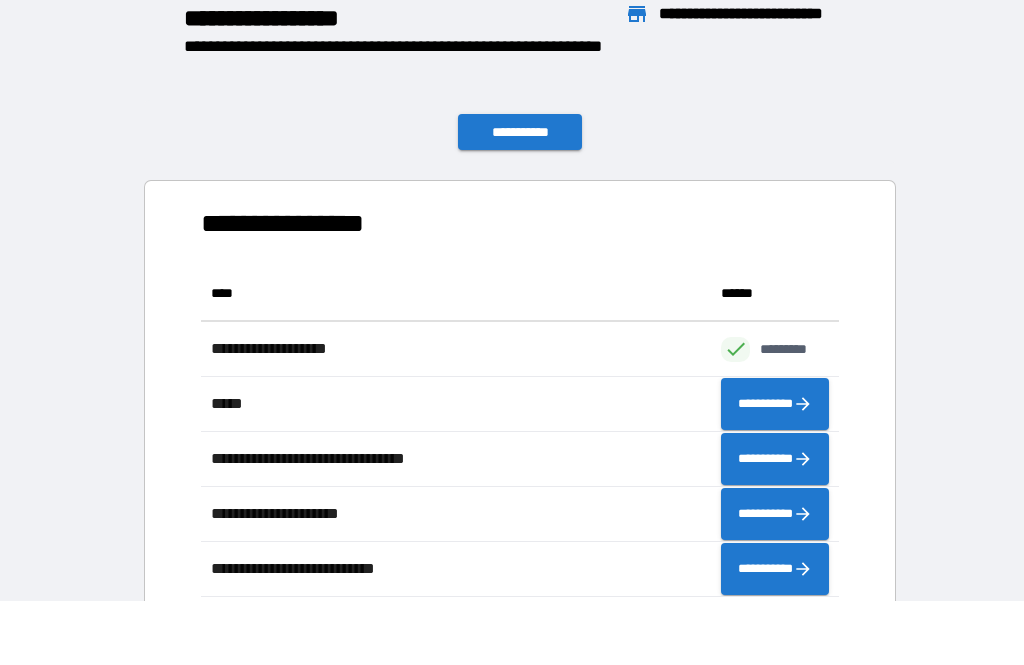 scroll, scrollTop: 1, scrollLeft: 1, axis: both 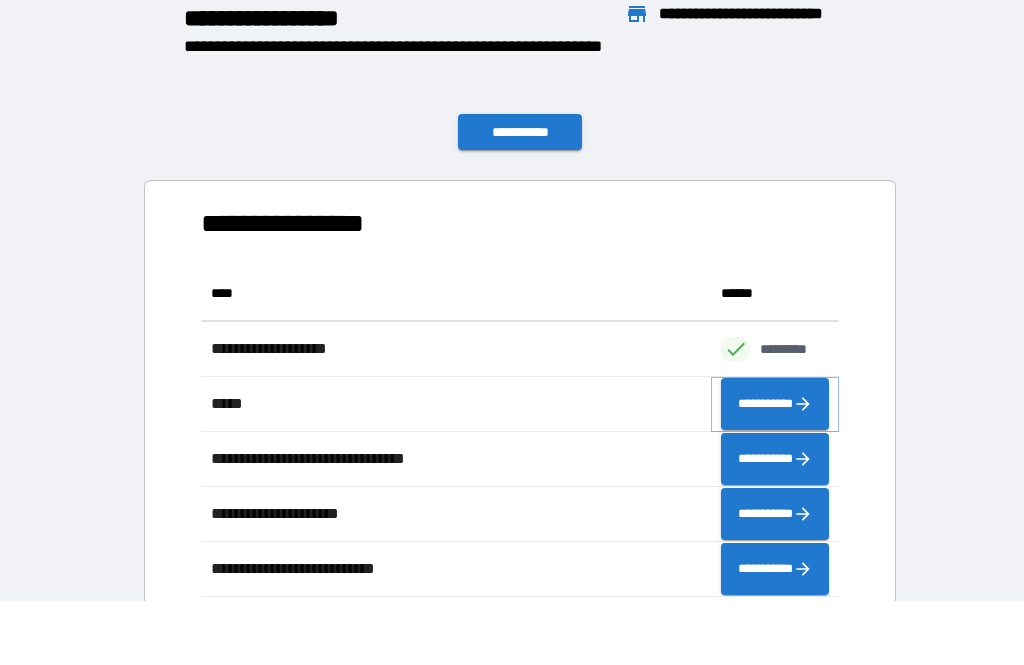 click on "**********" at bounding box center (775, 404) 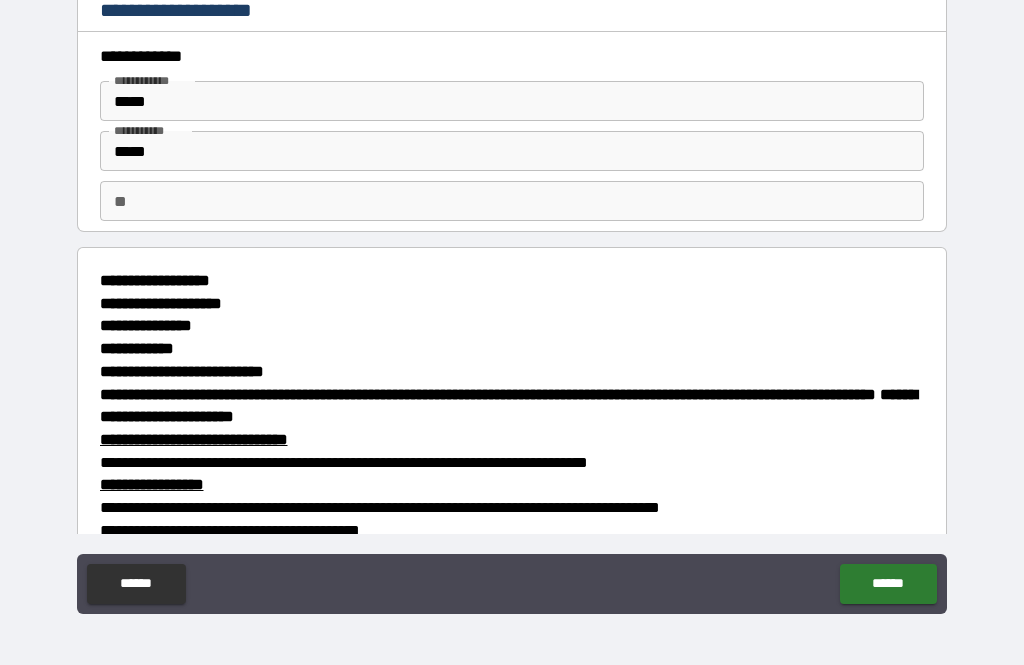 type on "*" 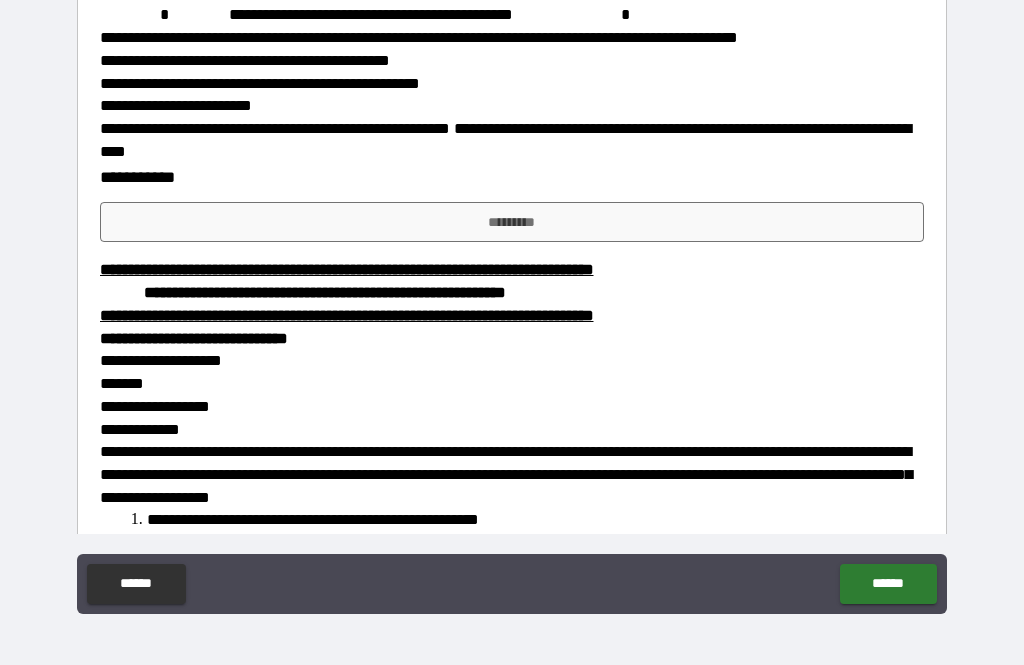 scroll, scrollTop: 3676, scrollLeft: 0, axis: vertical 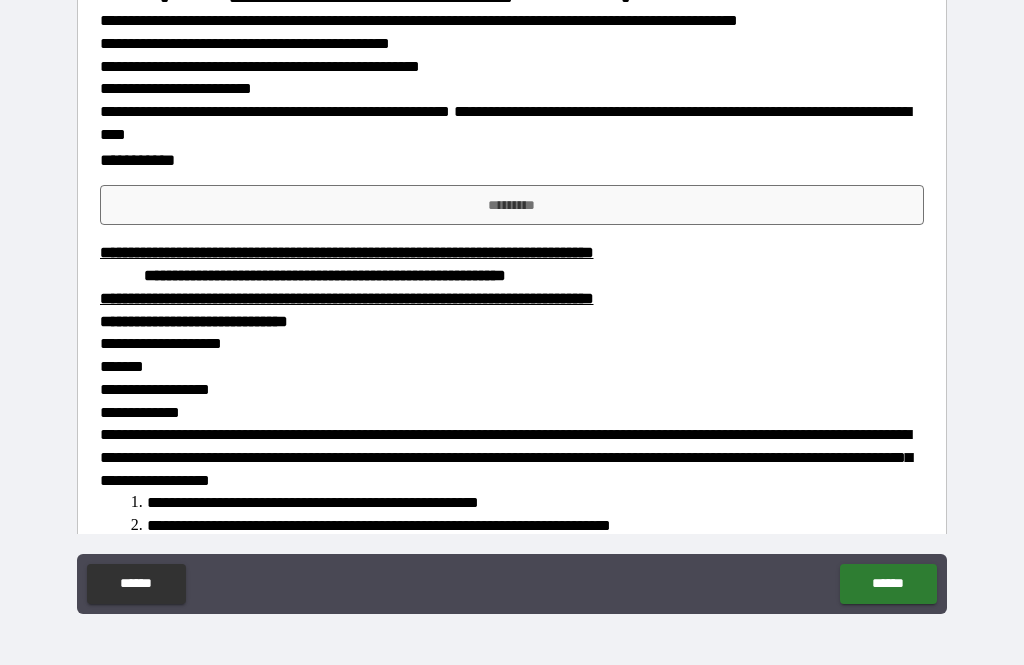 click on "*********" at bounding box center [512, 205] 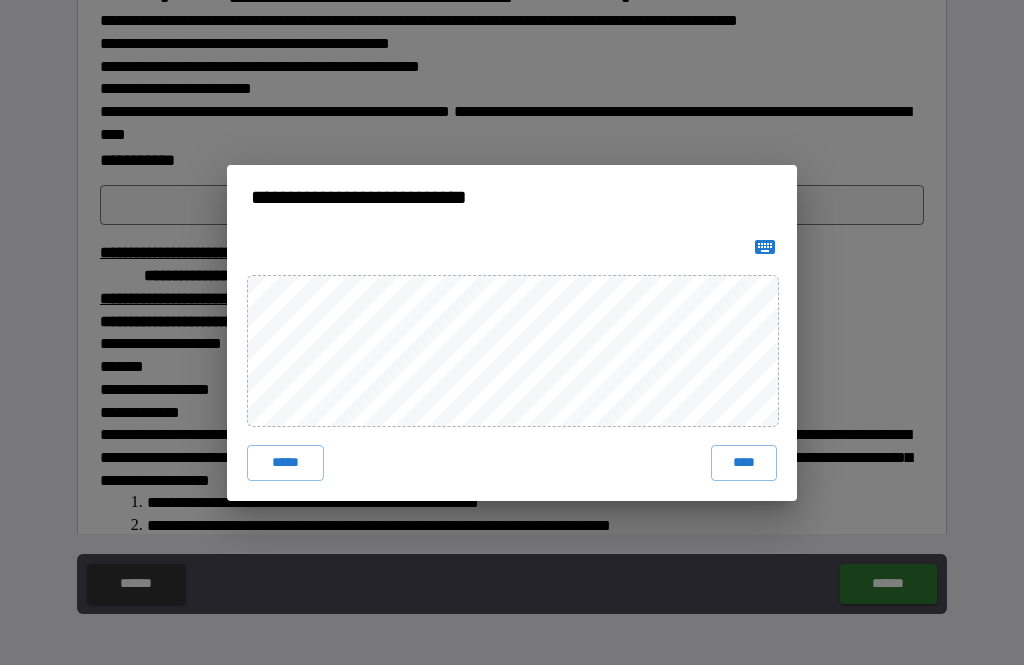 click on "****" at bounding box center [744, 463] 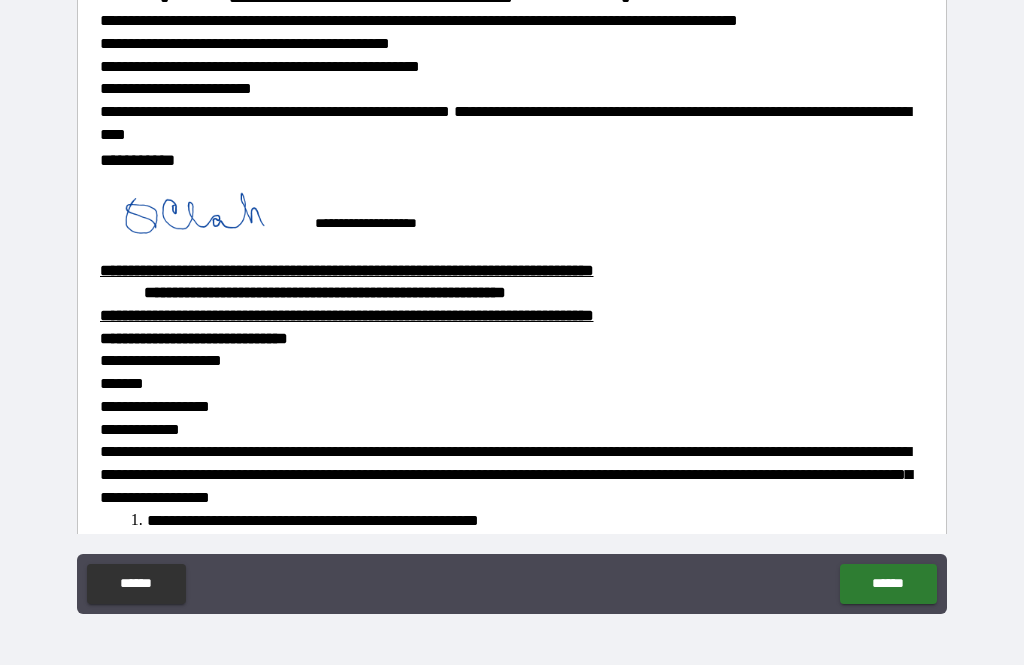 type on "*" 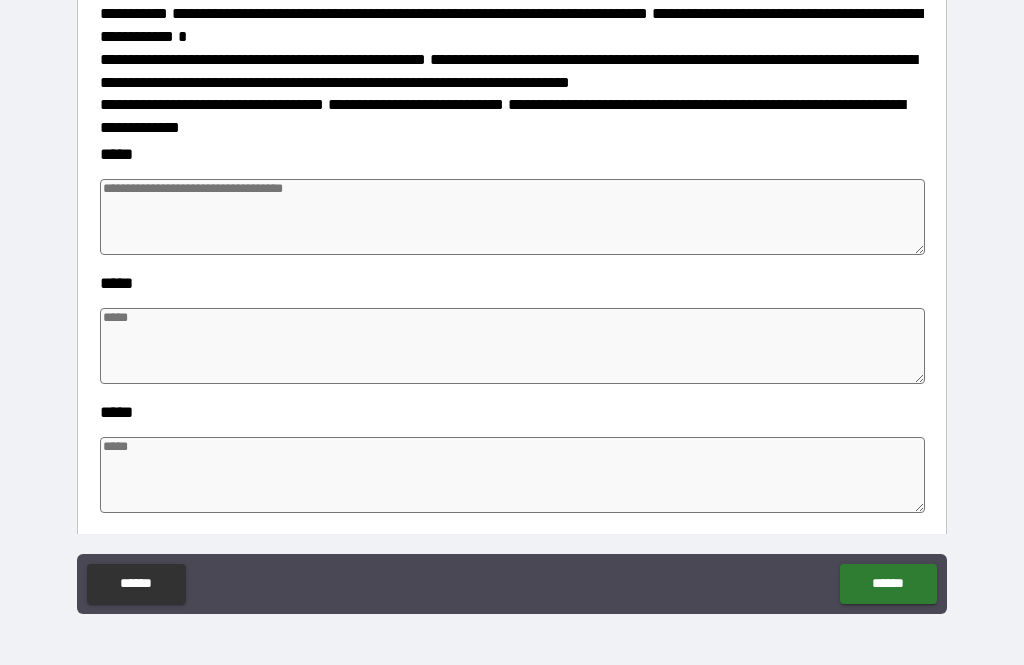scroll, scrollTop: 4433, scrollLeft: 0, axis: vertical 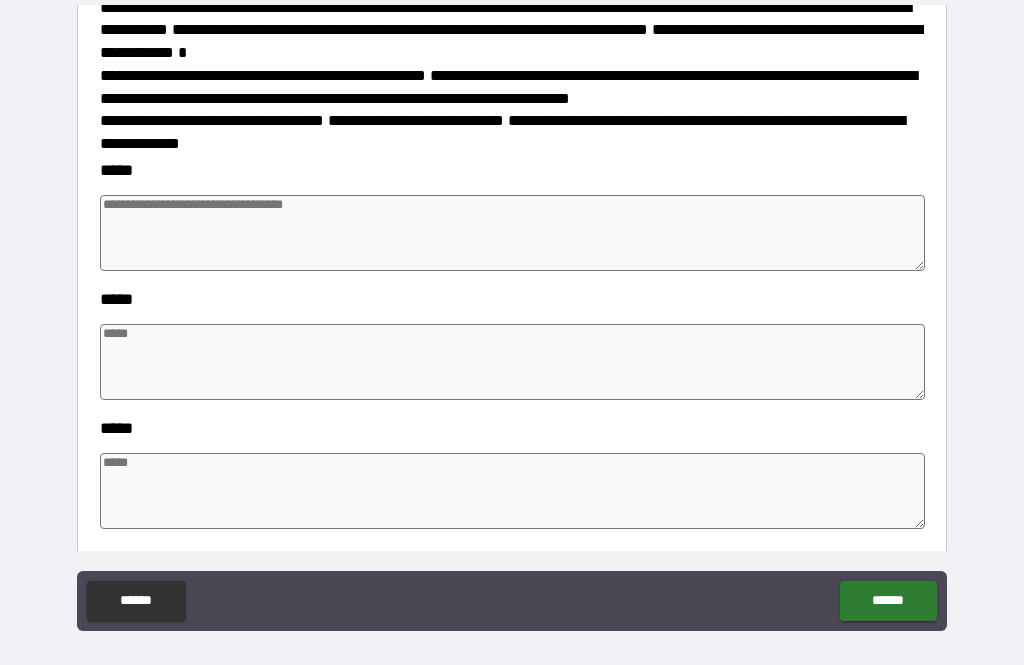 type on "*" 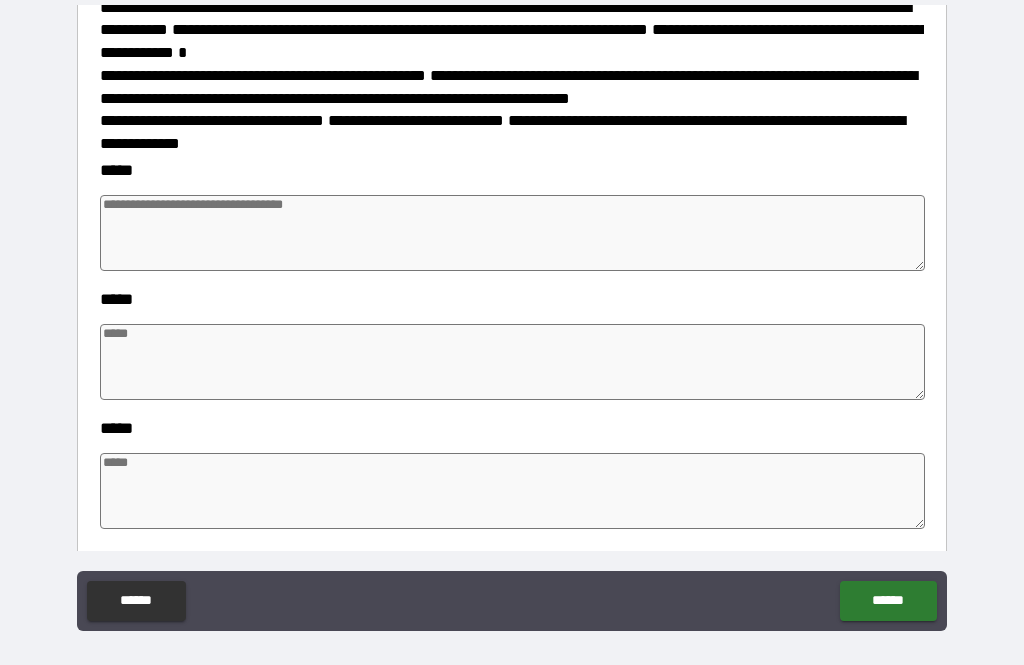 type on "*" 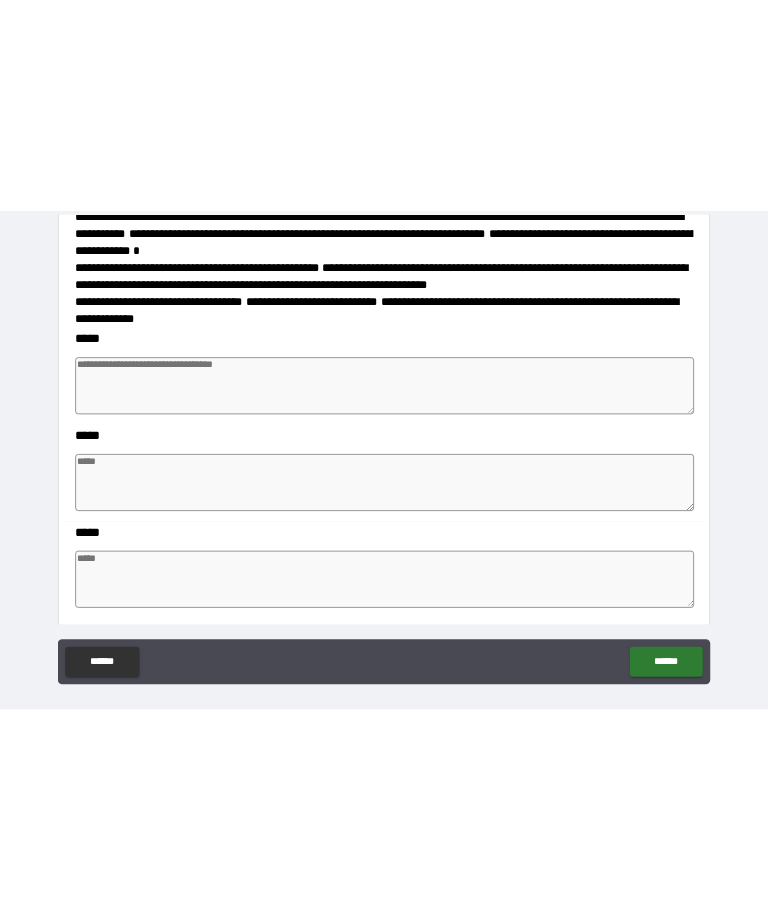 scroll, scrollTop: 0, scrollLeft: 0, axis: both 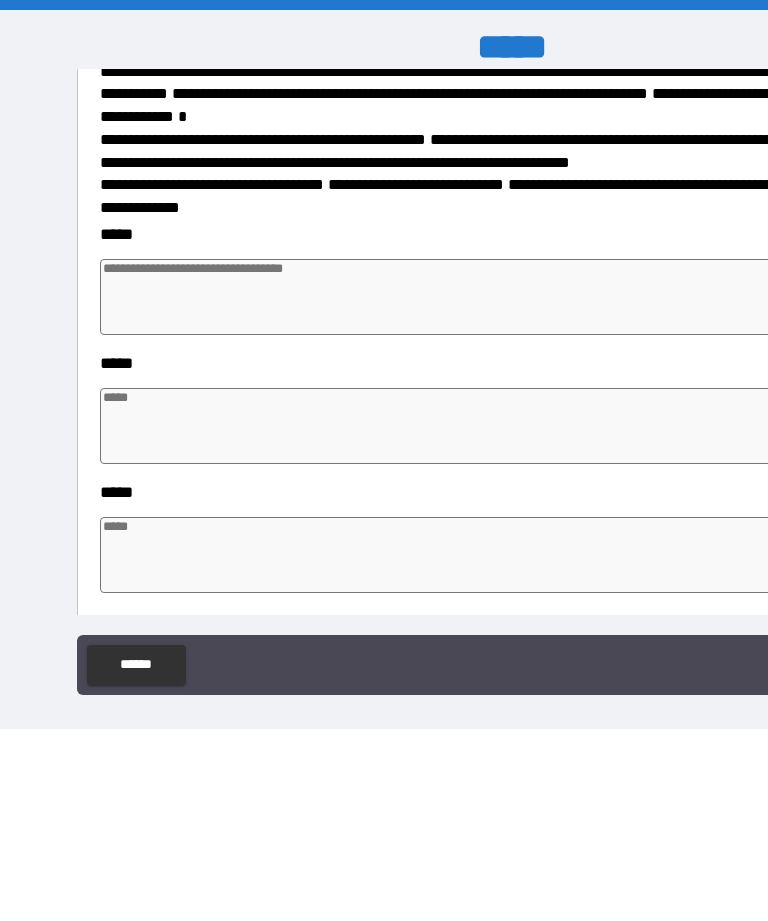 type on "*" 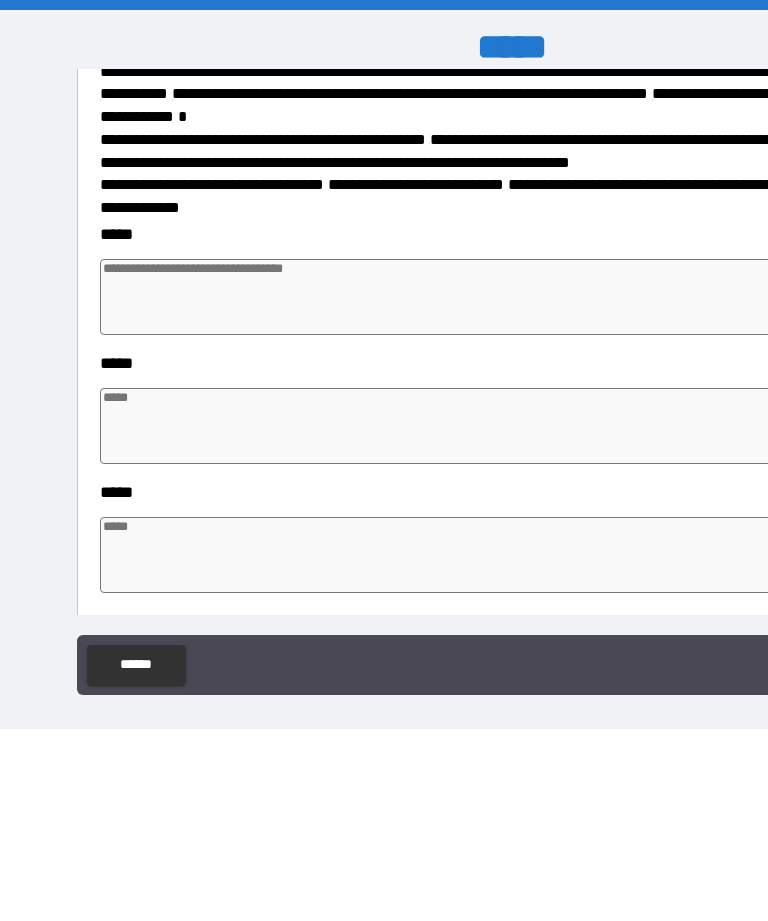 type on "*" 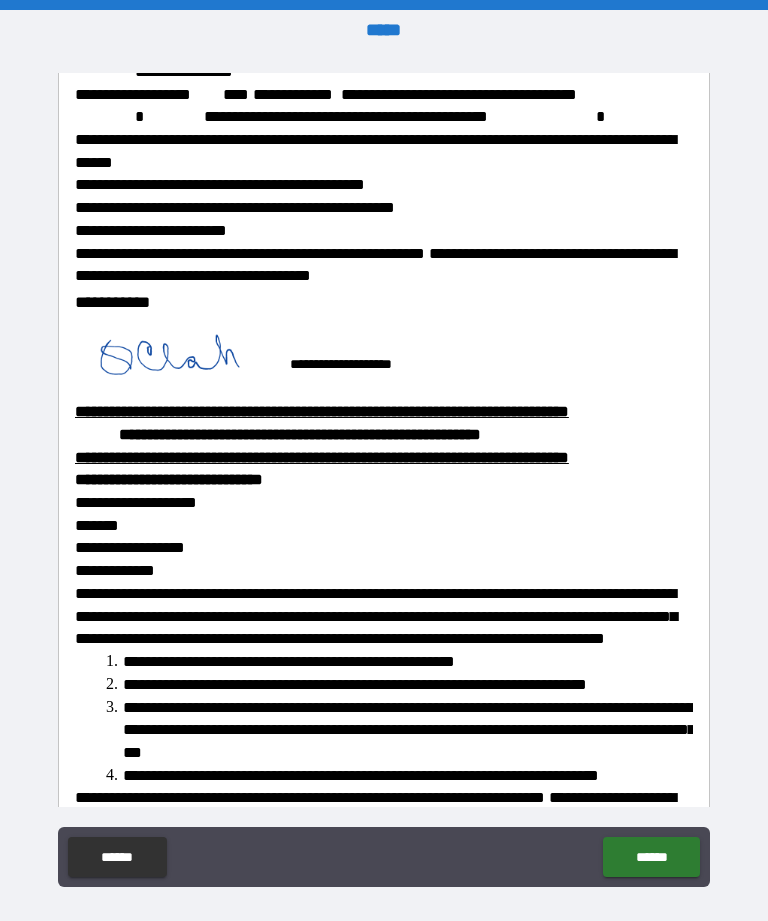 type on "*" 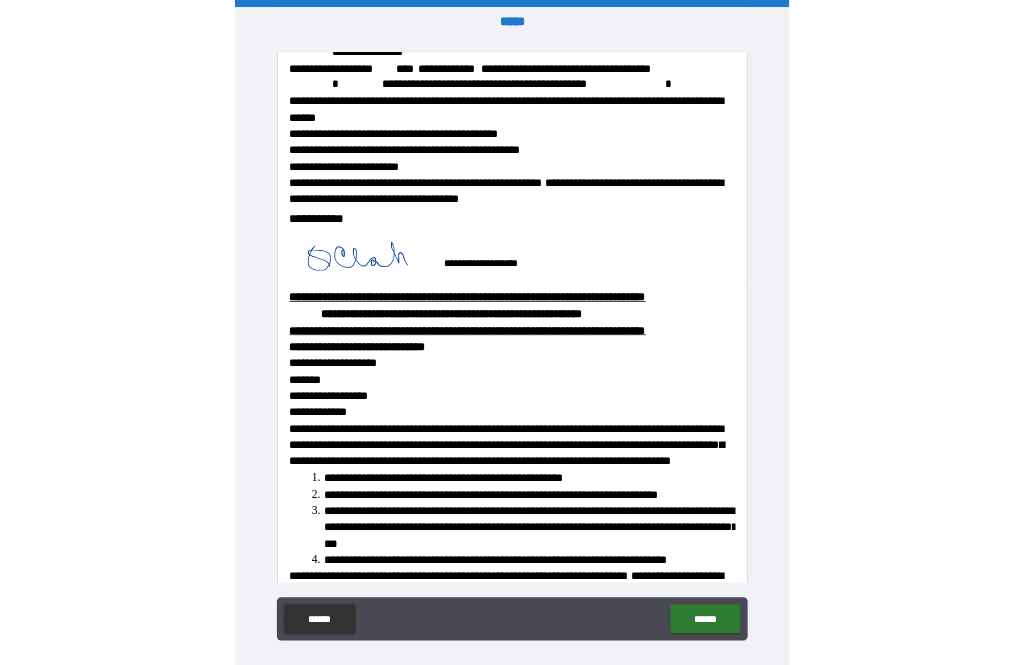 scroll, scrollTop: 64, scrollLeft: 0, axis: vertical 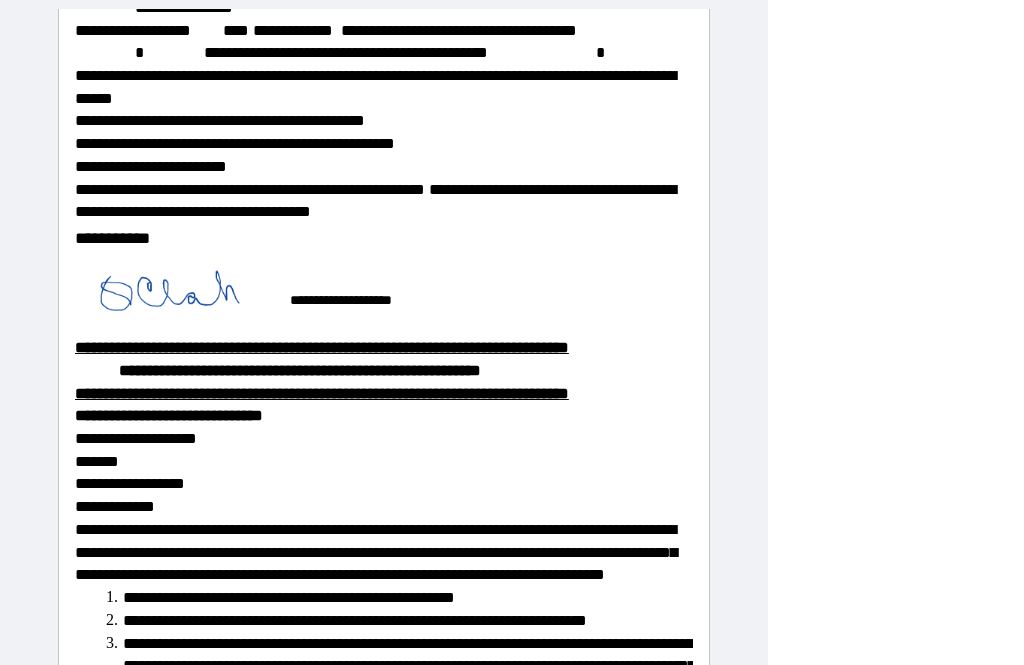 type on "*" 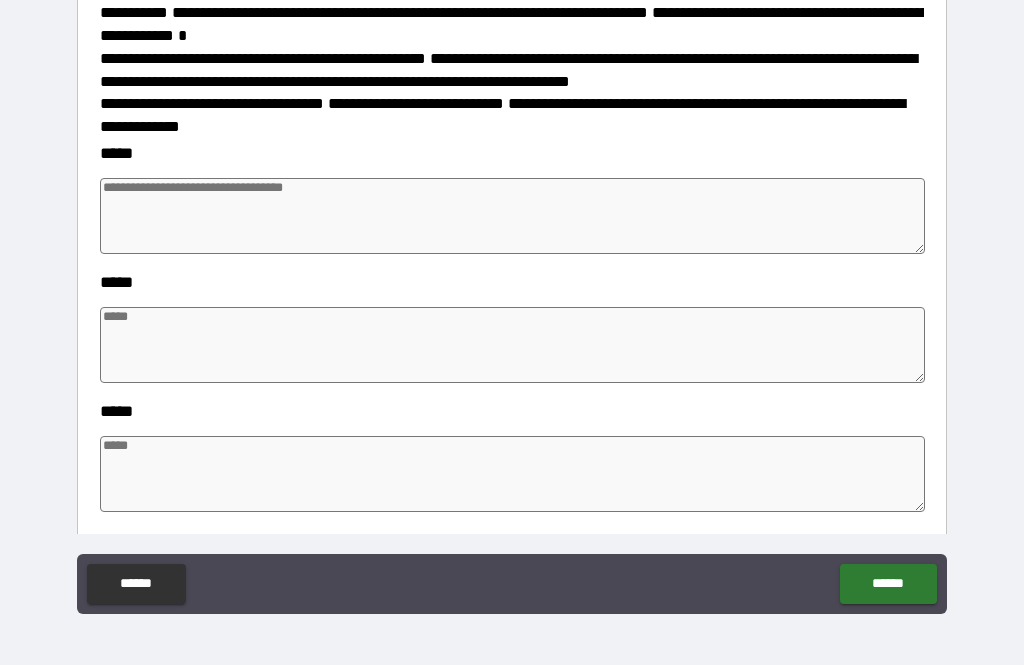 click at bounding box center (513, 216) 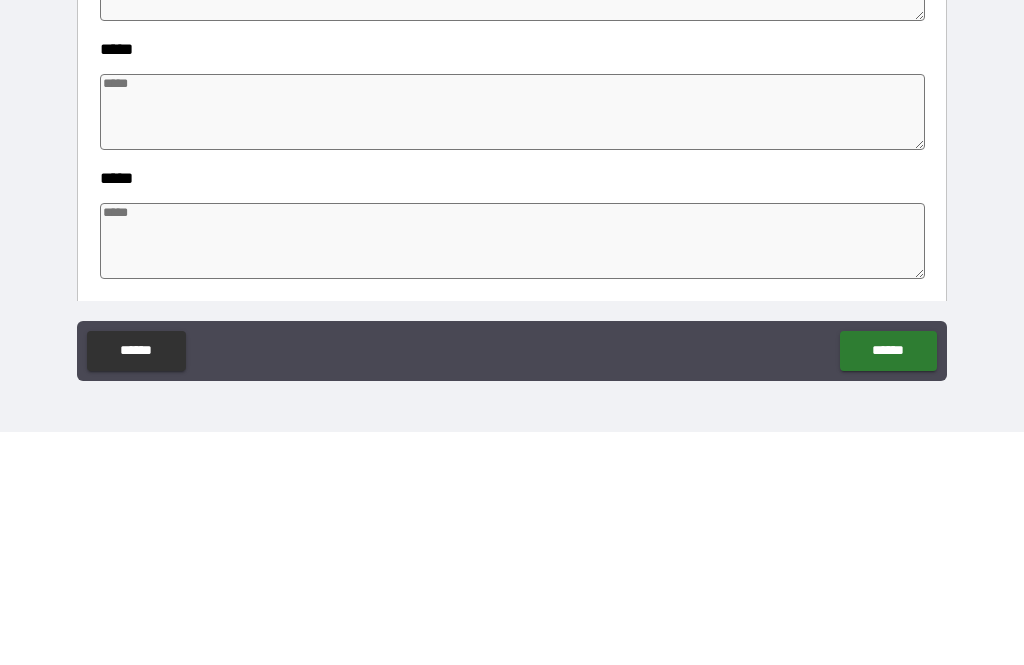 type on "*" 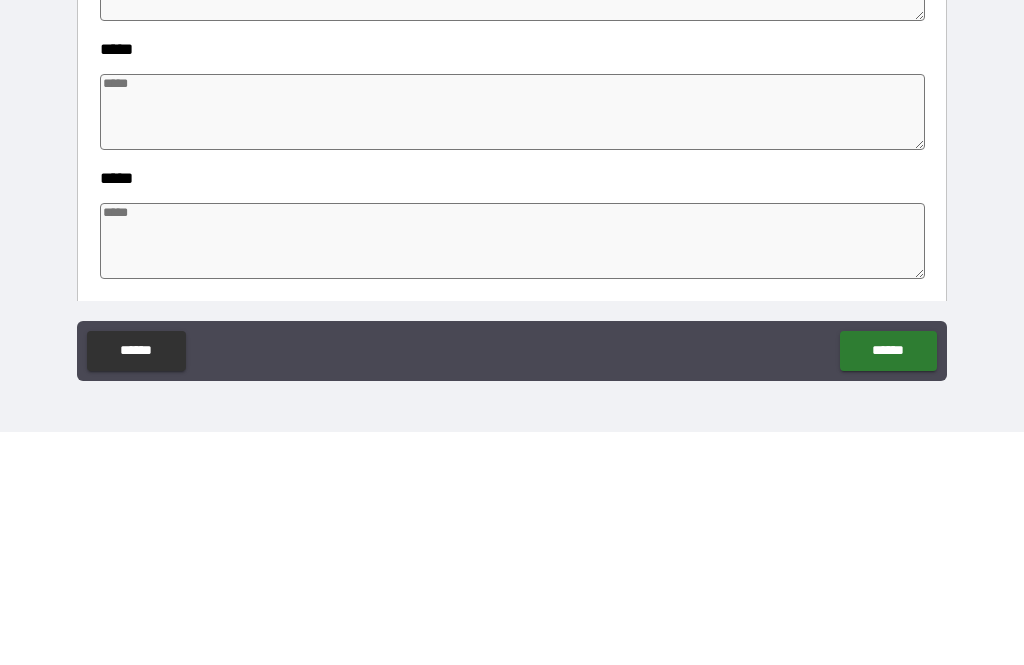 type on "*" 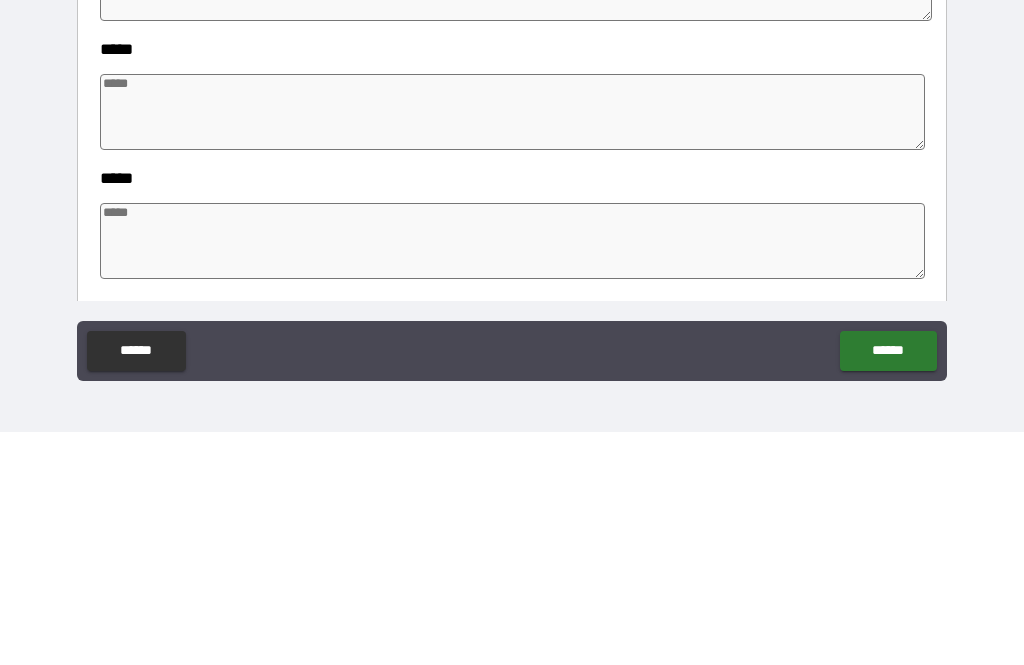 type on "*" 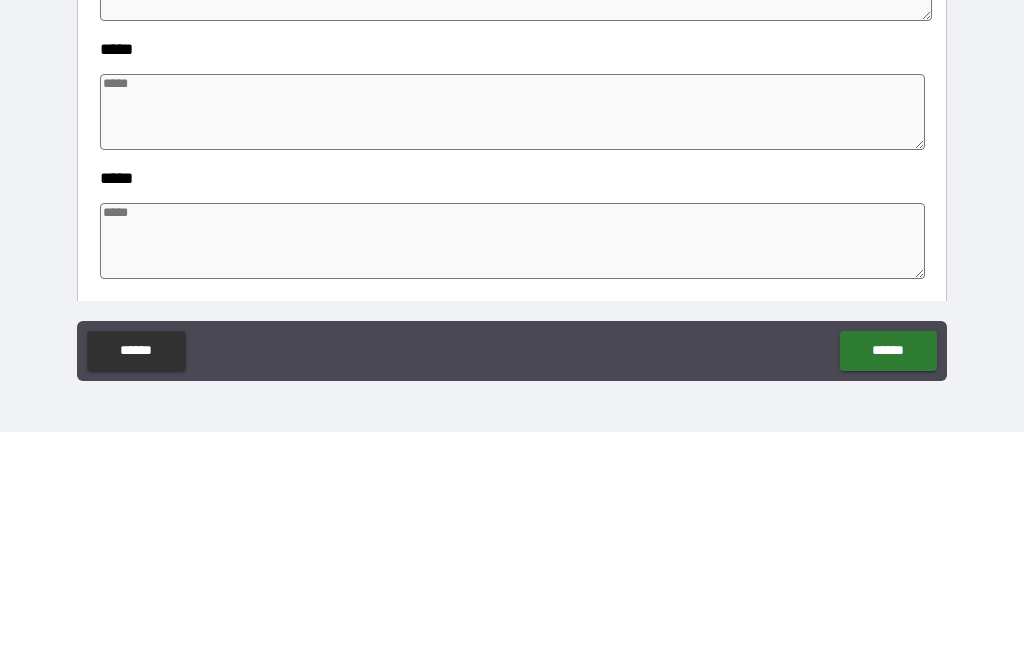 type on "*" 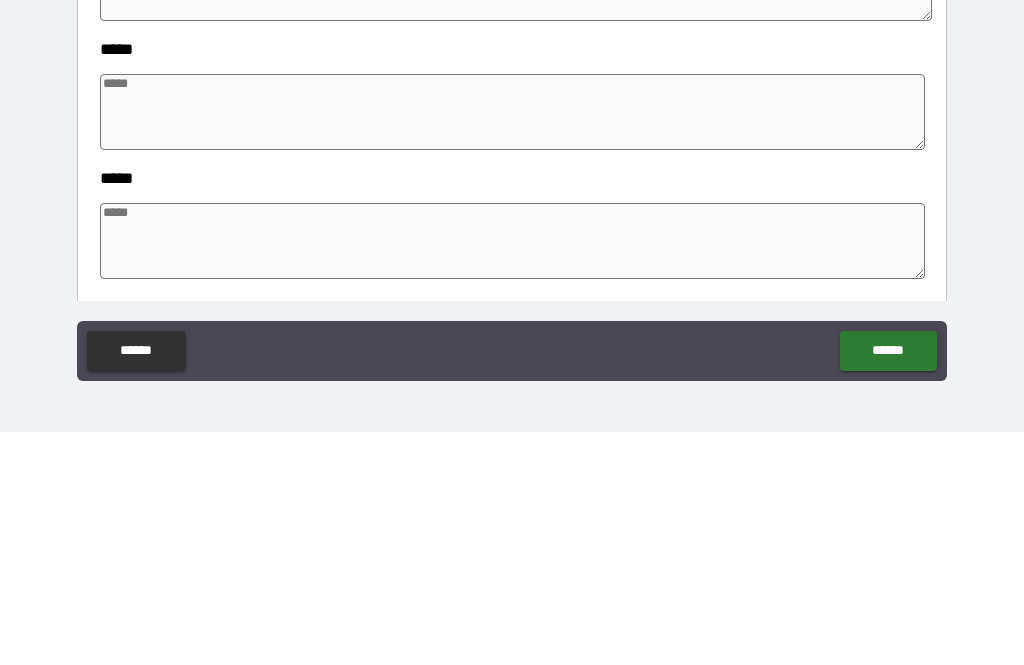 type on "*" 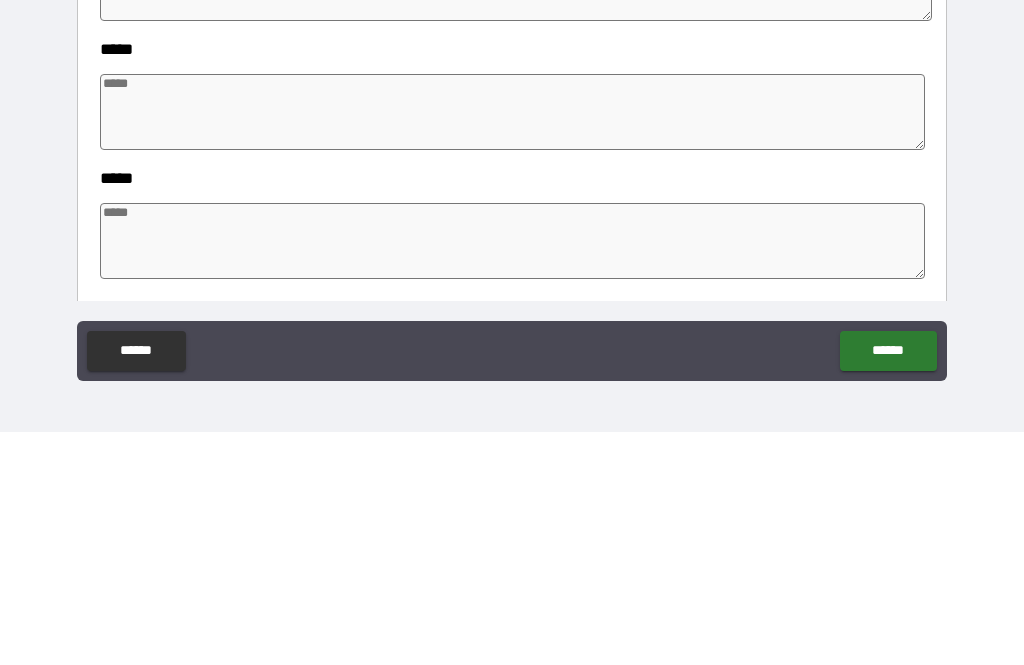 type on "*" 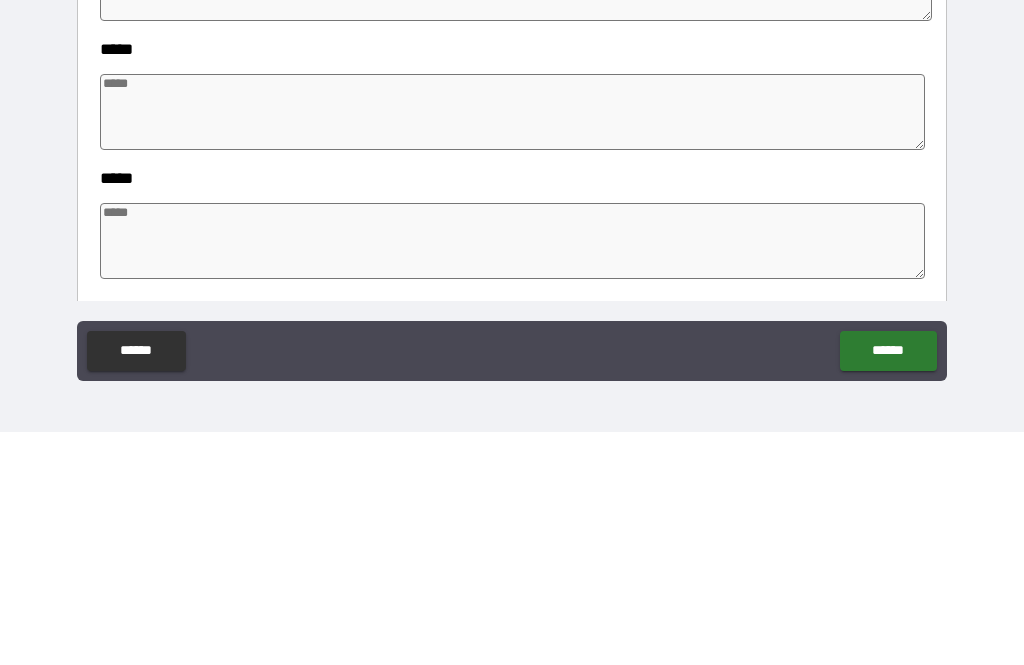 type on "****" 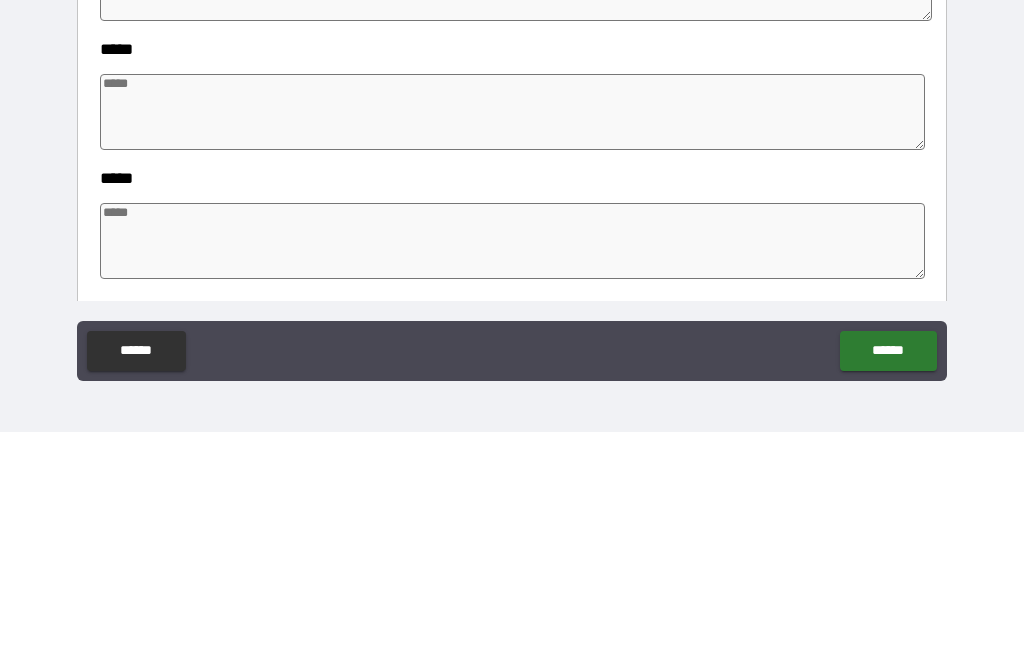type on "*" 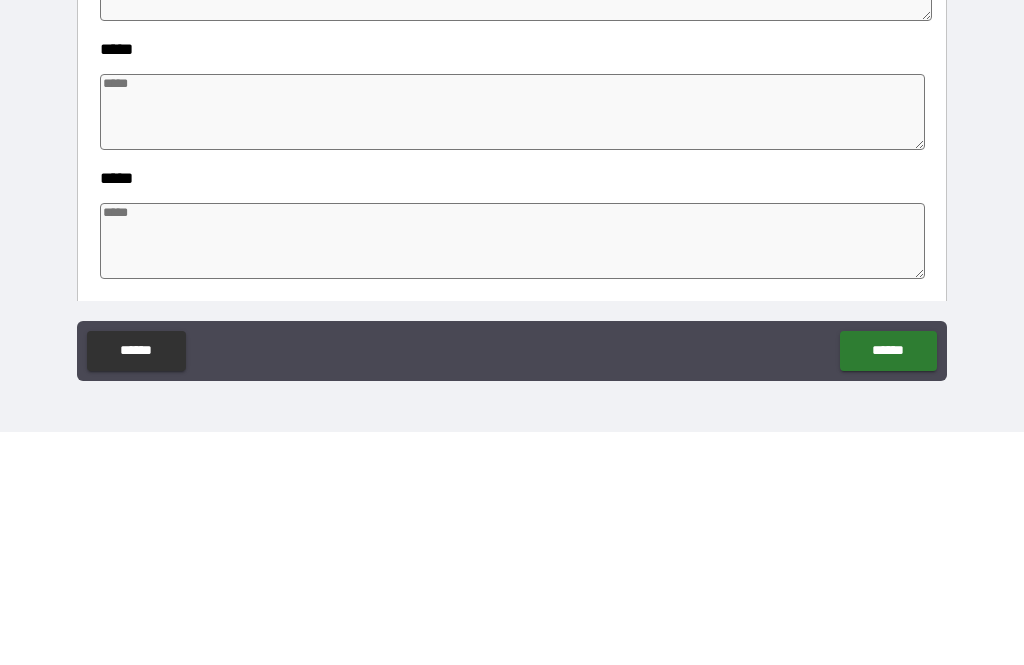 type on "*" 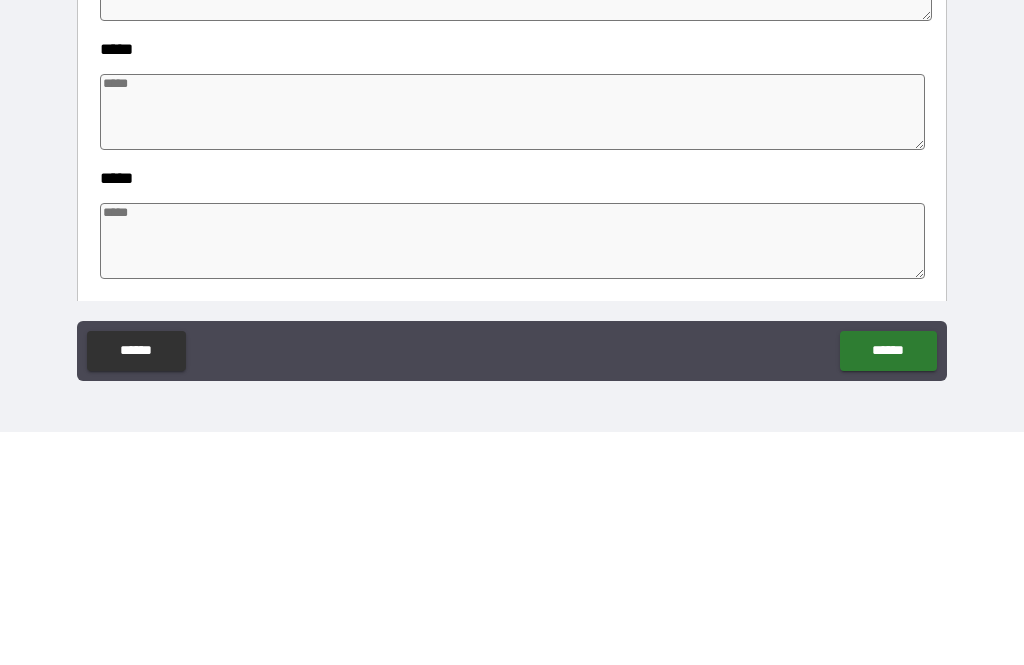 type on "*" 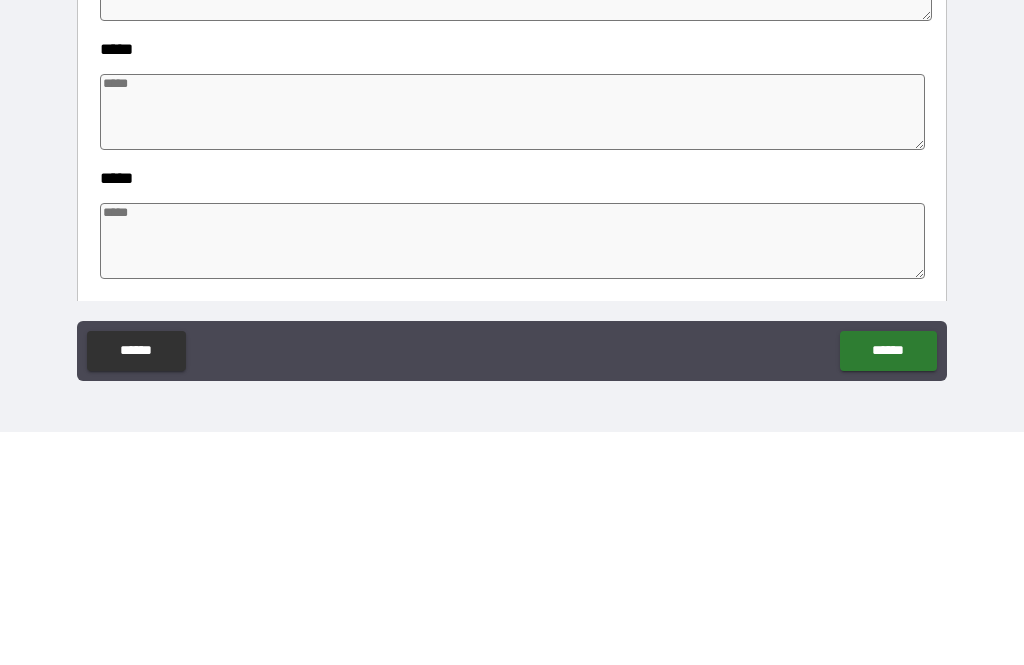 type on "****" 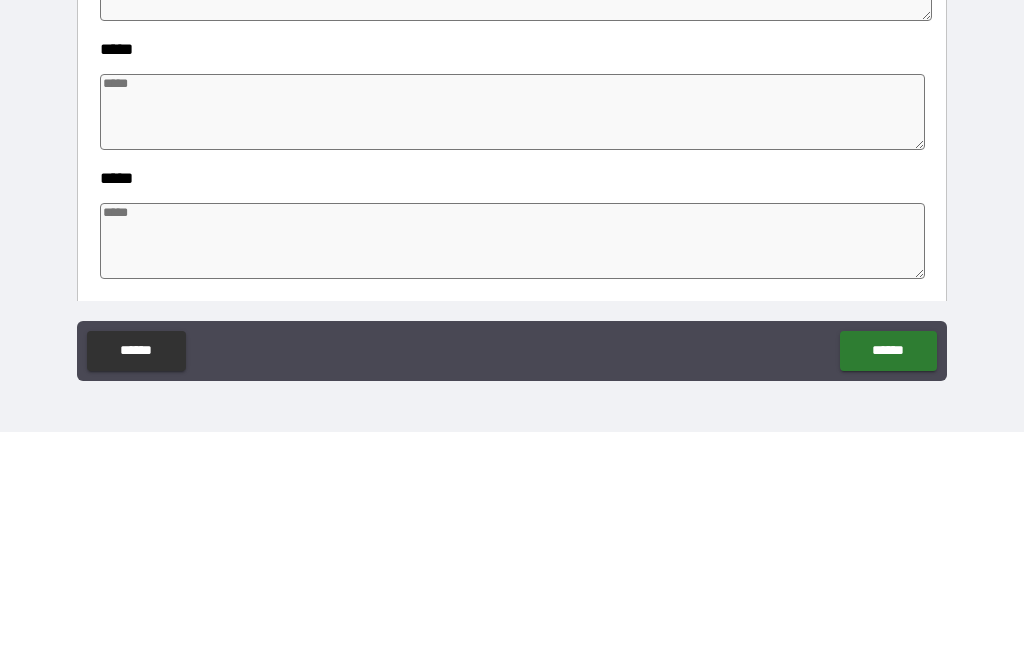 type on "*" 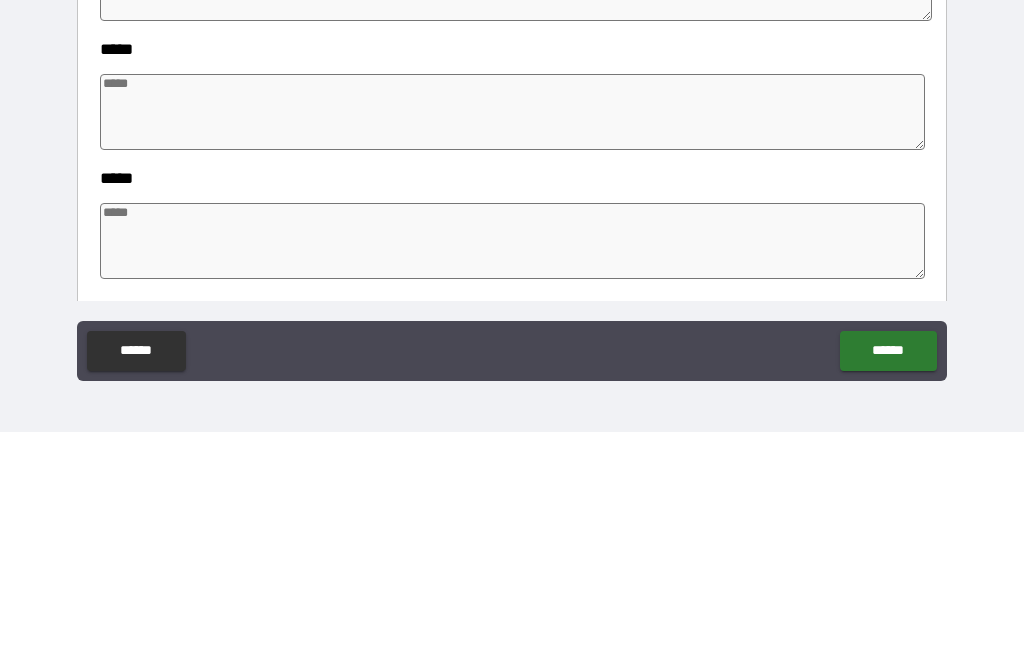 type on "*" 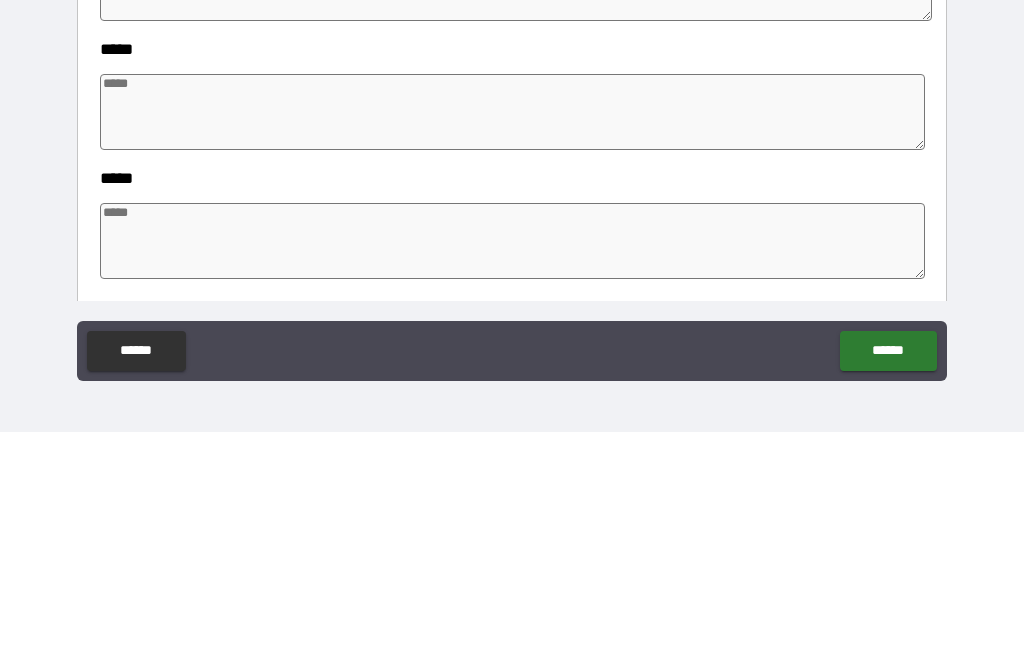 type on "*" 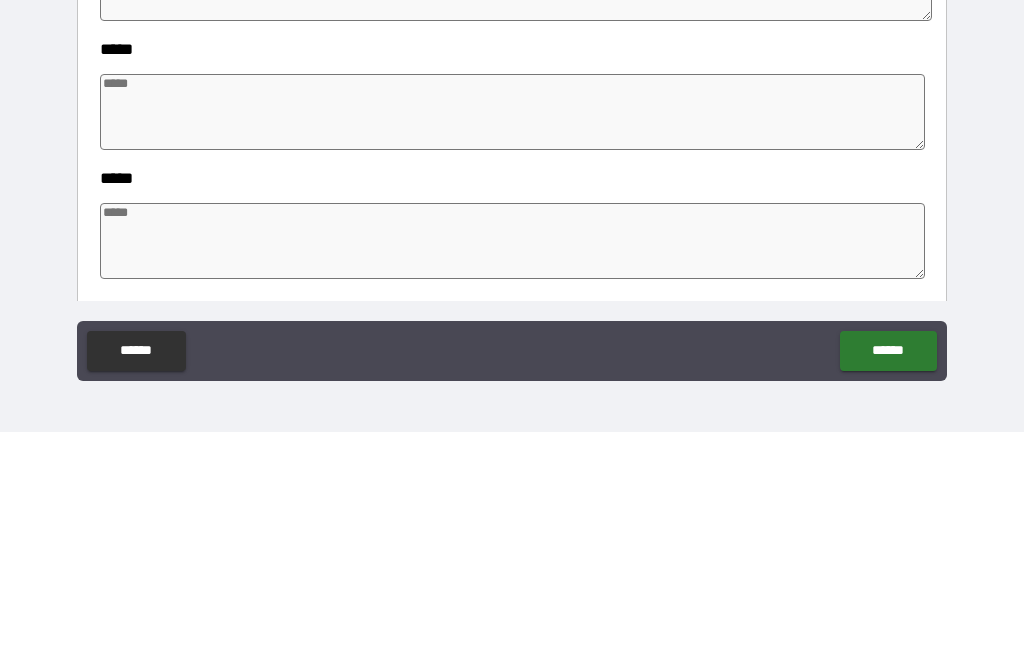 type on "****" 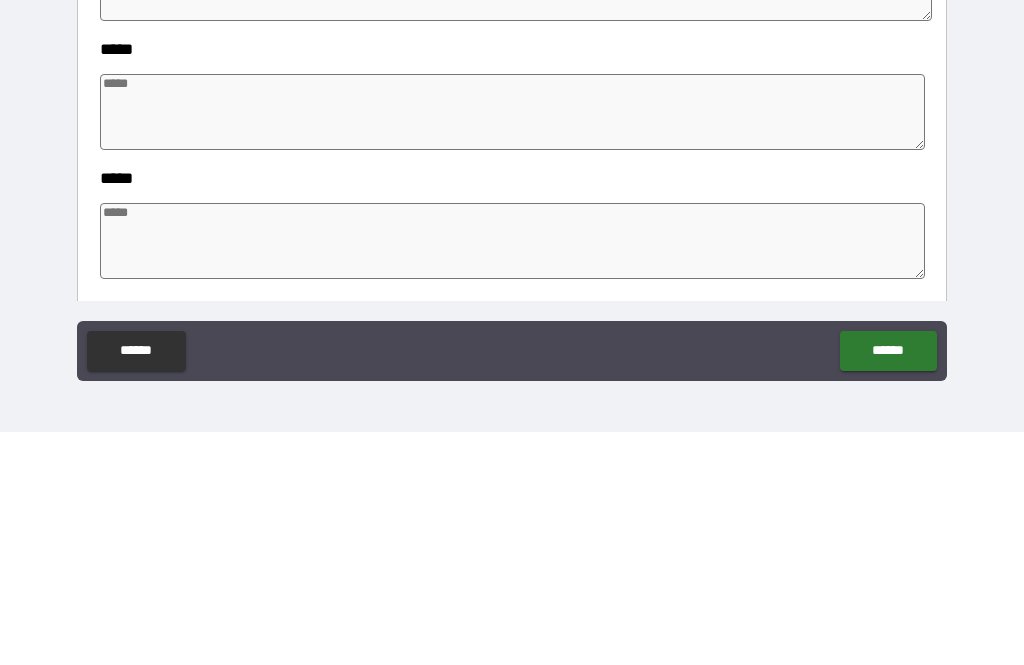 type on "*" 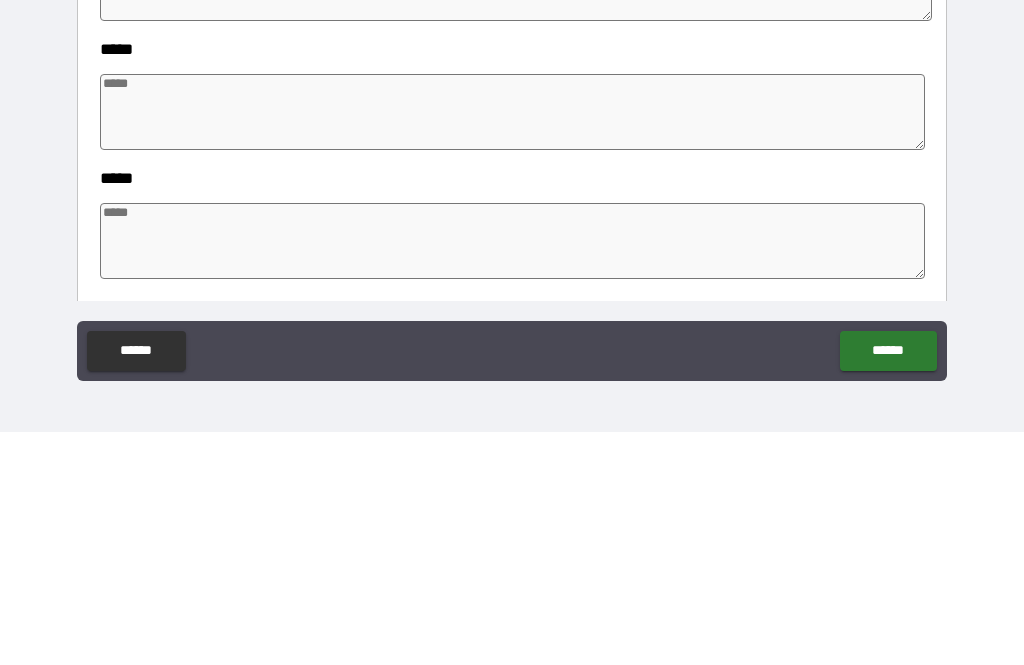 type on "***" 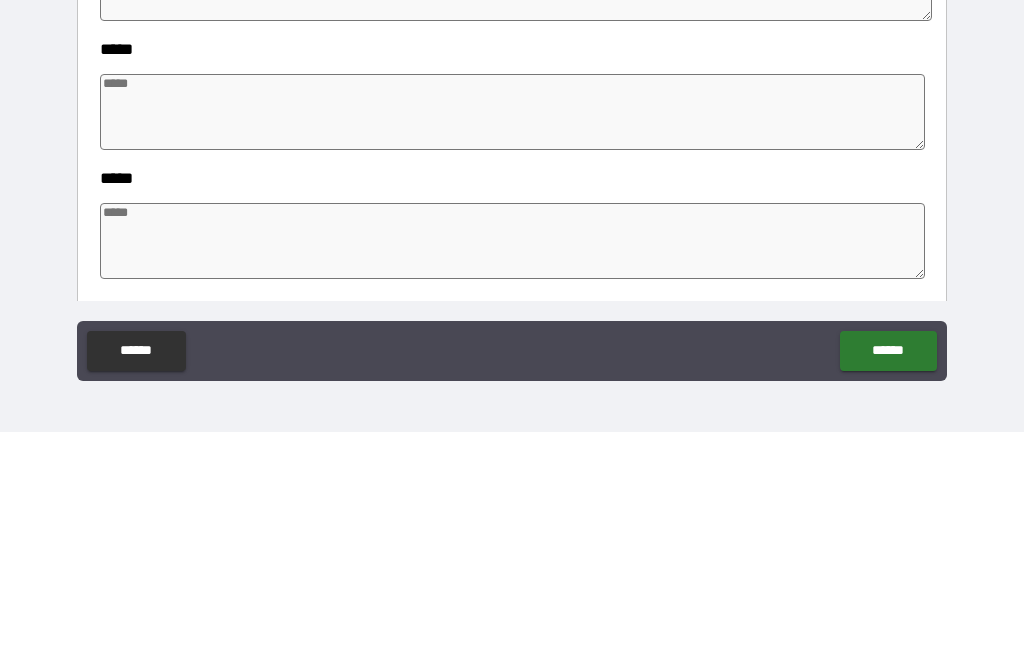 type on "*" 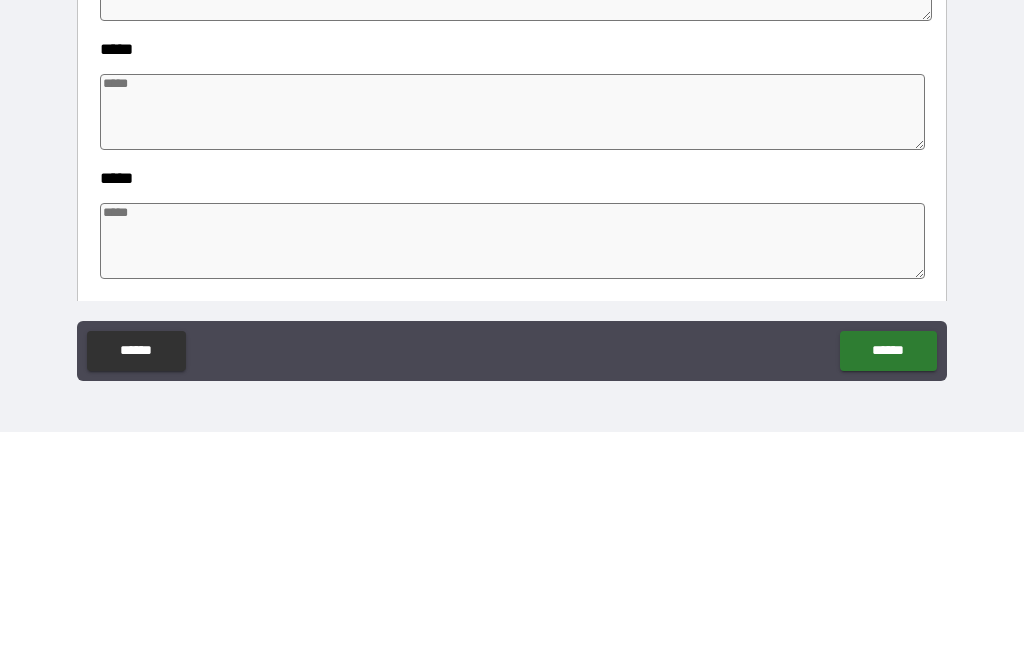 type on "**" 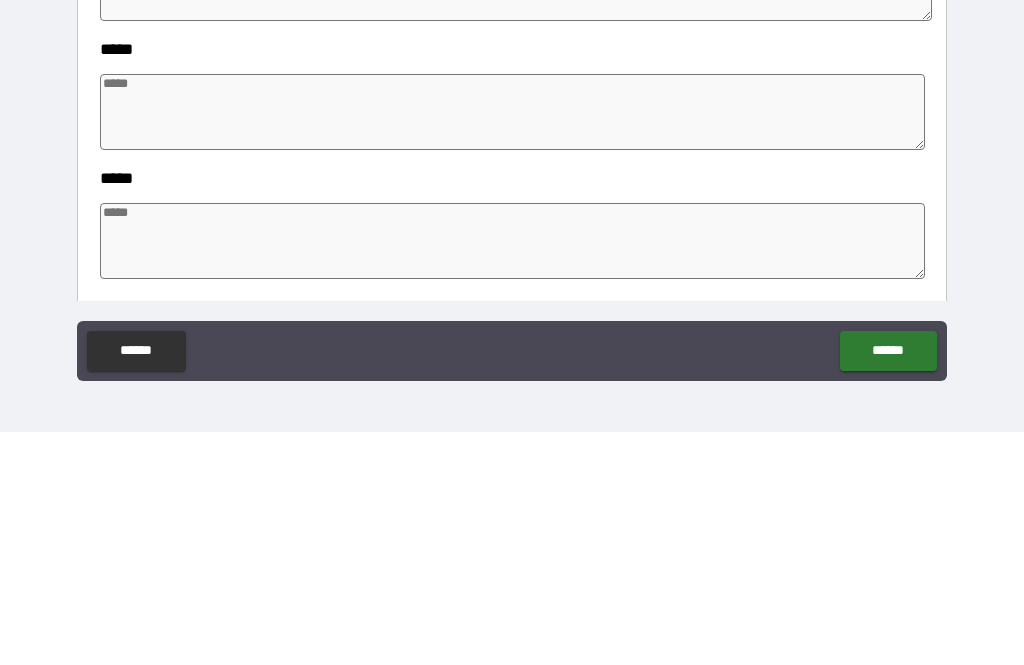 type on "*" 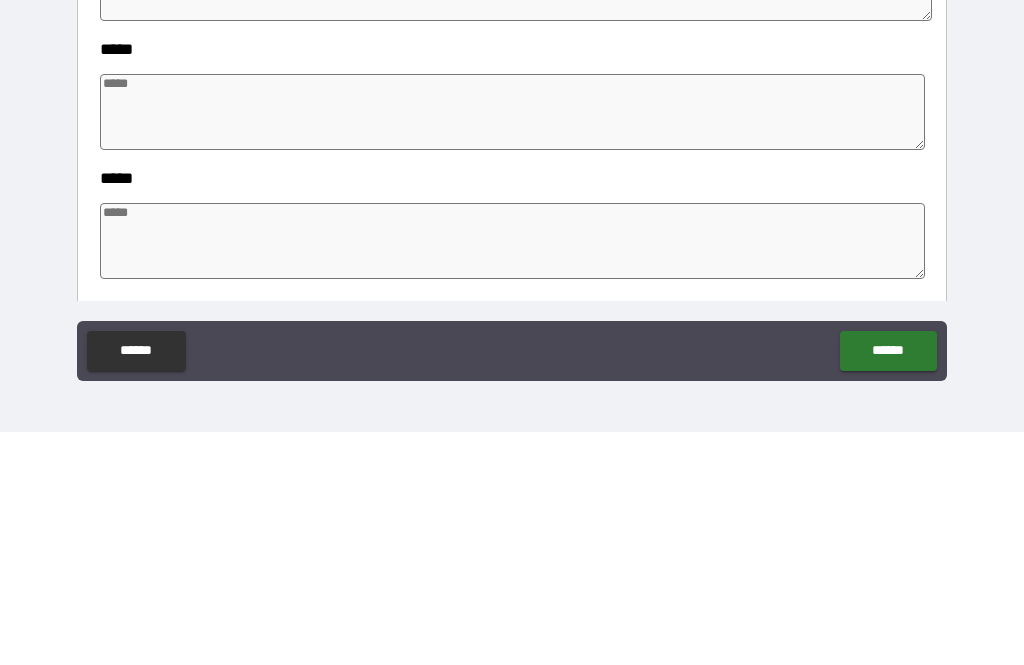type on "*" 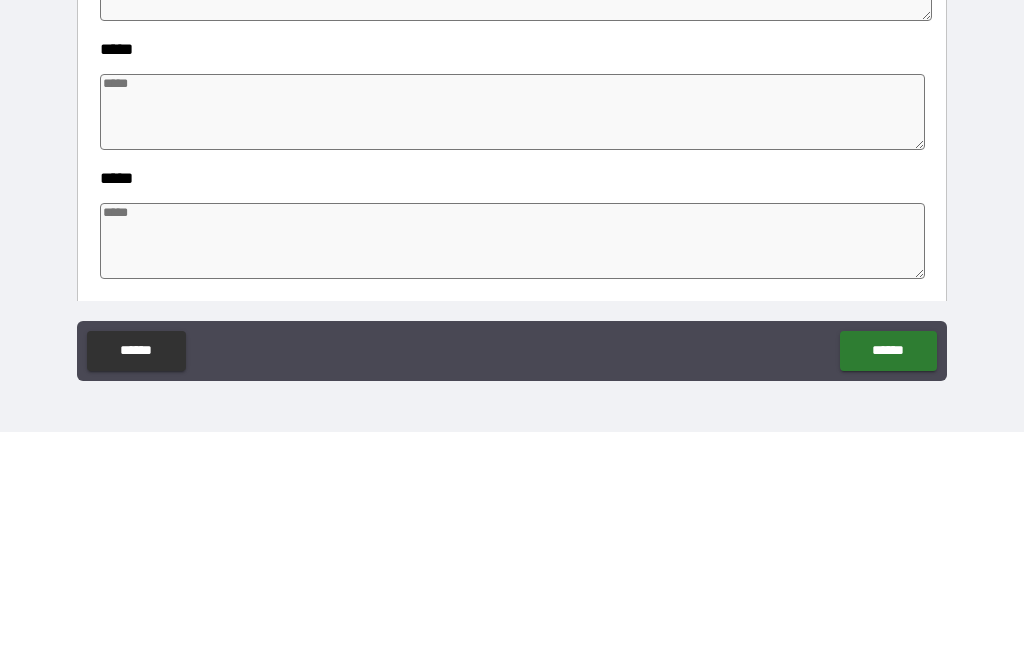 type on "*" 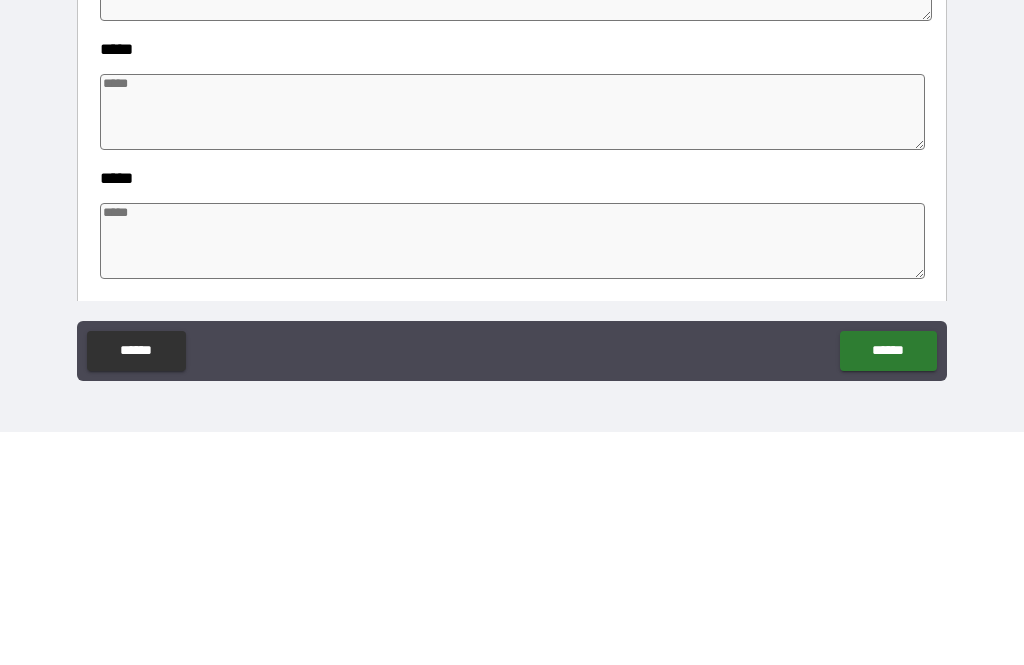 type on "***" 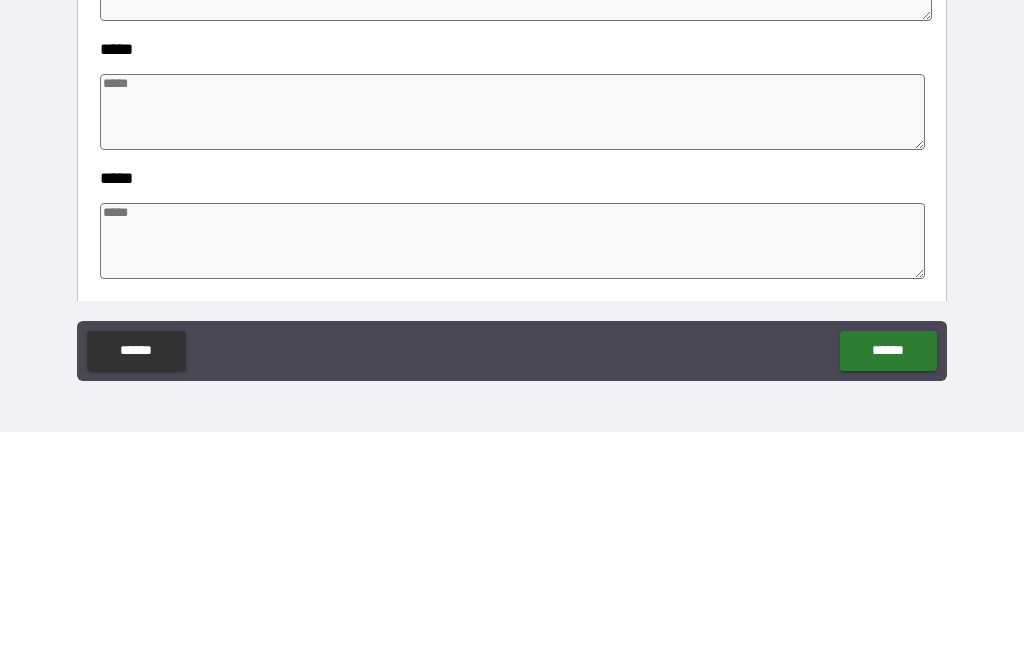 type on "*" 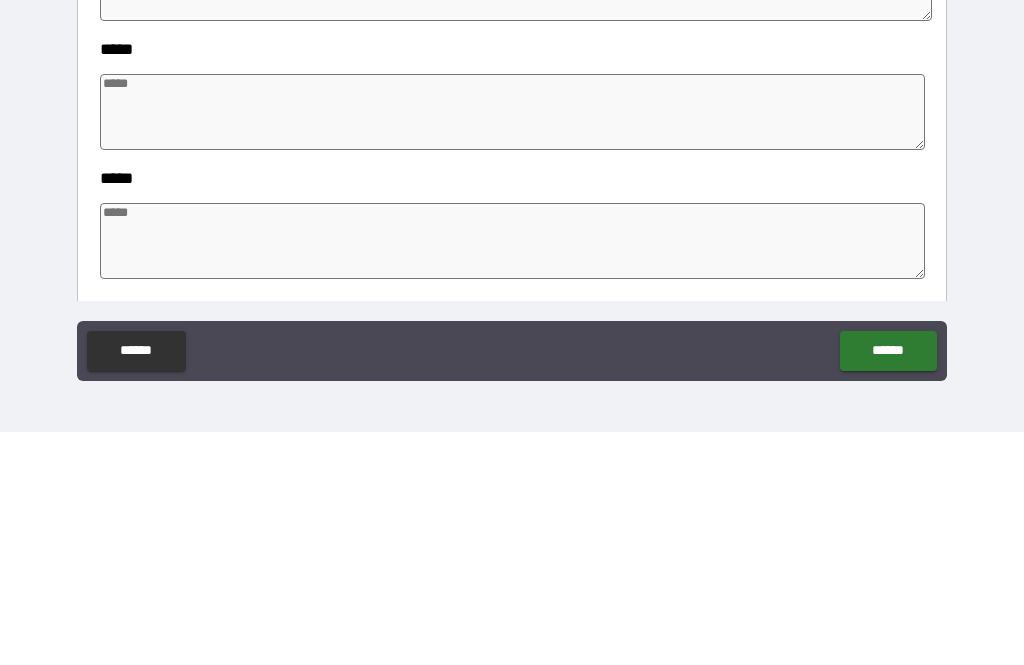 type on "*" 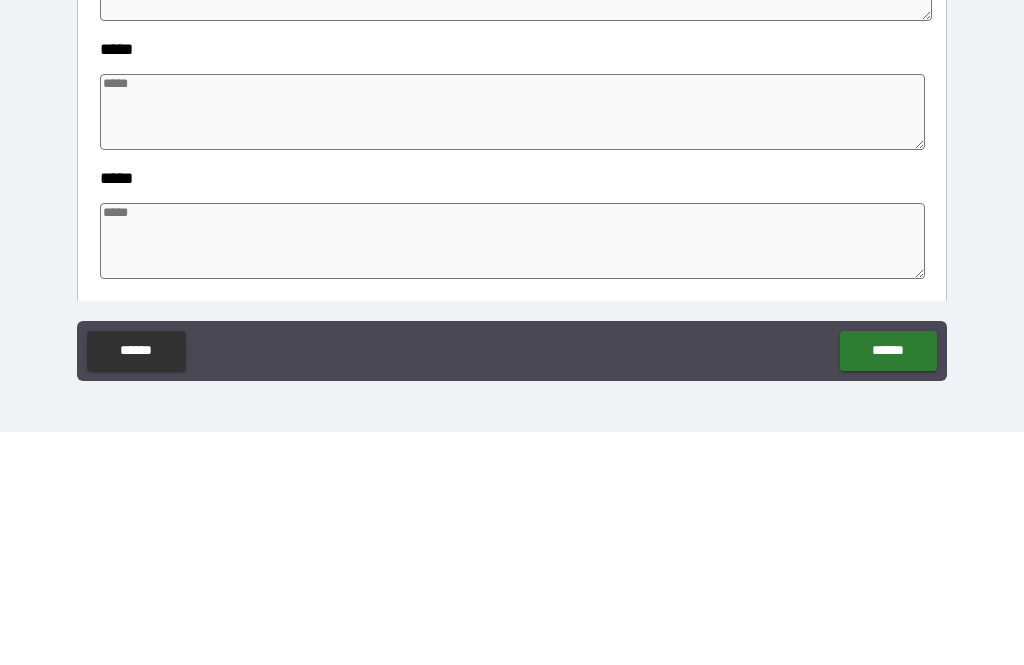 type on "*" 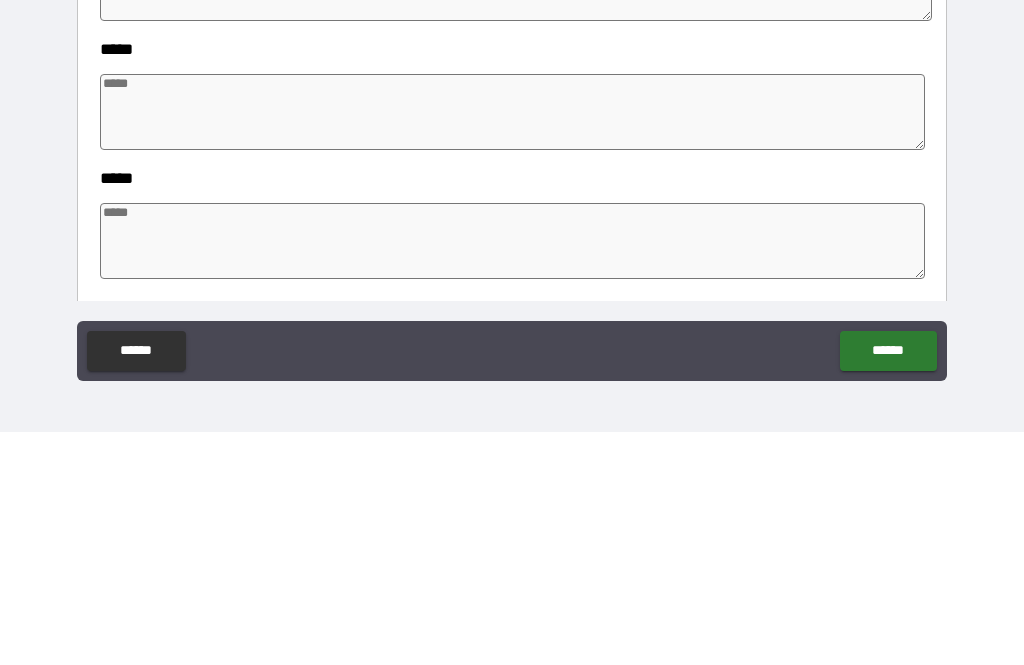type on "*" 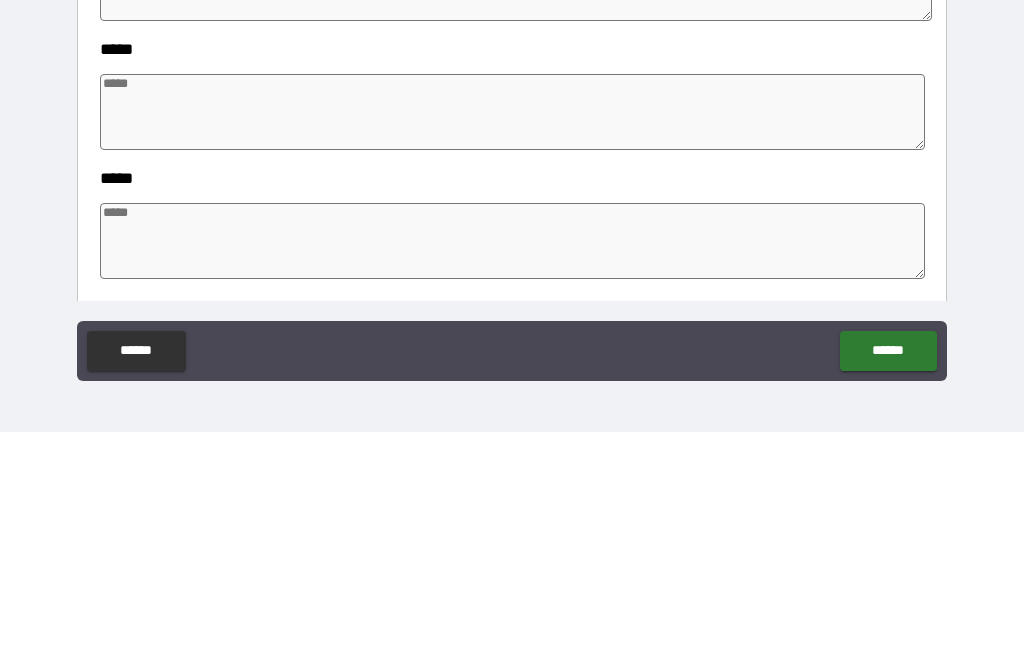 type on "*" 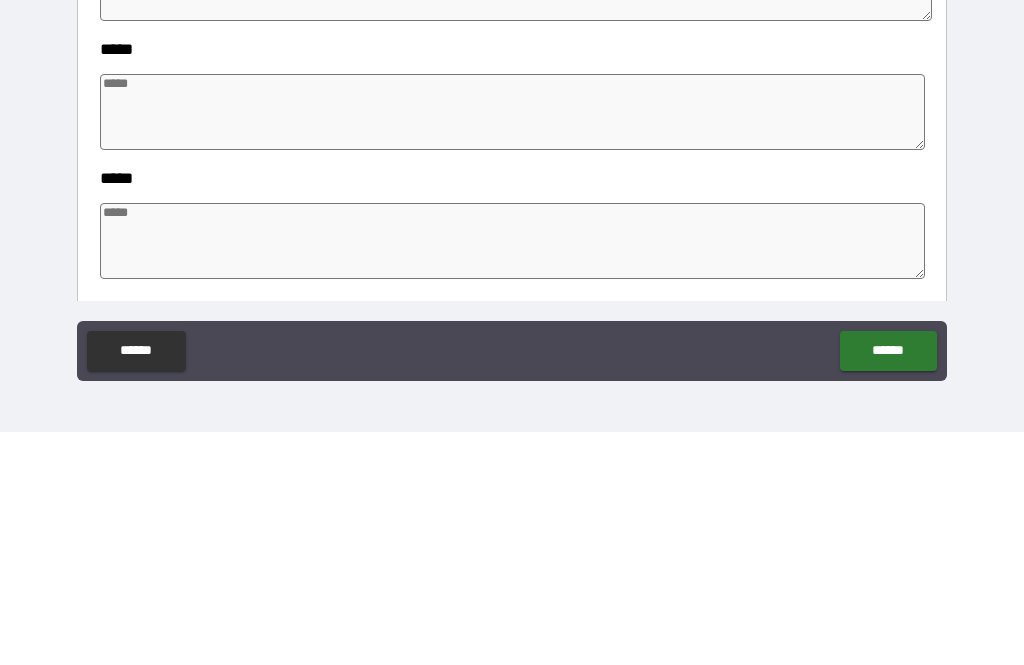 type on "****" 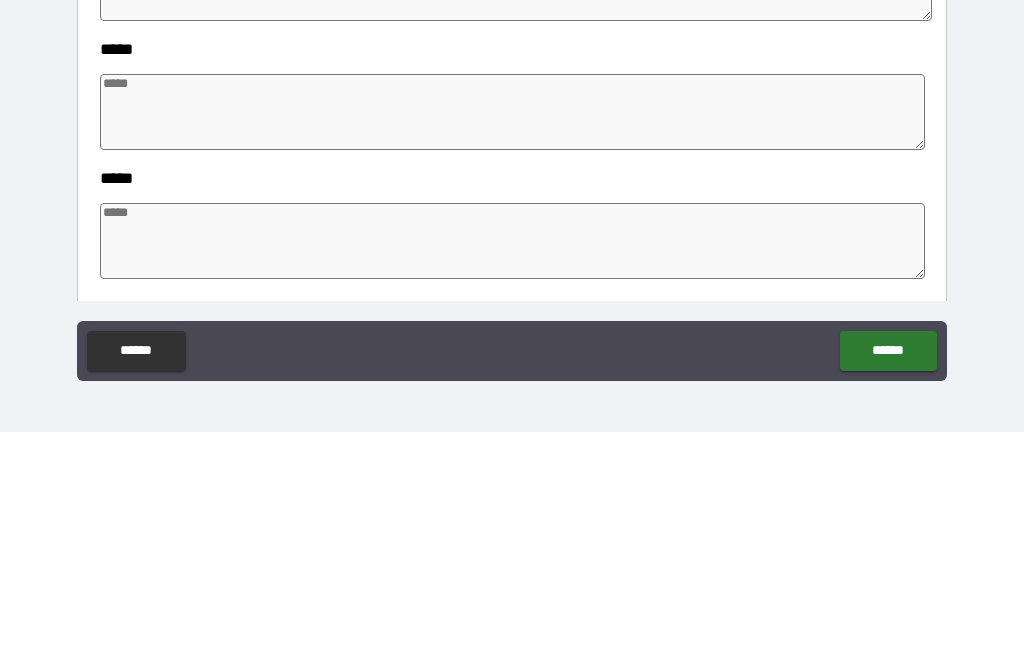 type on "*" 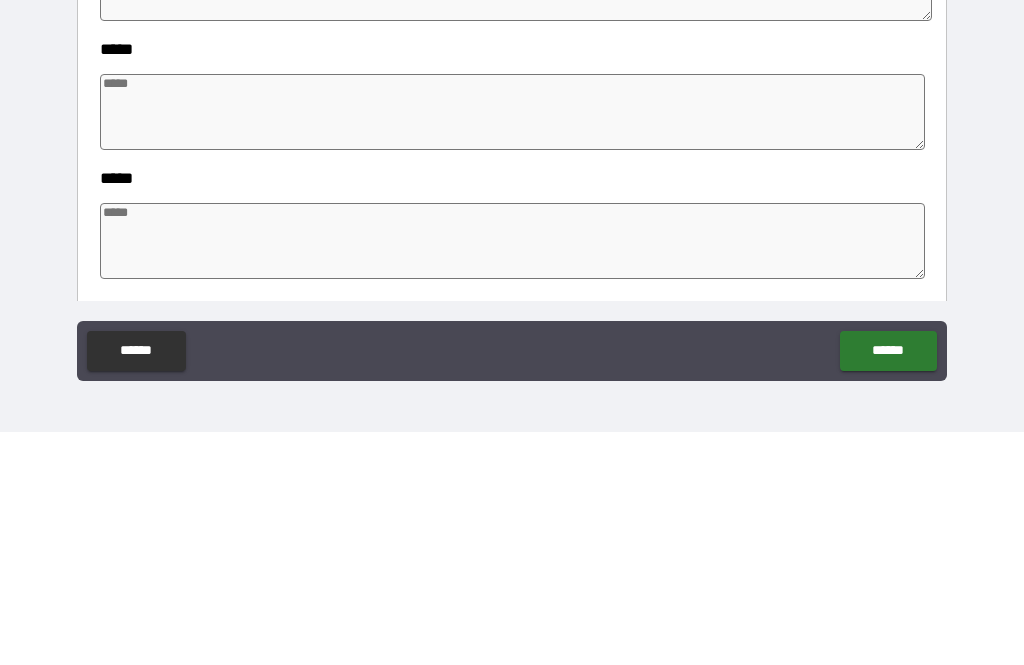 type on "*" 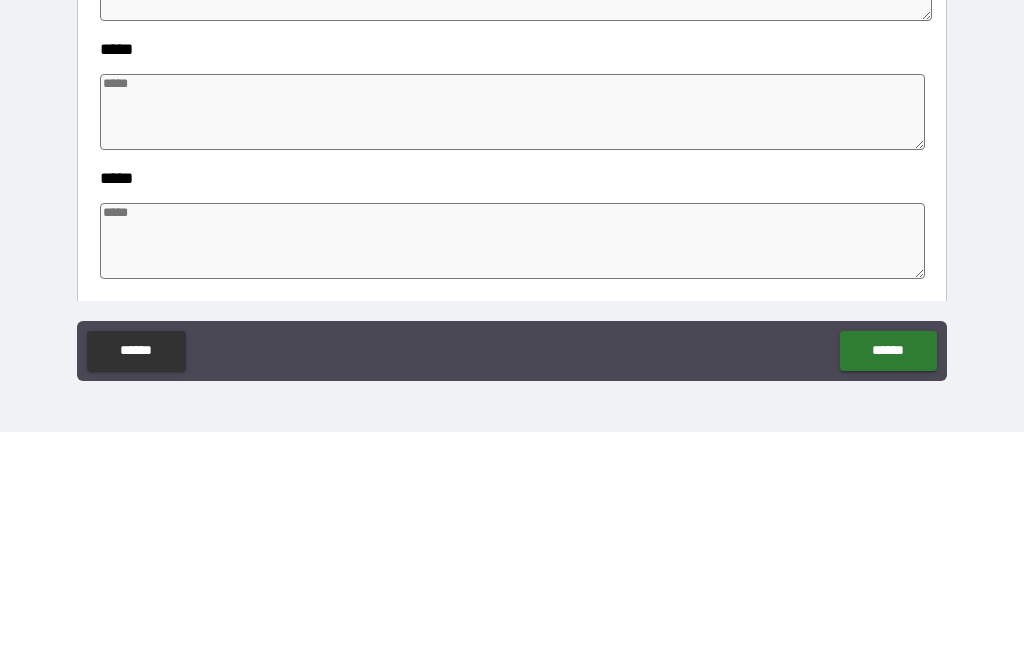 type on "*" 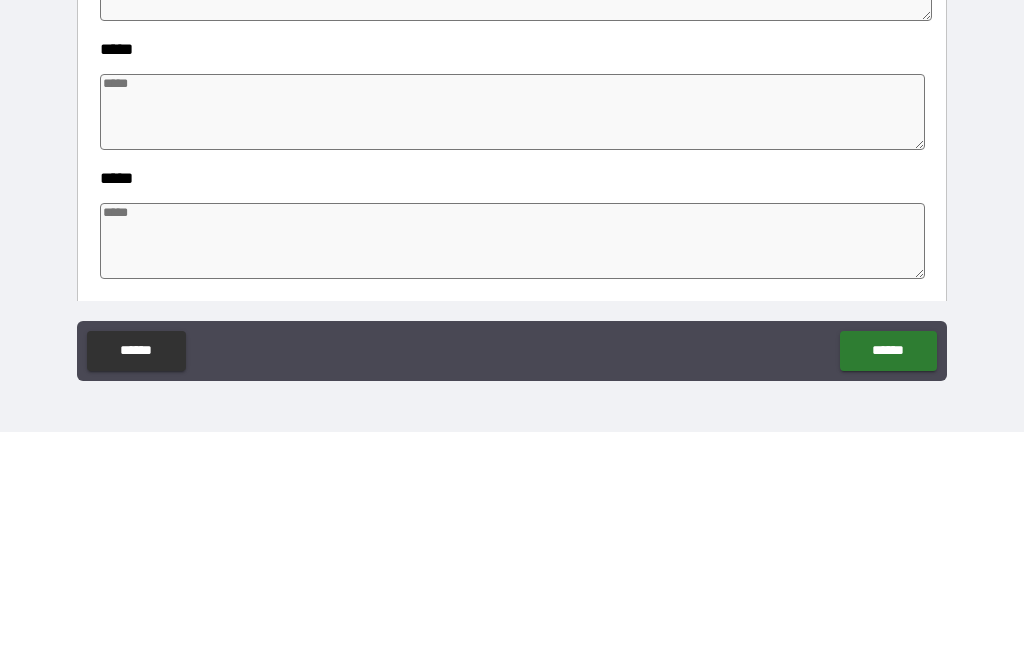 type on "******" 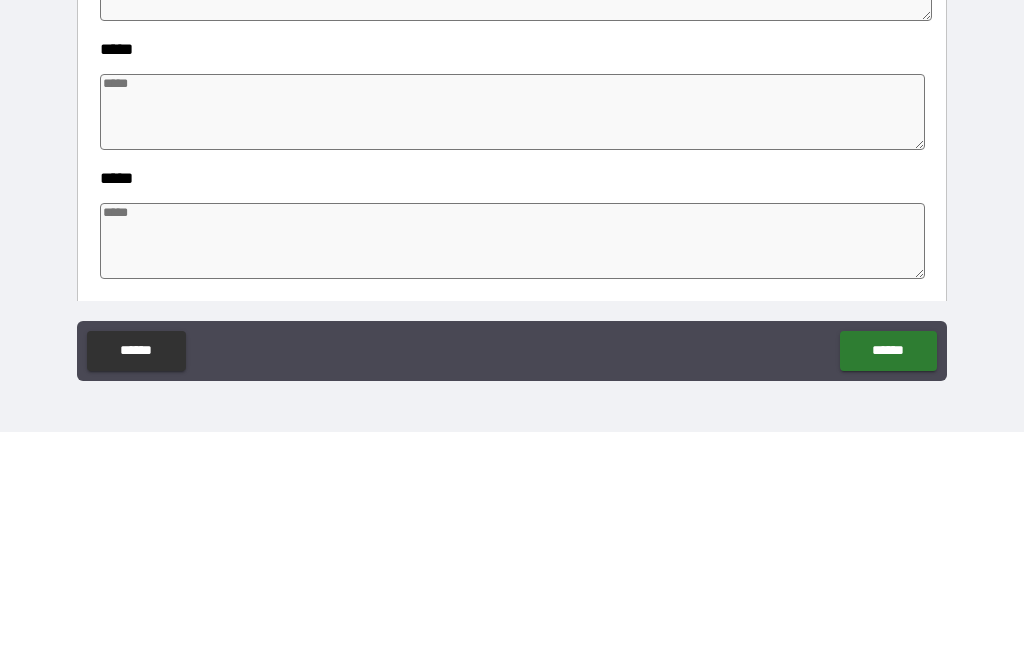 type on "*" 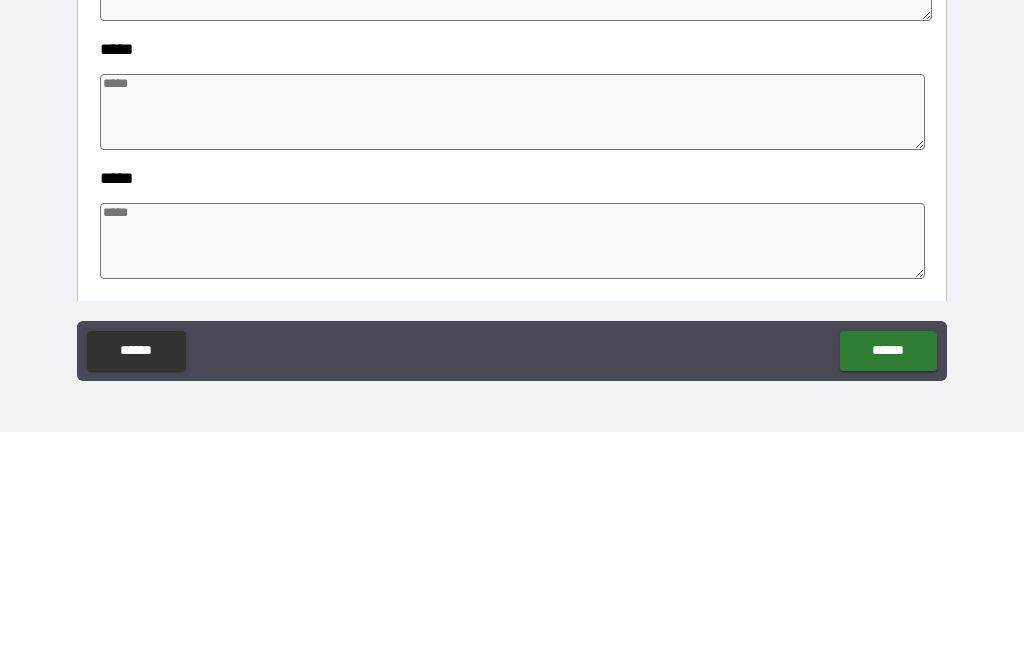 type on "*******" 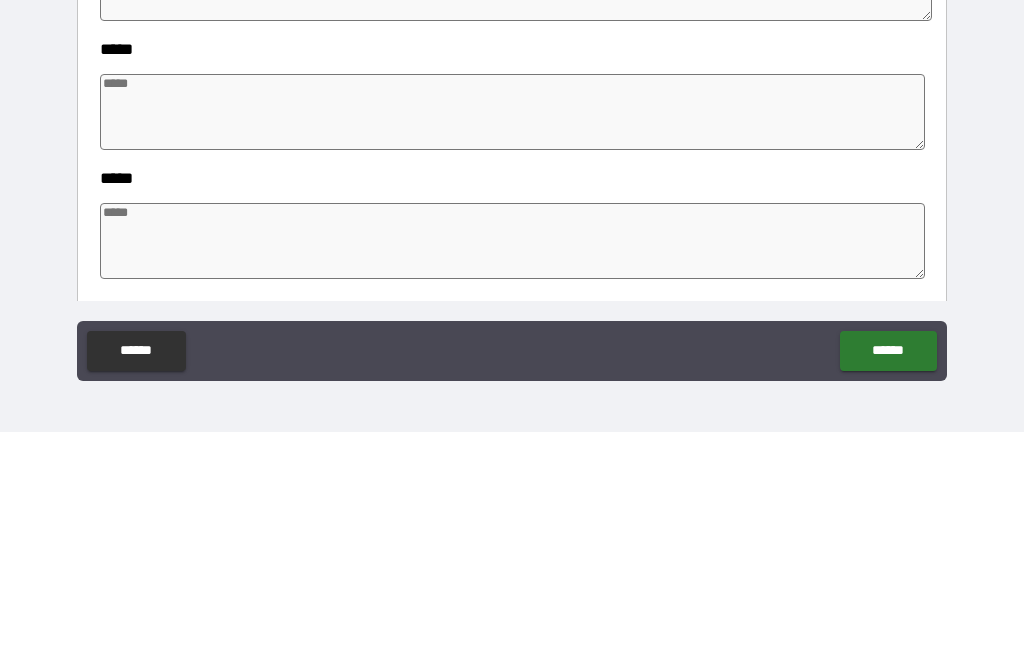 type on "*" 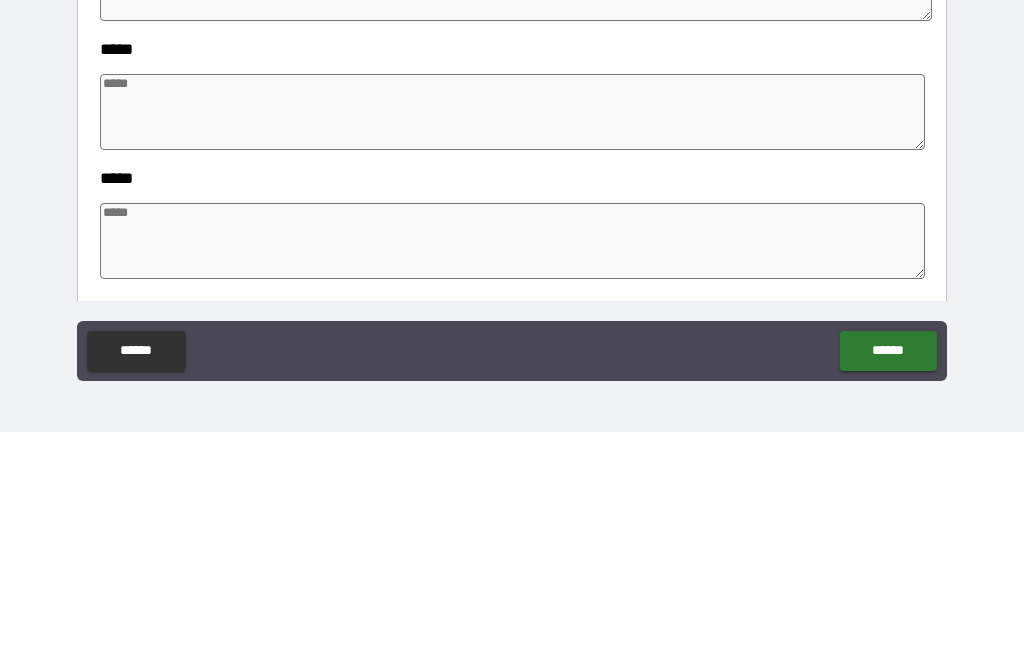 type on "*" 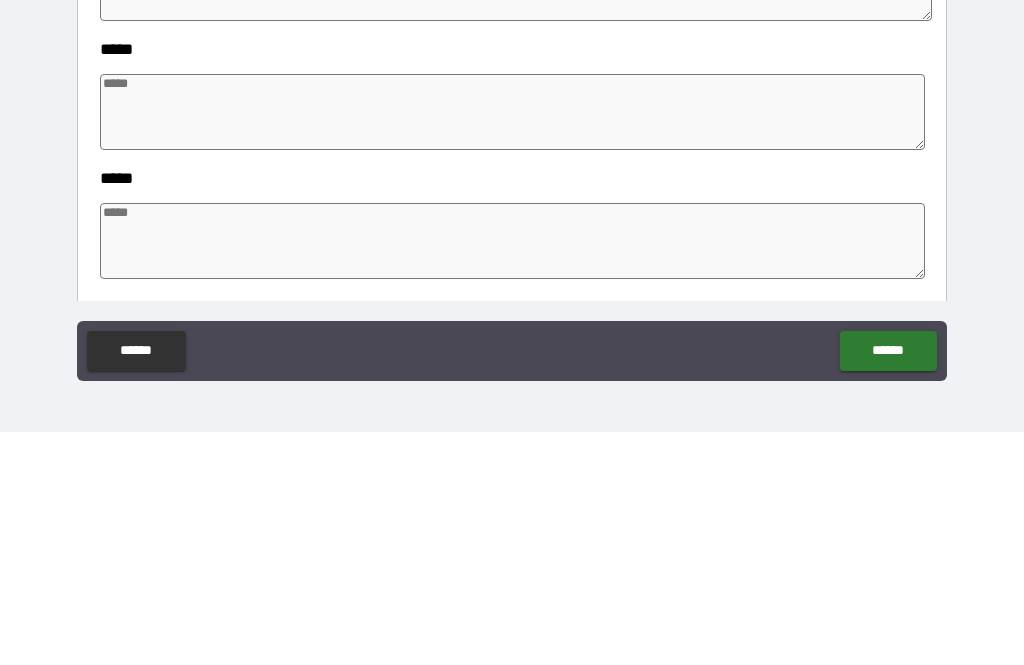 type on "*" 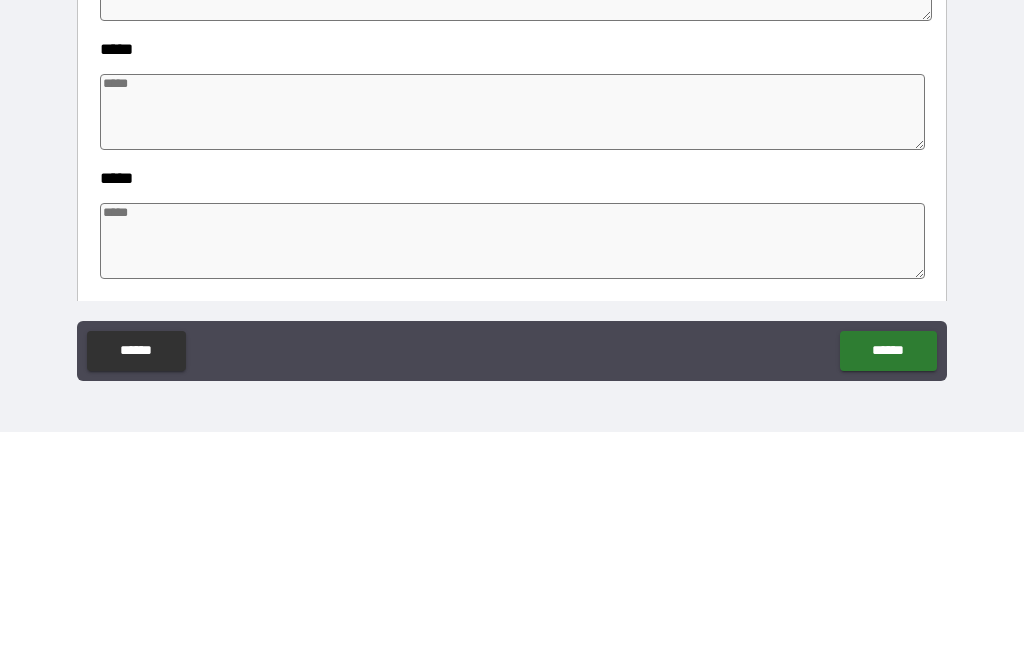 type on "*" 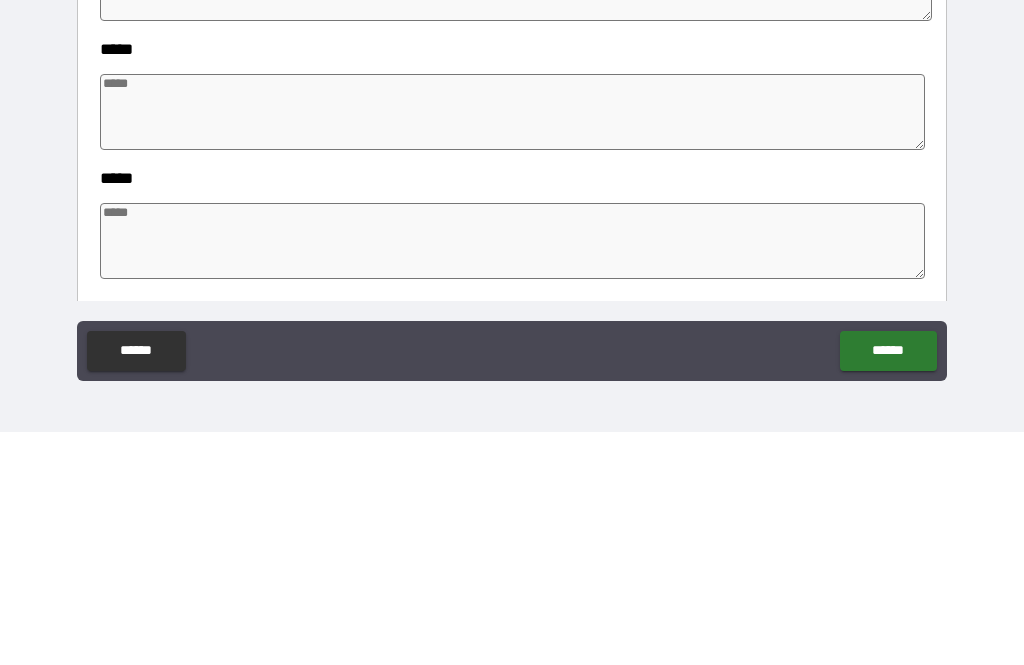 type on "*" 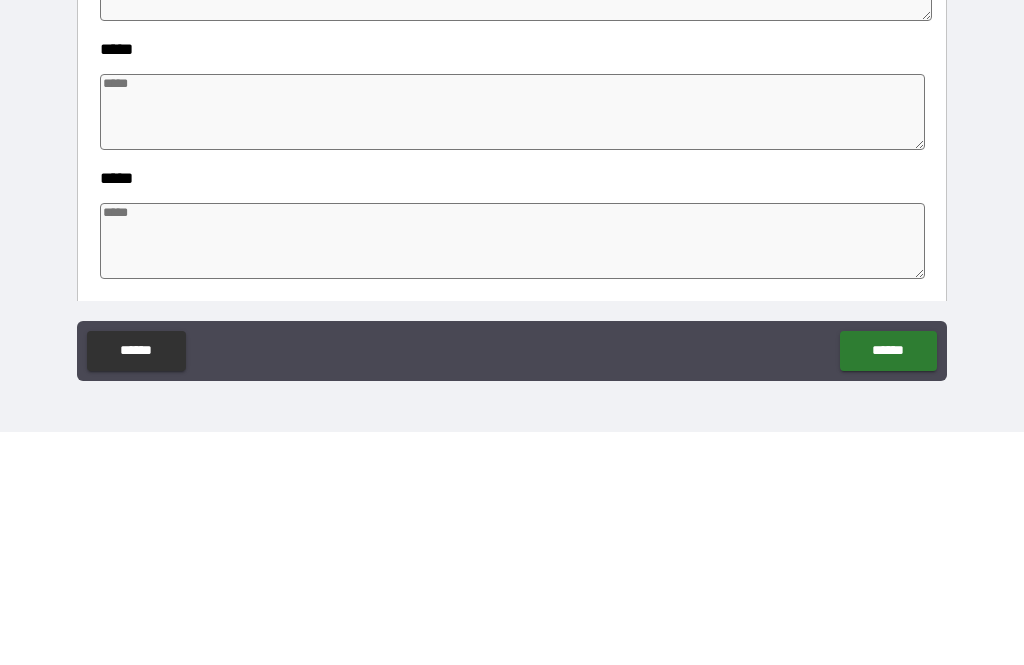 type on "*" 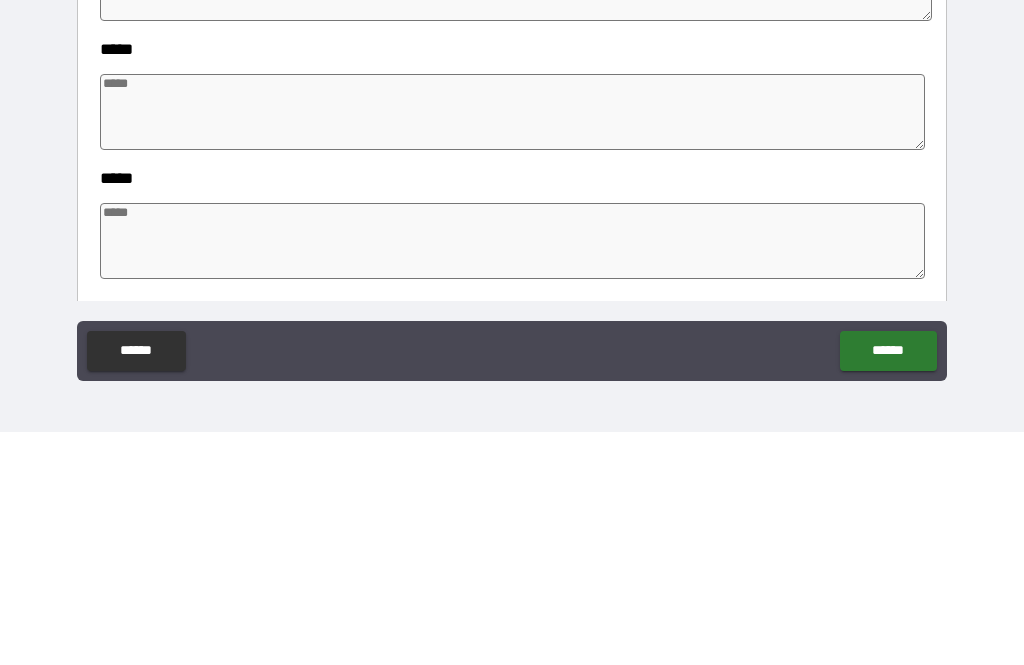 type on "*" 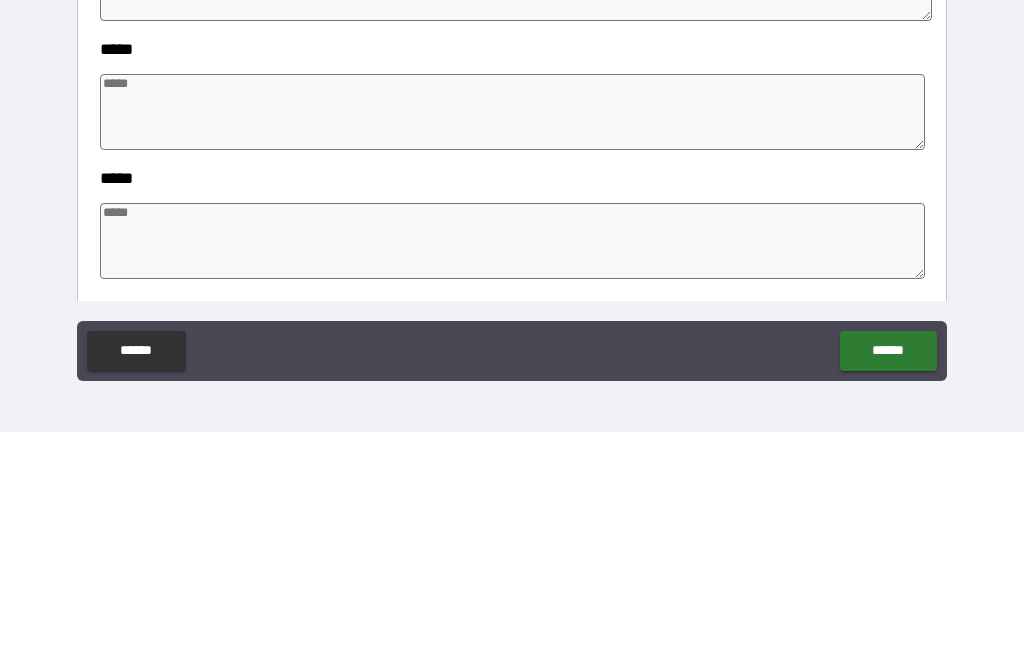 type on "*" 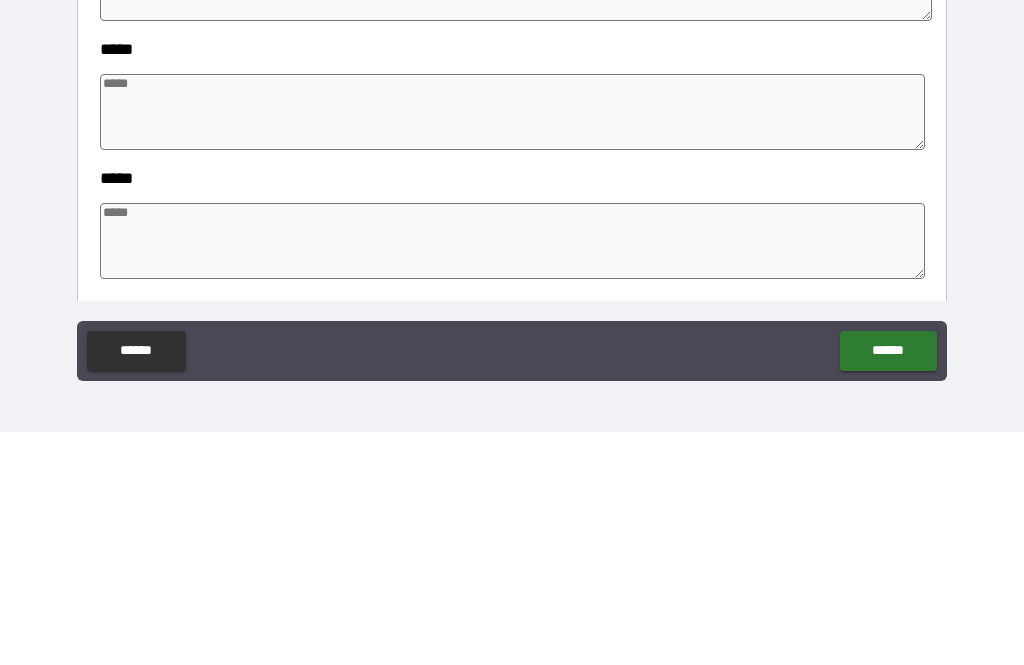 type on "*" 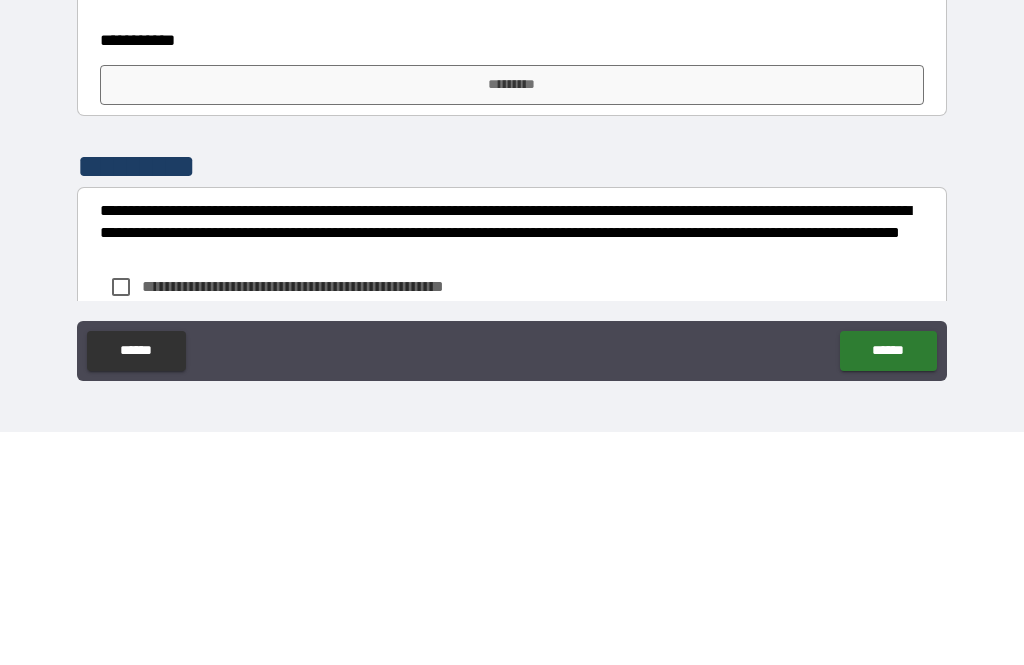 scroll, scrollTop: 5297, scrollLeft: 0, axis: vertical 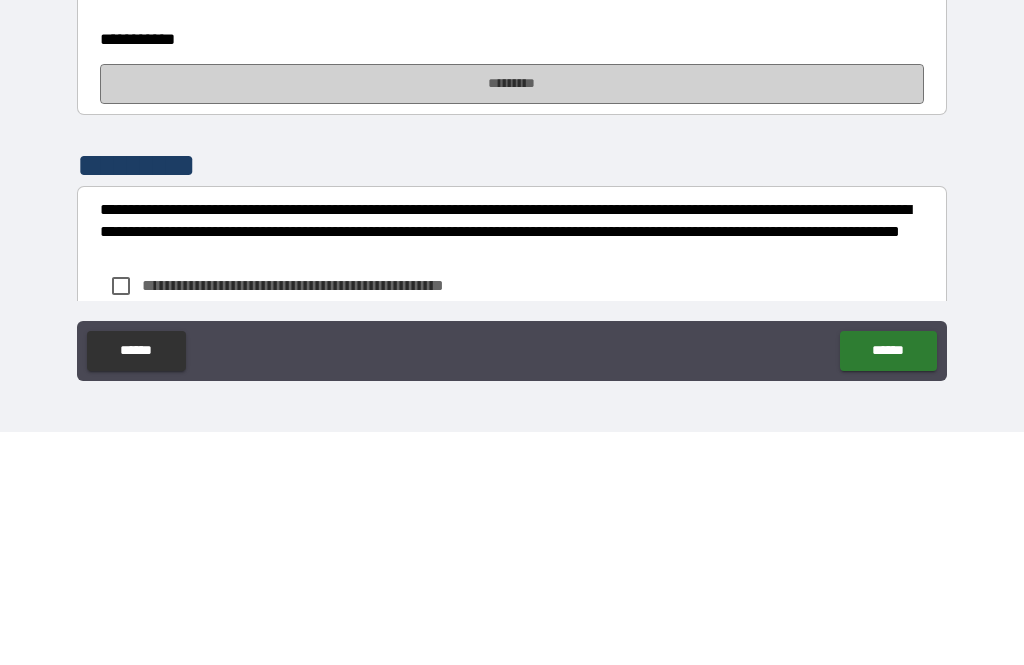 type on "**********" 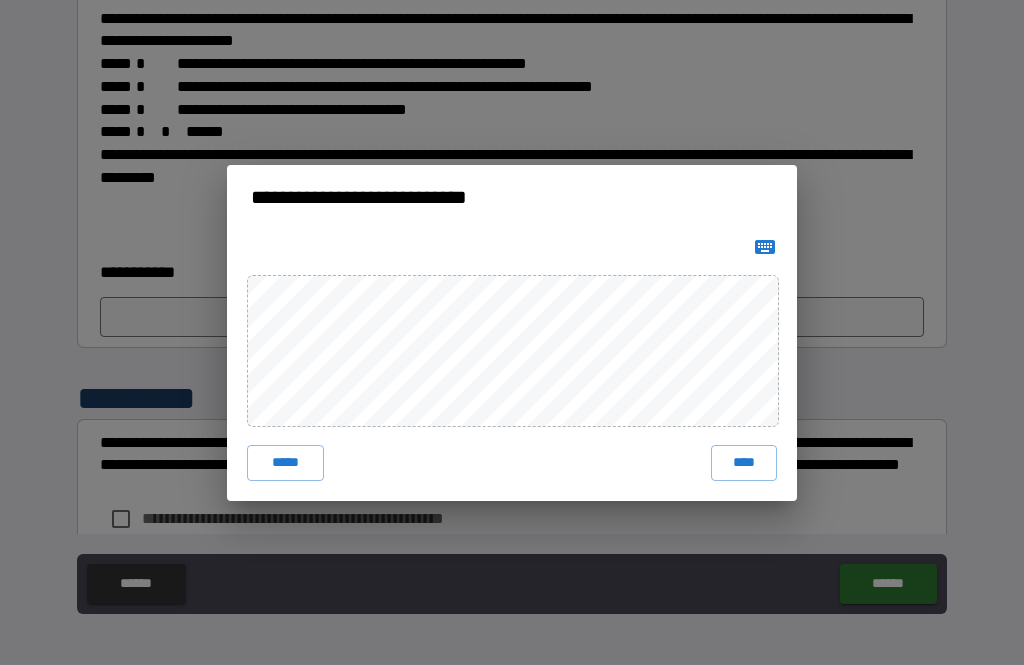 click on "****" at bounding box center [744, 463] 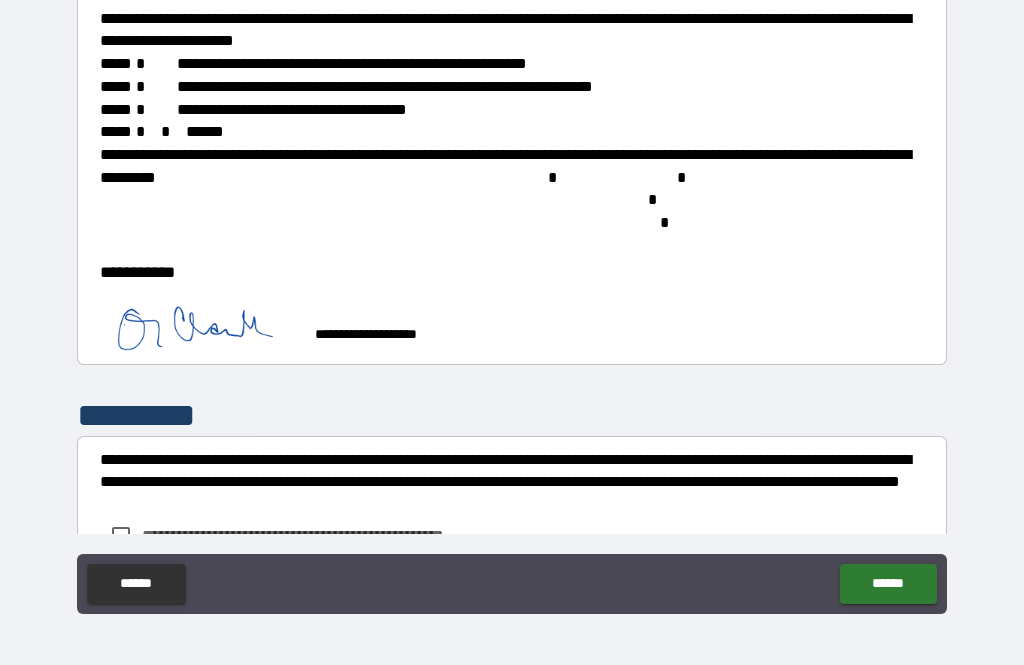 type on "*" 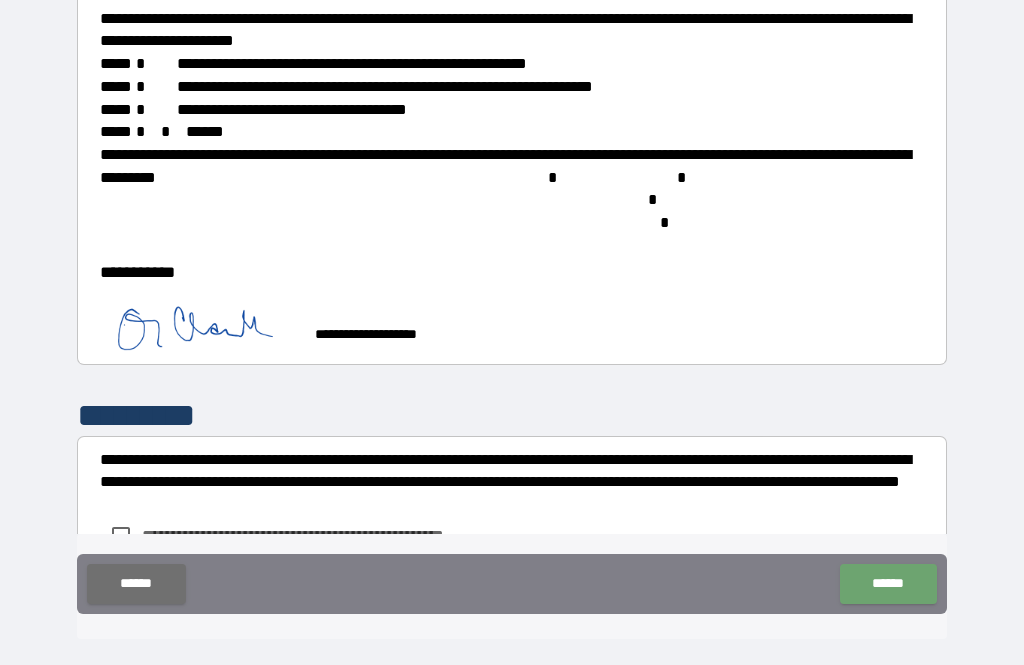 click on "******" at bounding box center (888, 584) 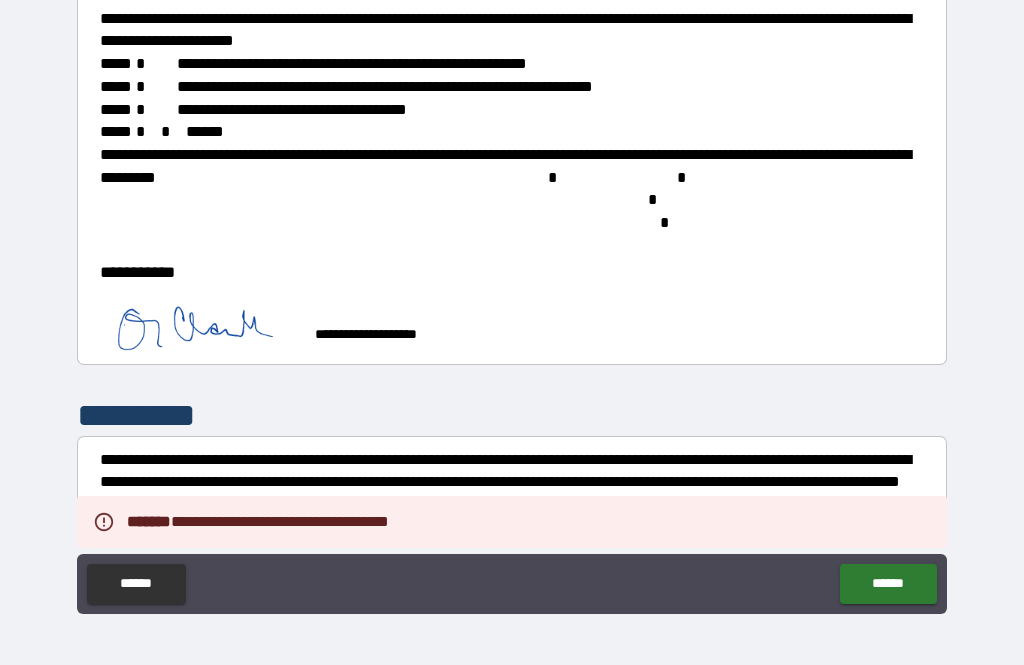 type on "*" 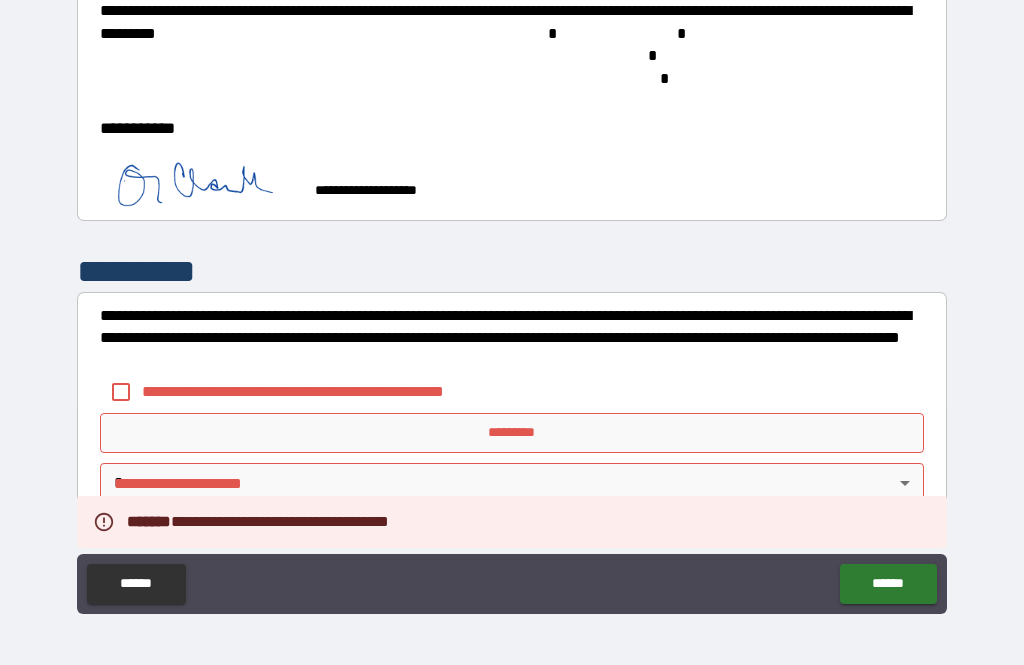 scroll, scrollTop: 5504, scrollLeft: 0, axis: vertical 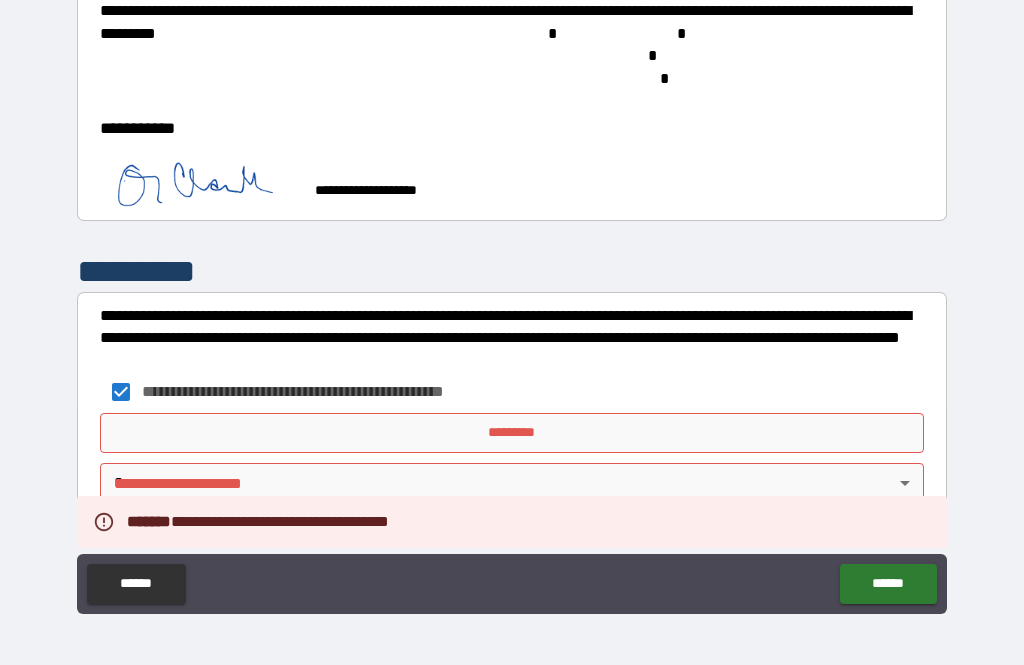 type on "*" 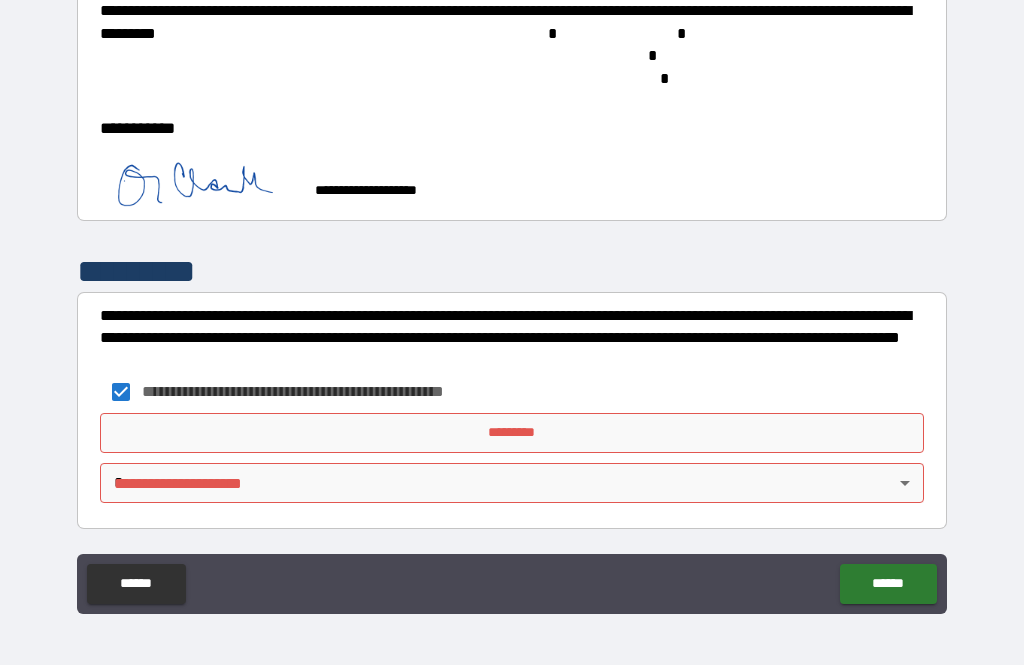 scroll, scrollTop: 5498, scrollLeft: 0, axis: vertical 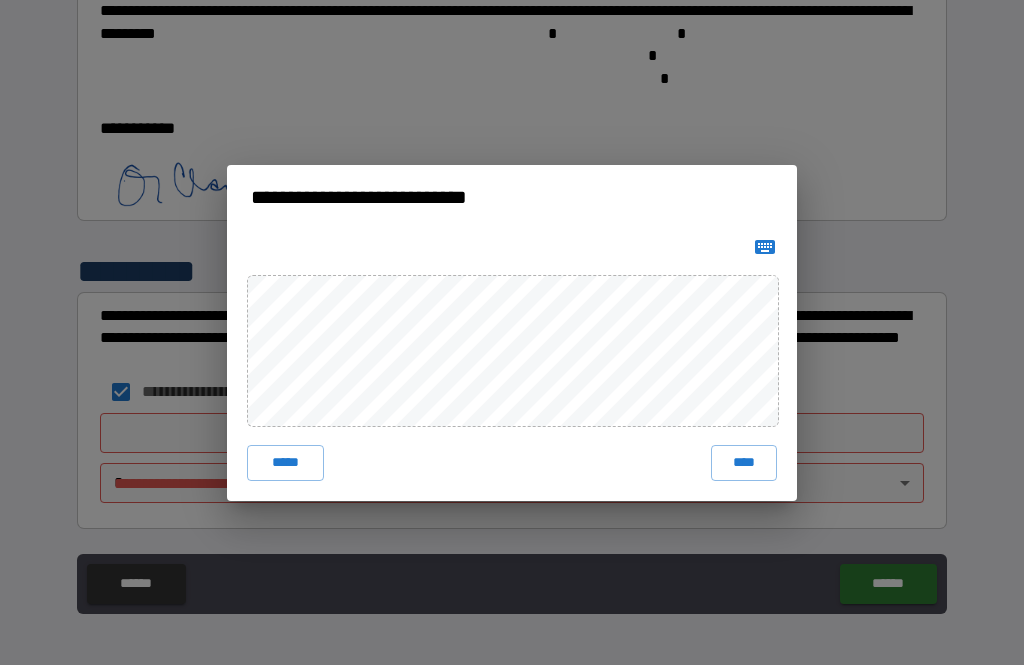 click on "****" at bounding box center (744, 463) 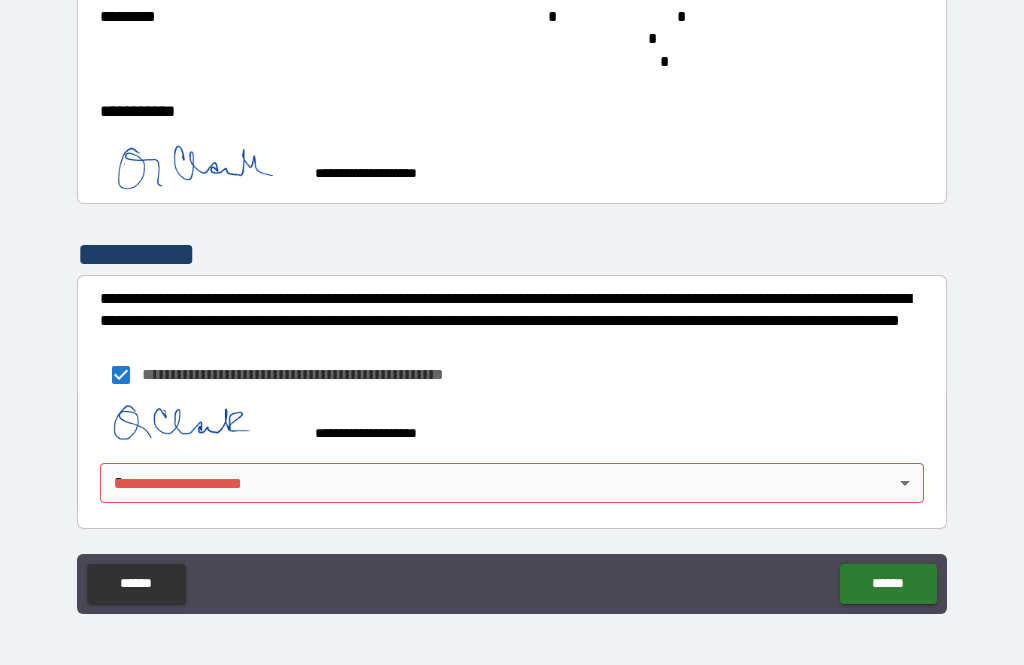 scroll, scrollTop: 5494, scrollLeft: 0, axis: vertical 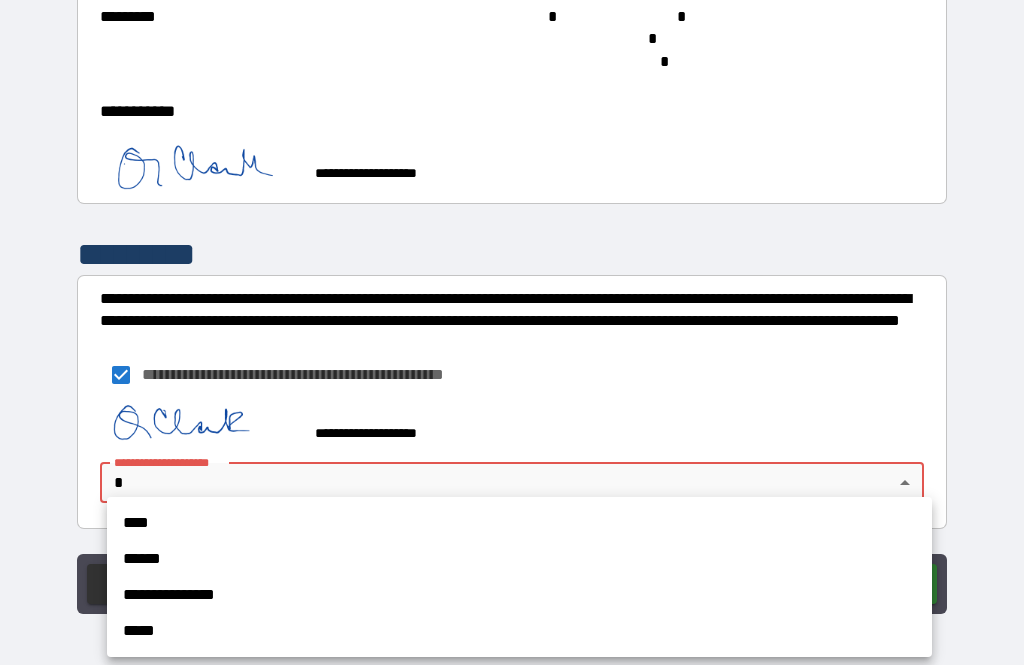 click on "****" at bounding box center [519, 523] 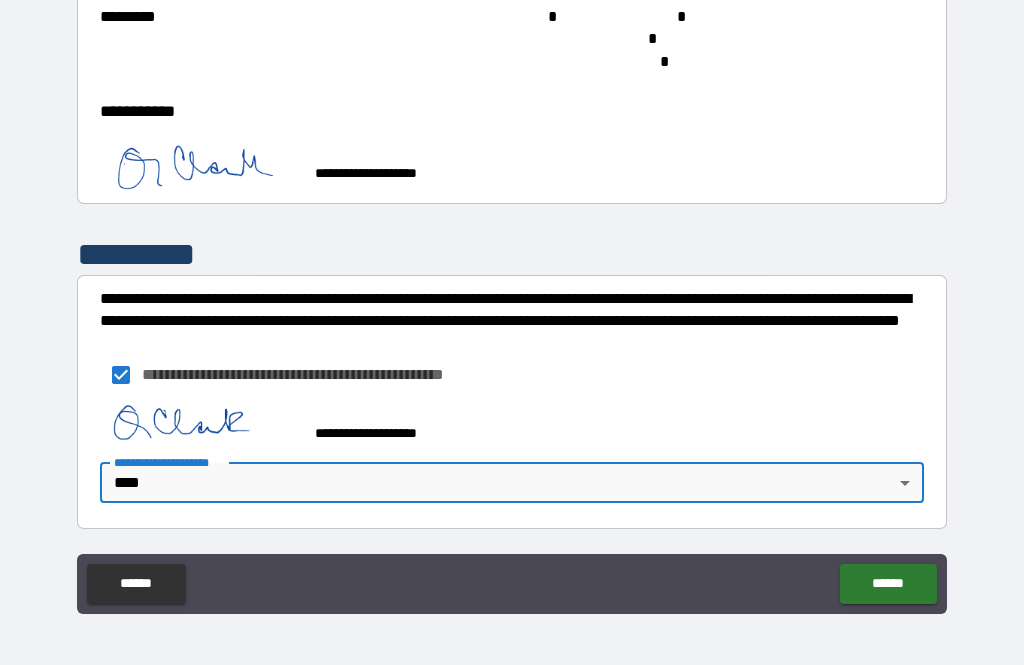 type on "*" 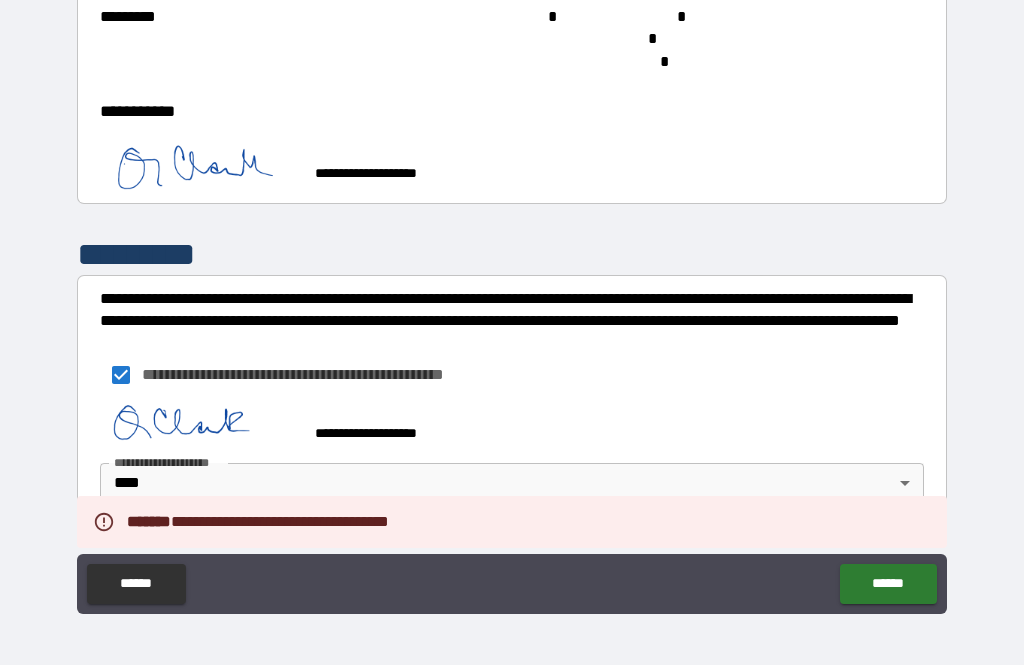 type on "*" 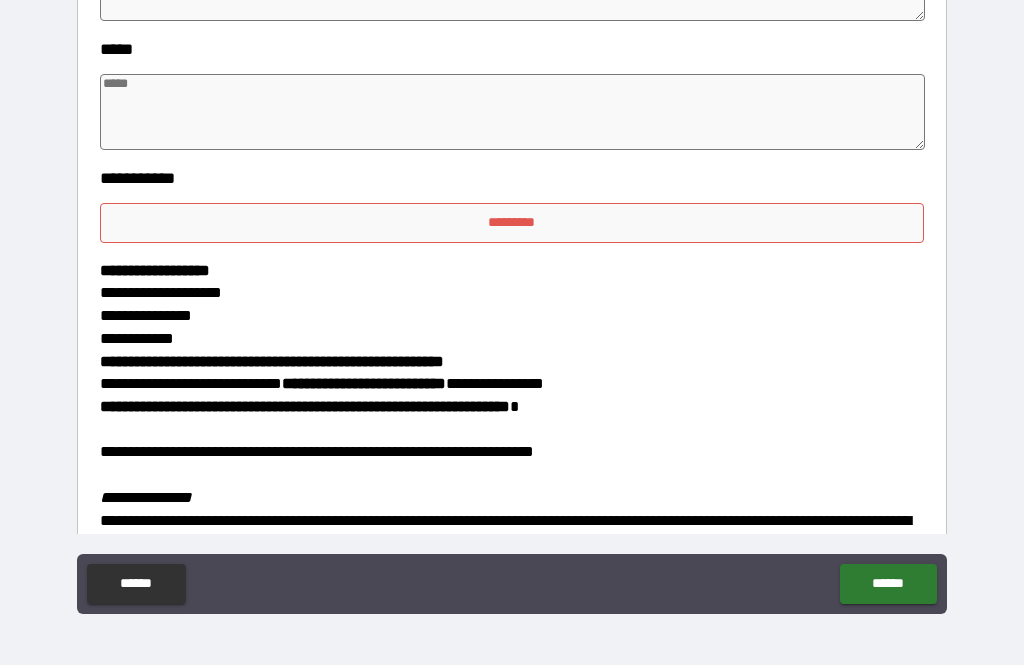 scroll, scrollTop: 4795, scrollLeft: 0, axis: vertical 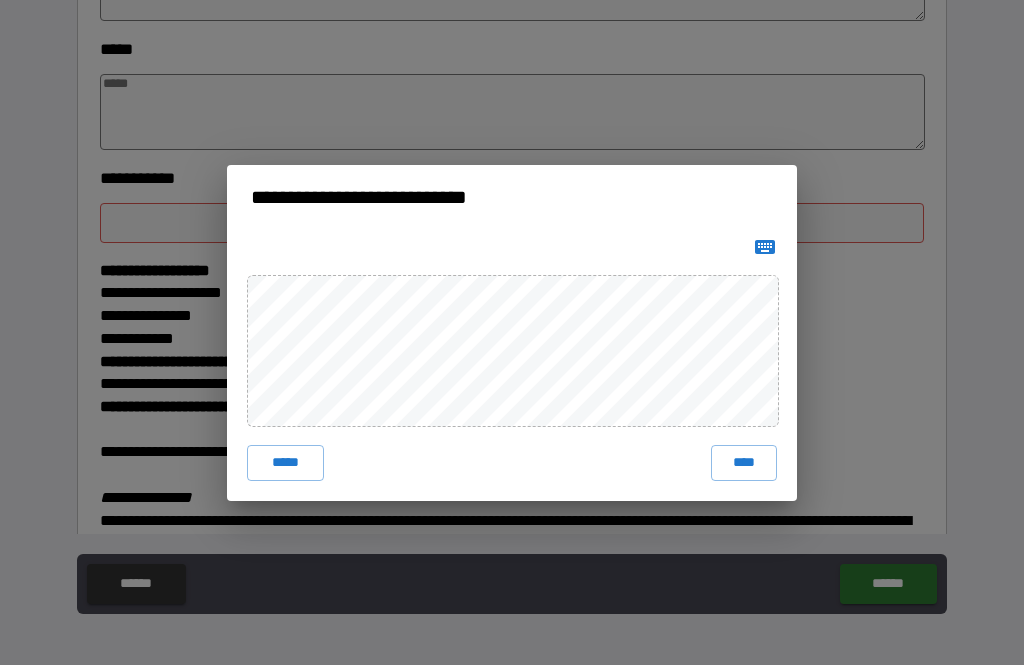 click on "****" at bounding box center [744, 463] 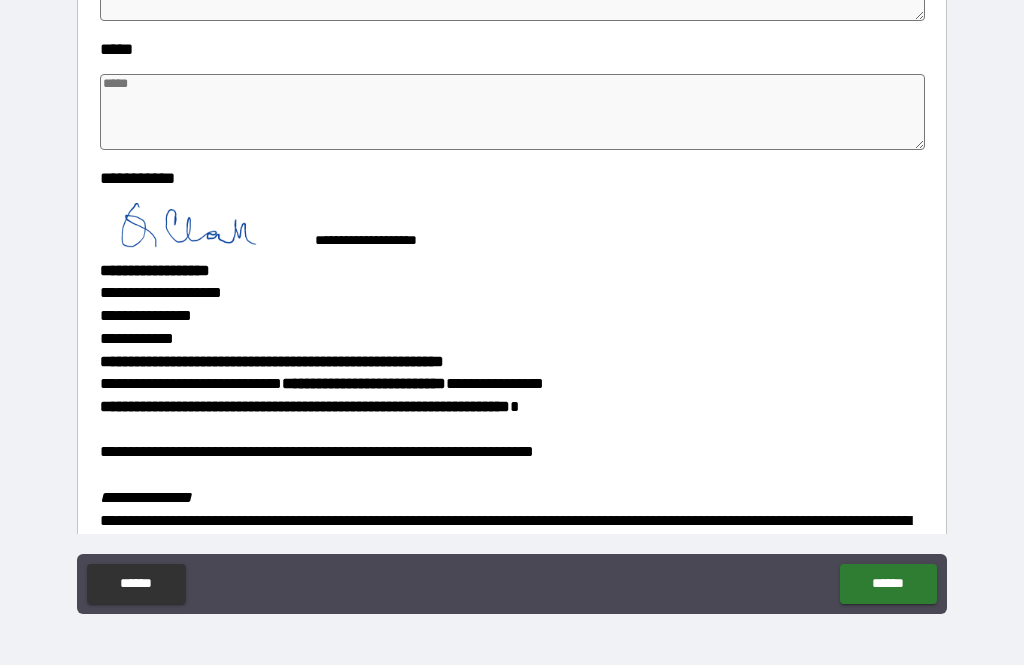 type on "*" 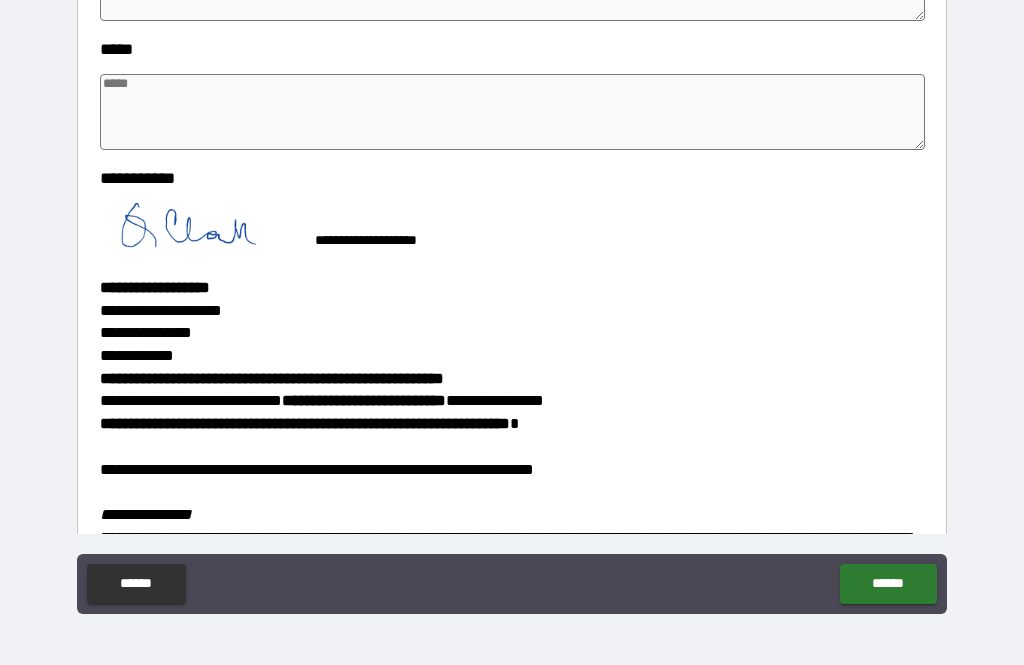 click on "******" at bounding box center [888, 584] 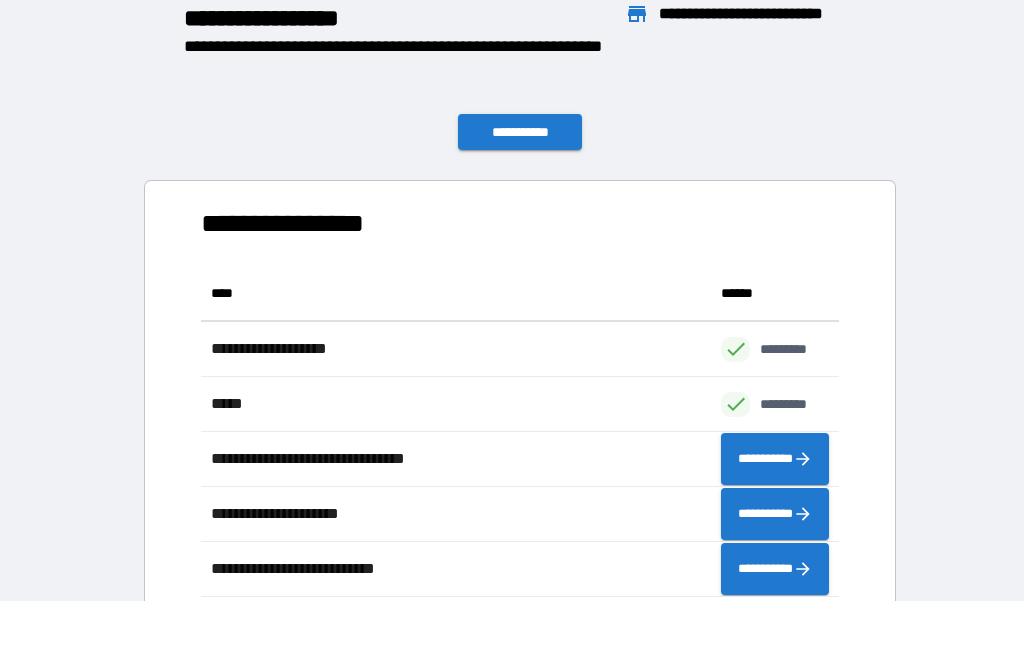 scroll, scrollTop: 331, scrollLeft: 638, axis: both 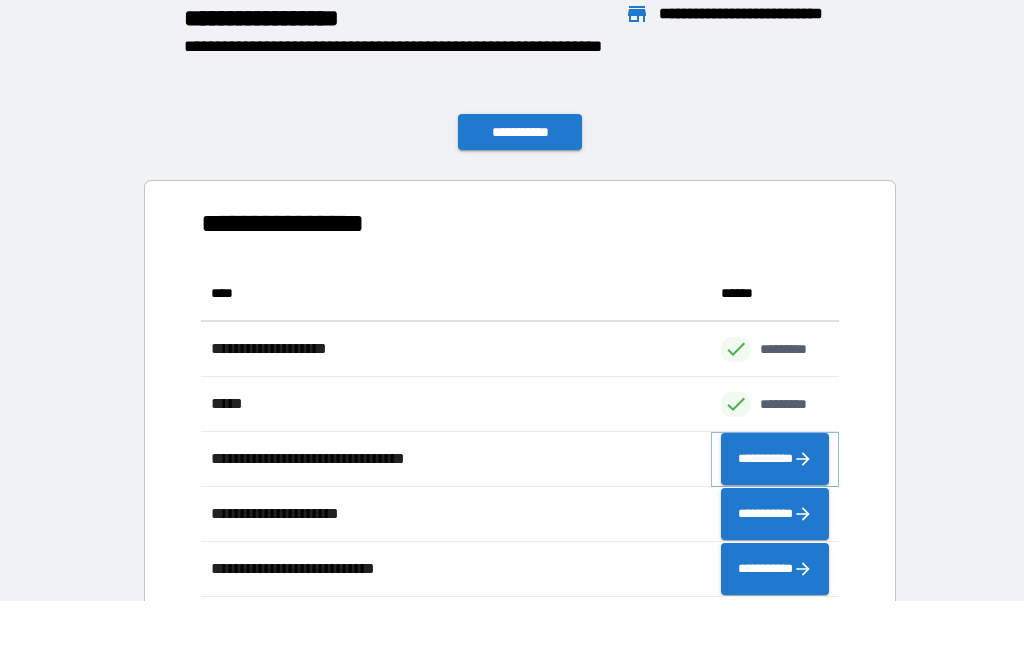 click on "**********" at bounding box center (775, 459) 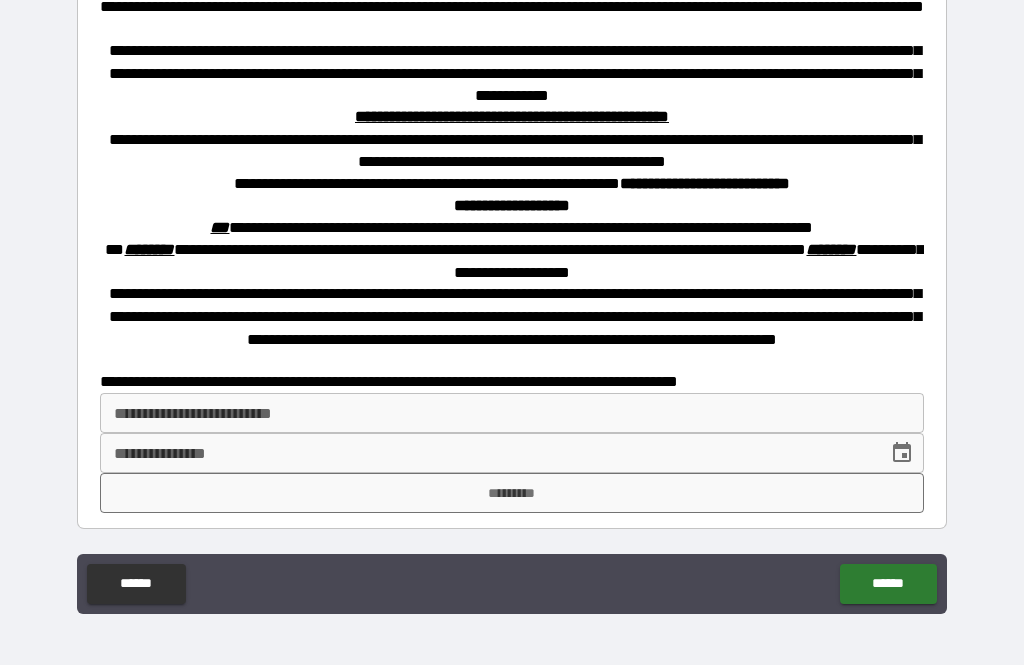 scroll, scrollTop: 597, scrollLeft: 0, axis: vertical 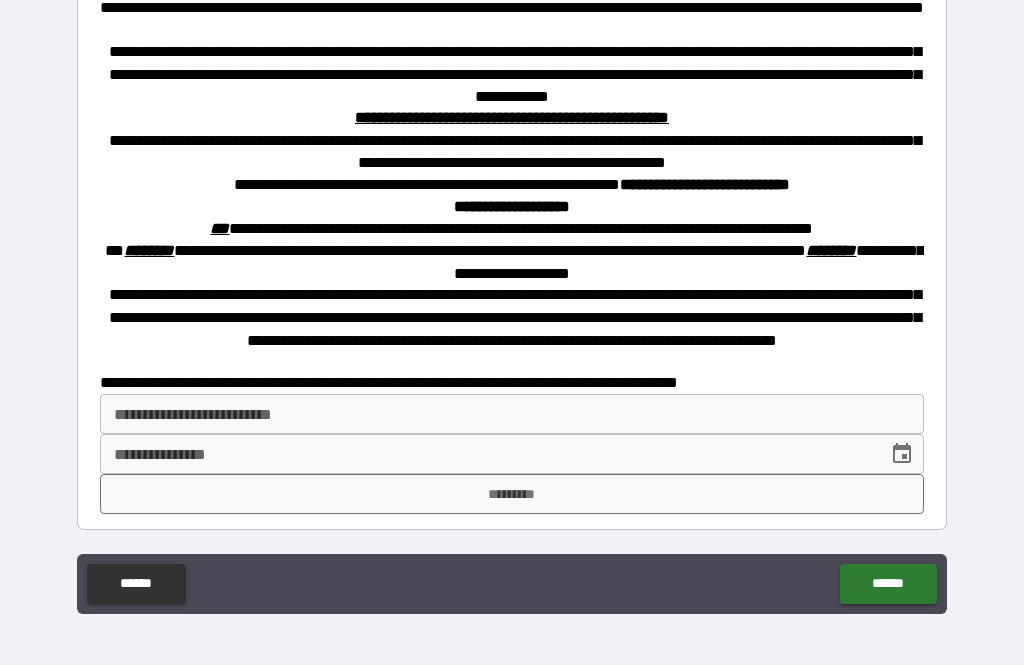 click on "**********" at bounding box center (512, 414) 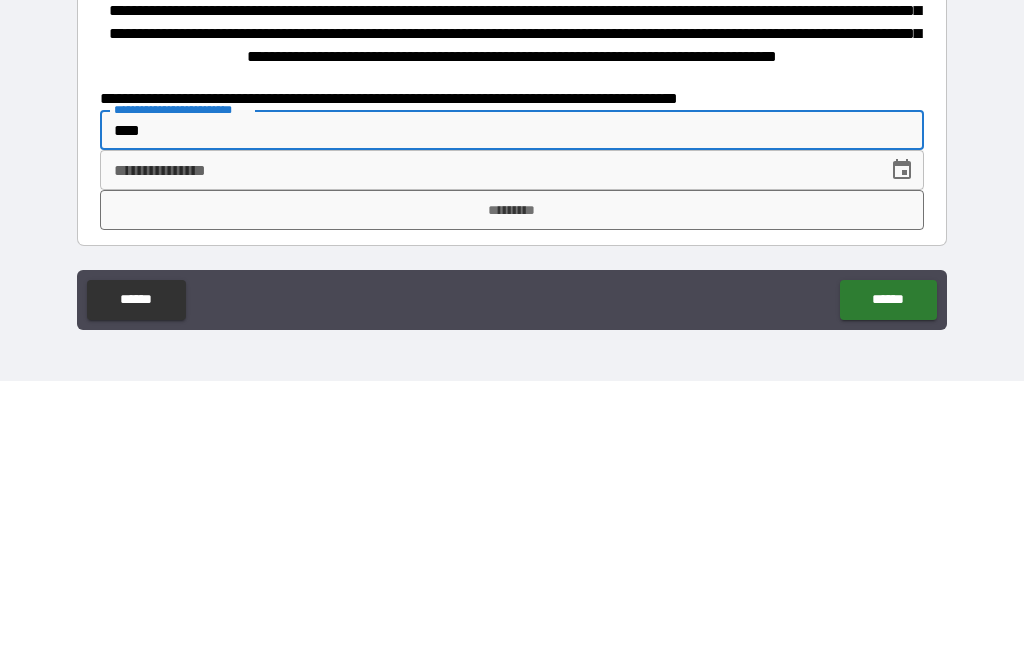 type on "****" 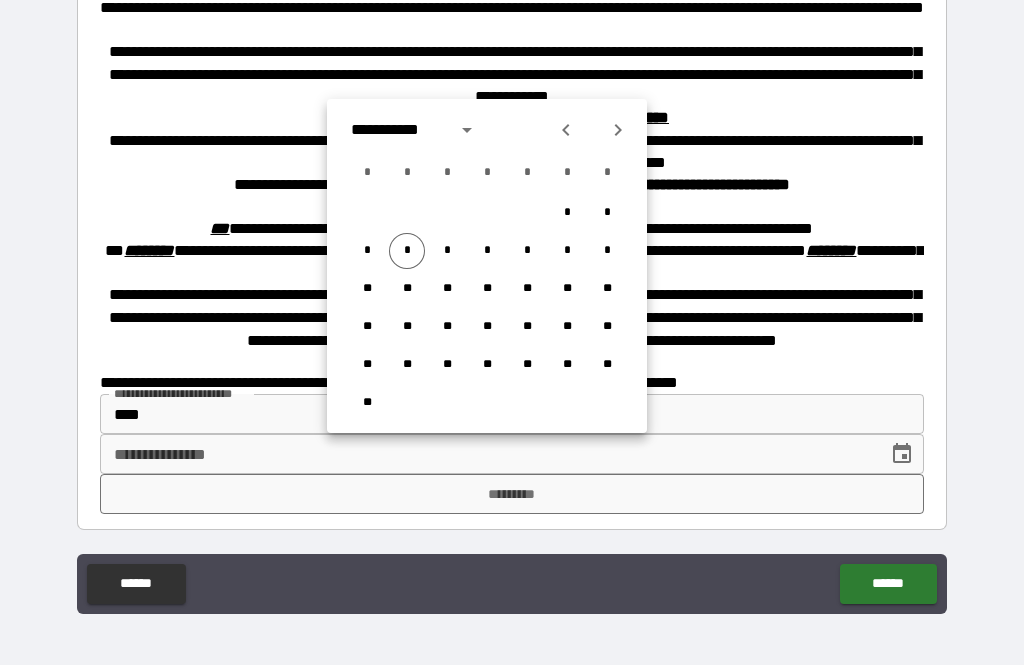 click on "*" at bounding box center [407, 251] 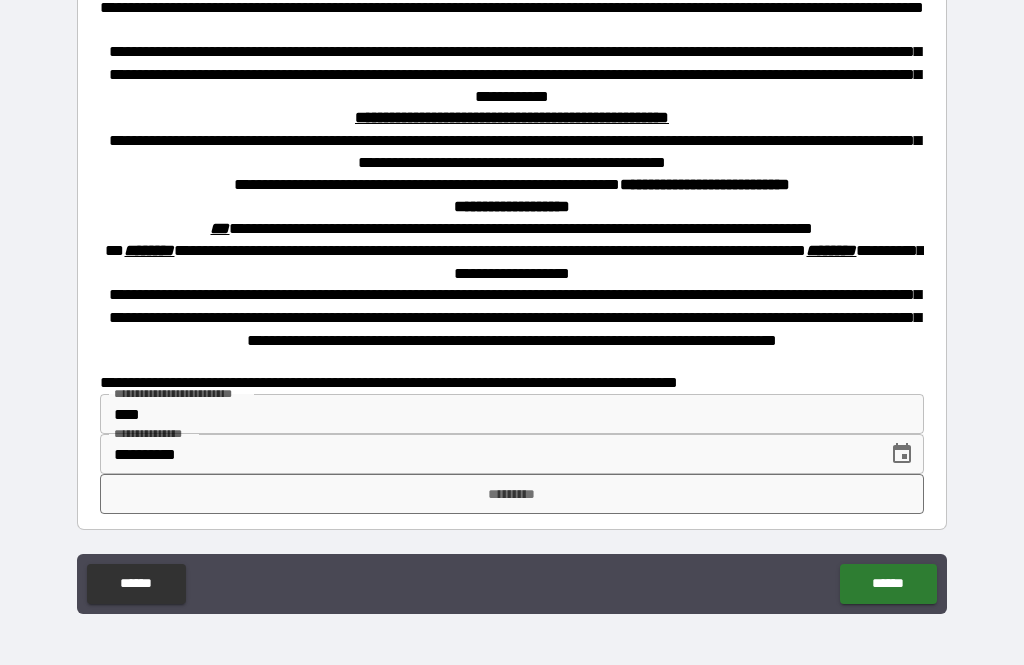 type on "**********" 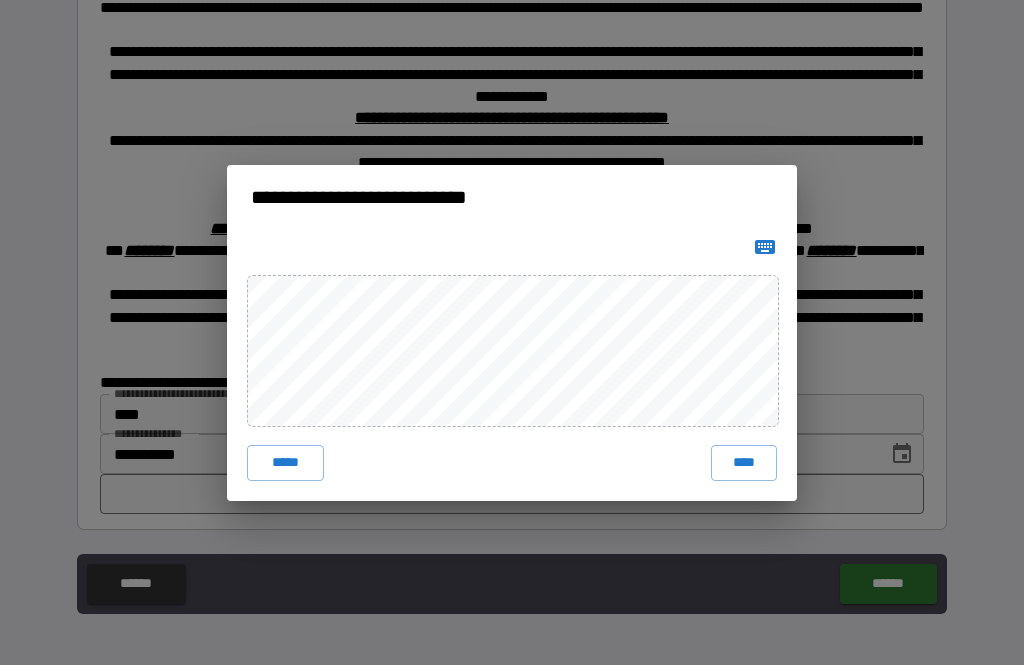 click on "****" at bounding box center (744, 463) 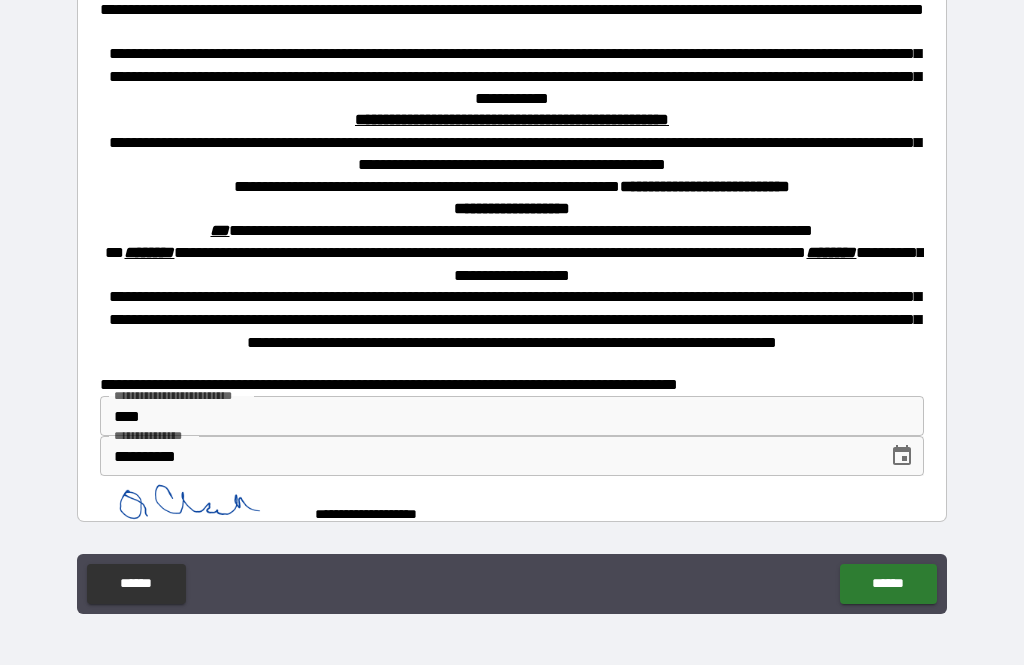 scroll, scrollTop: 587, scrollLeft: 0, axis: vertical 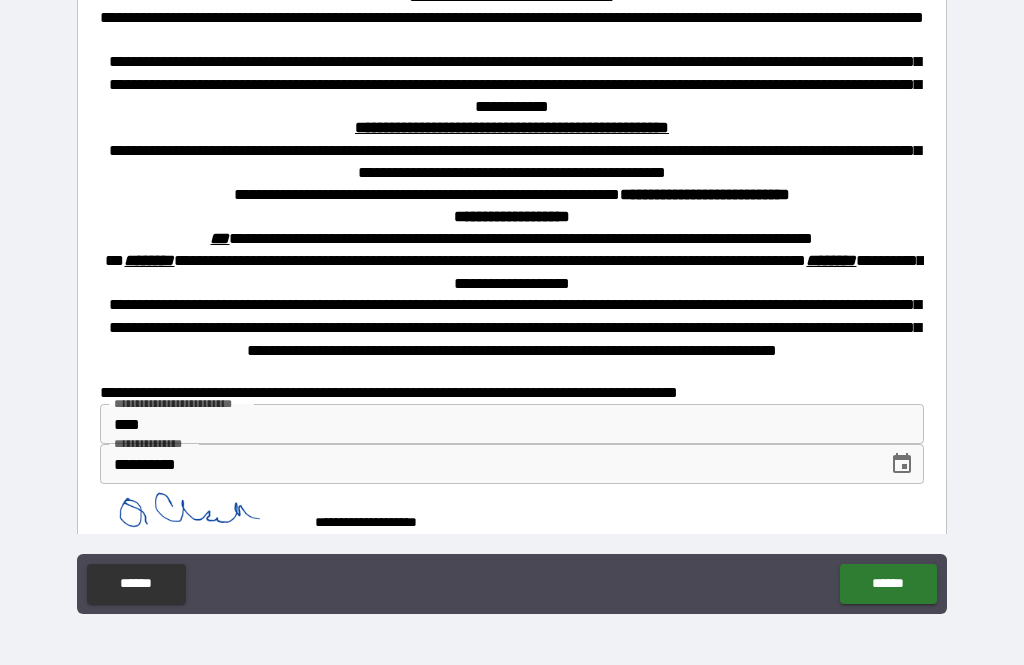click on "******" at bounding box center (888, 584) 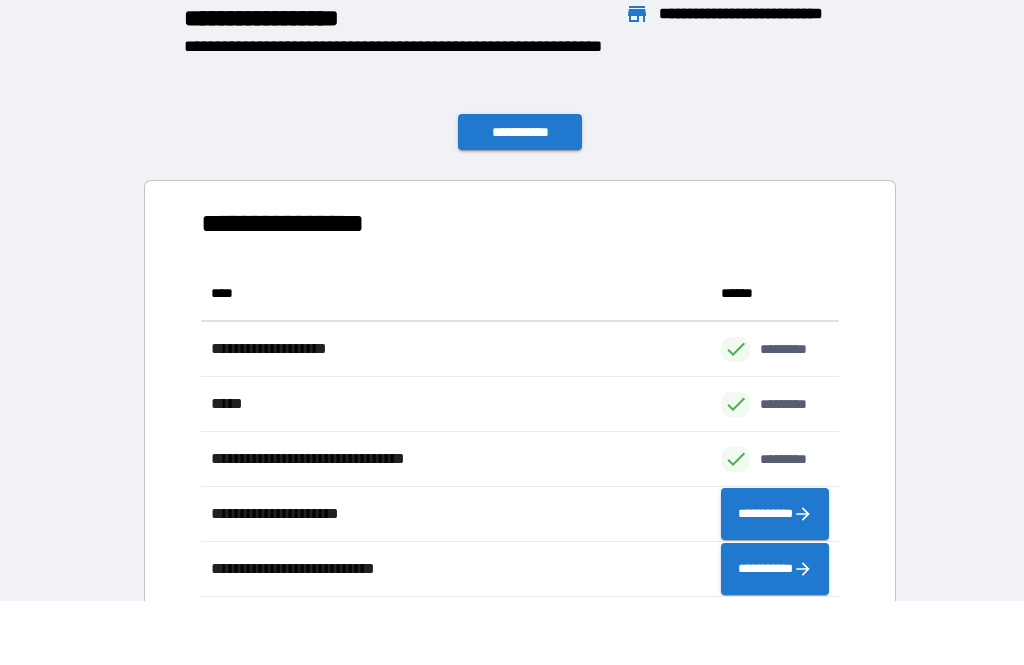 scroll, scrollTop: 1, scrollLeft: 1, axis: both 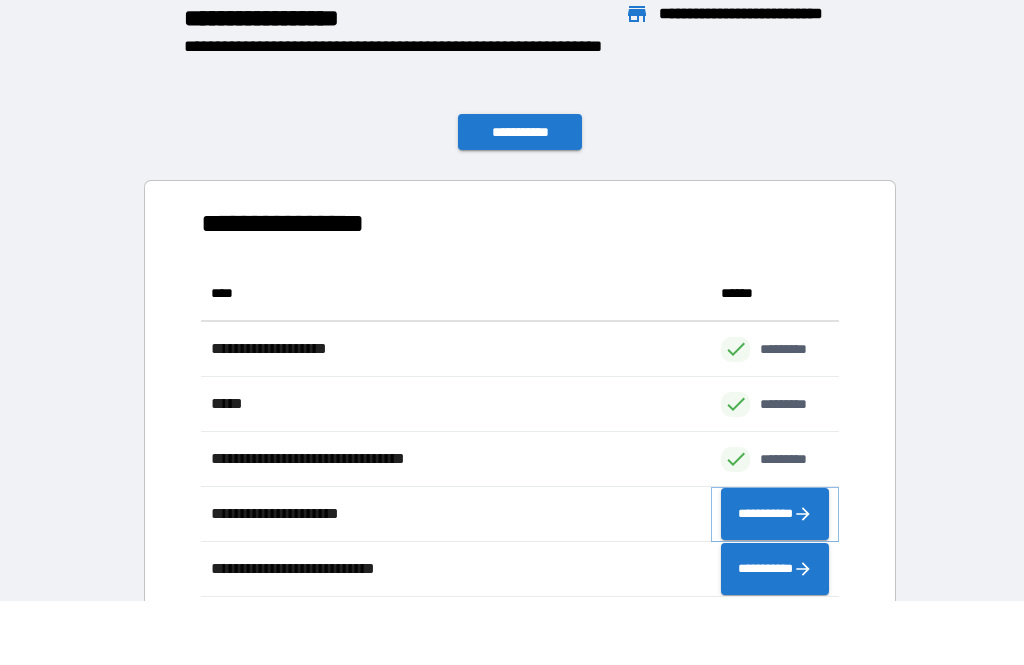 click on "**********" at bounding box center (775, 514) 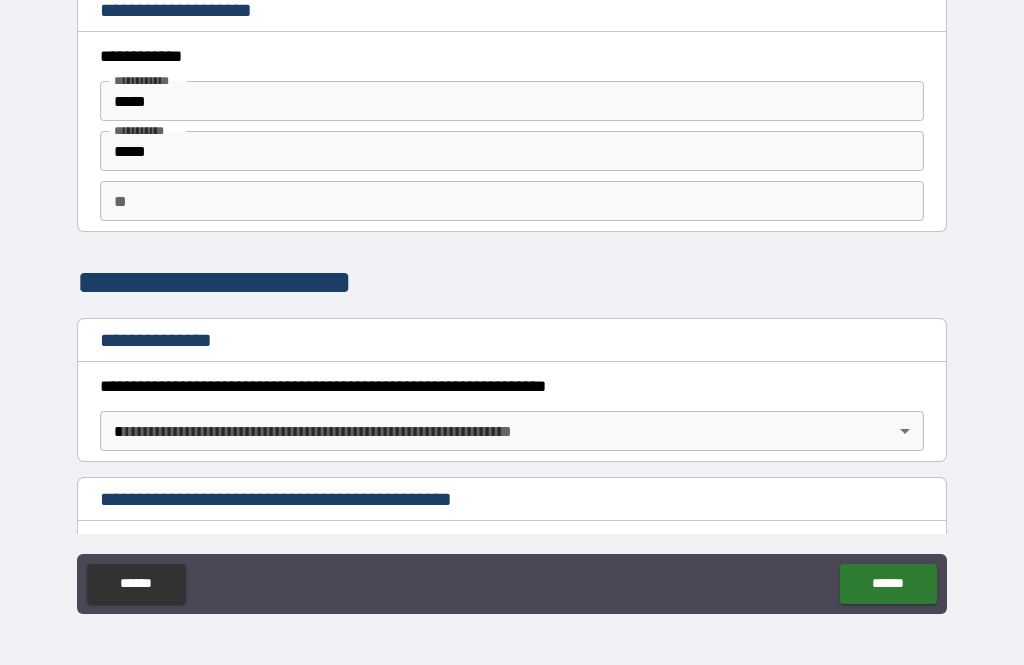 click on "**********" at bounding box center [512, 300] 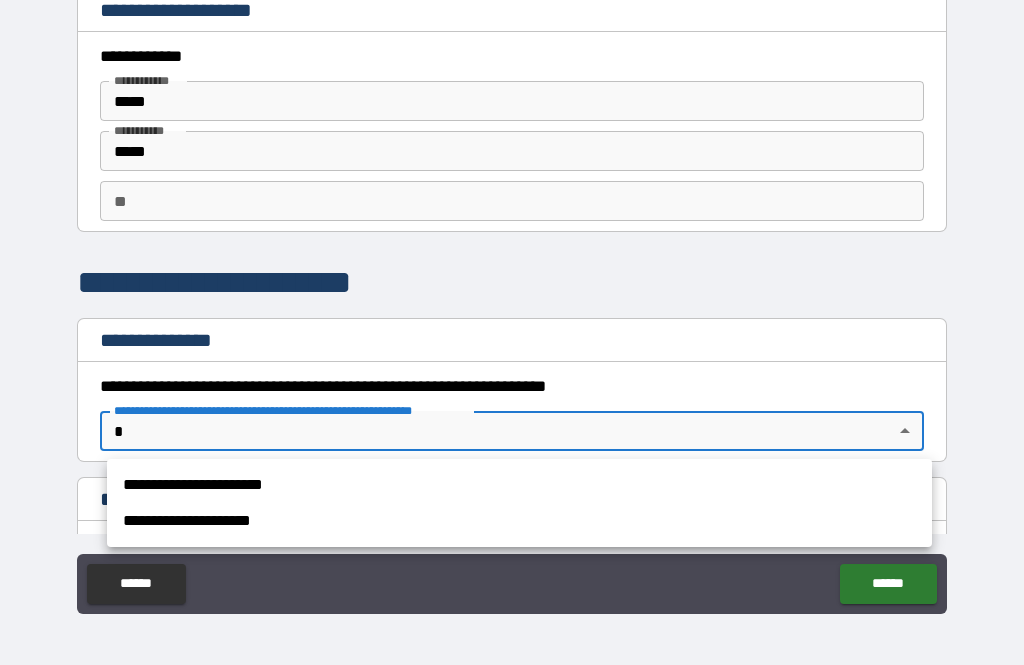 click on "**********" at bounding box center [519, 521] 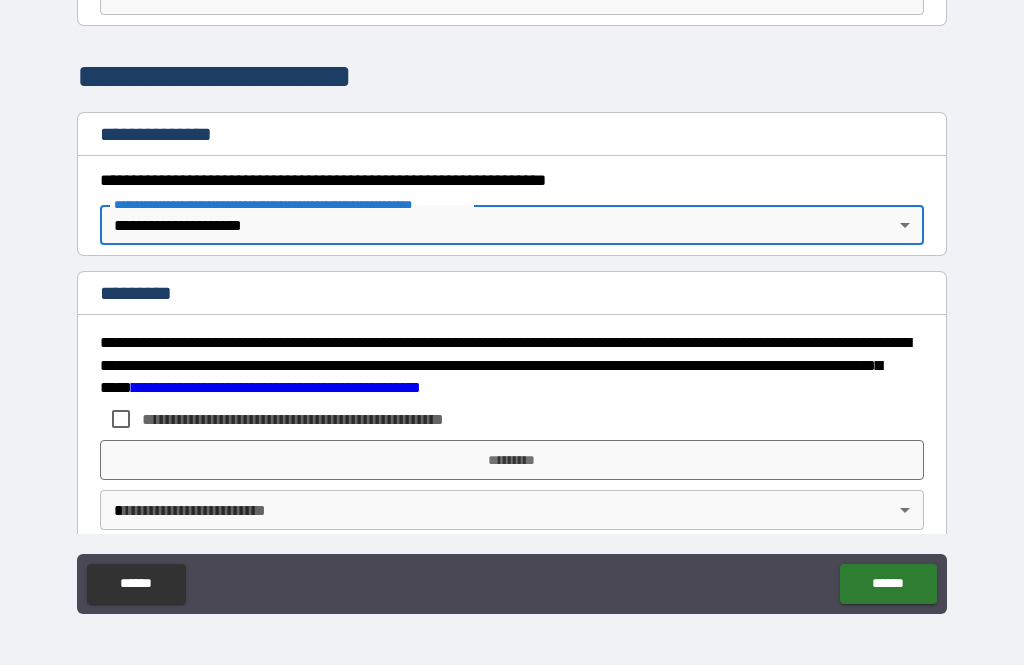 scroll, scrollTop: 209, scrollLeft: 0, axis: vertical 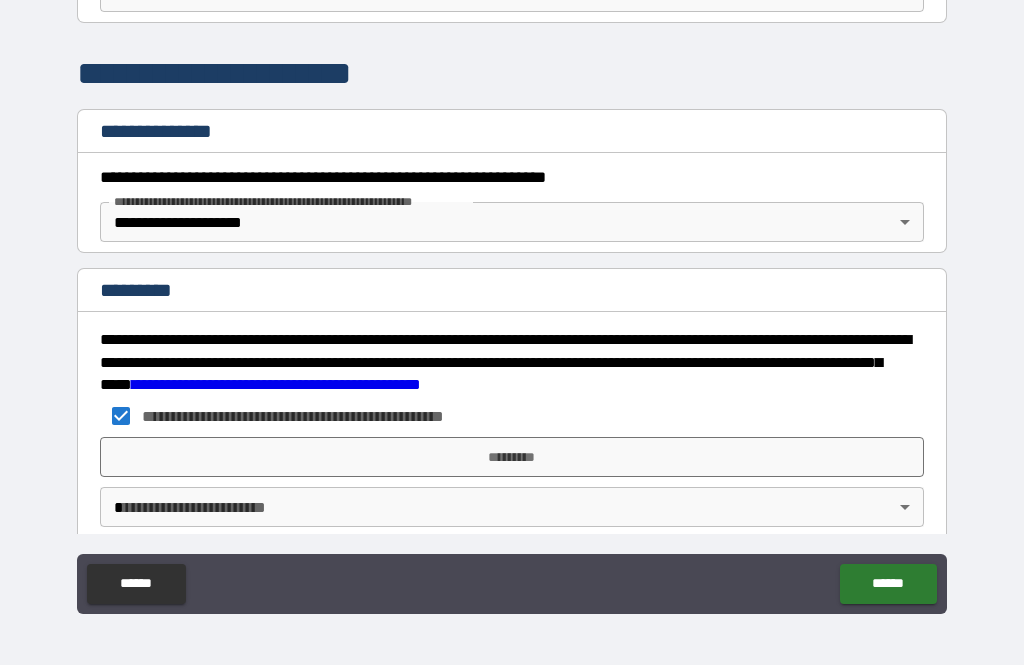 click on "*********" at bounding box center (512, 457) 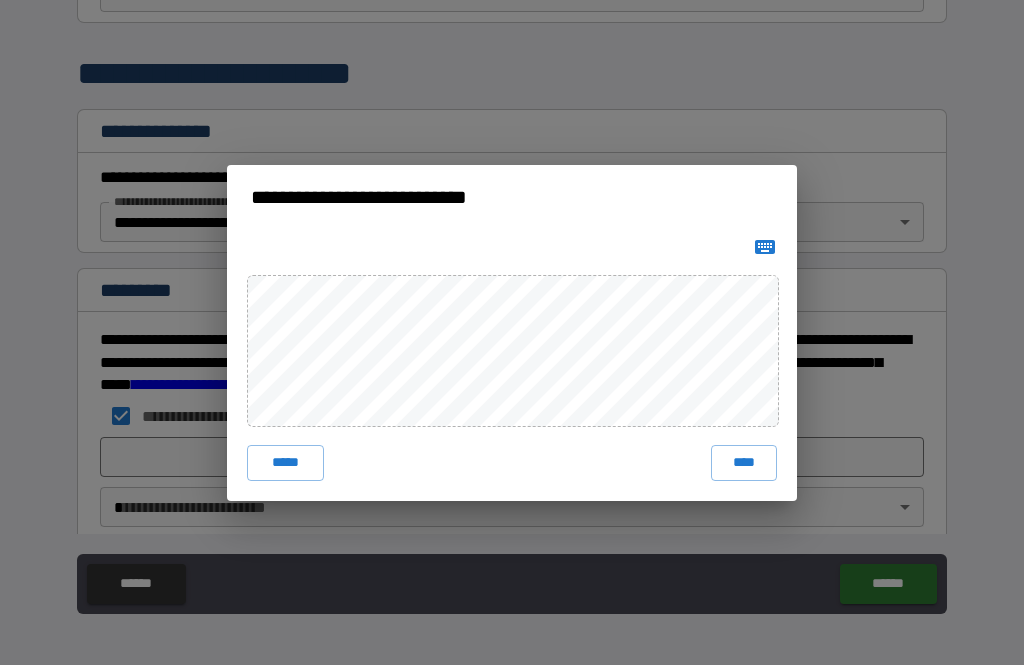 click on "****" at bounding box center [744, 463] 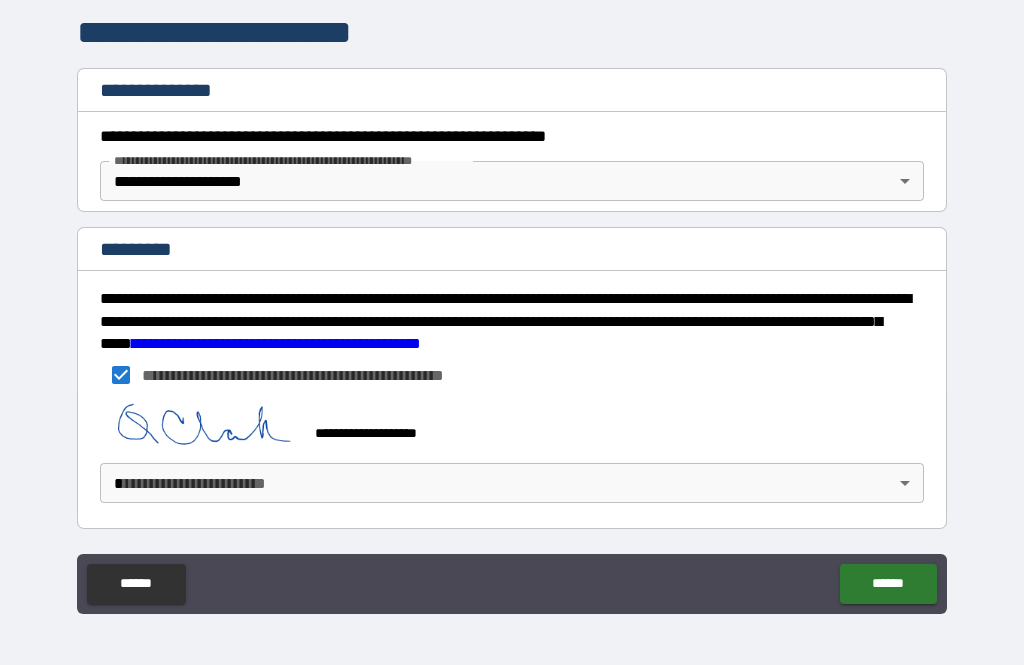 scroll, scrollTop: 250, scrollLeft: 0, axis: vertical 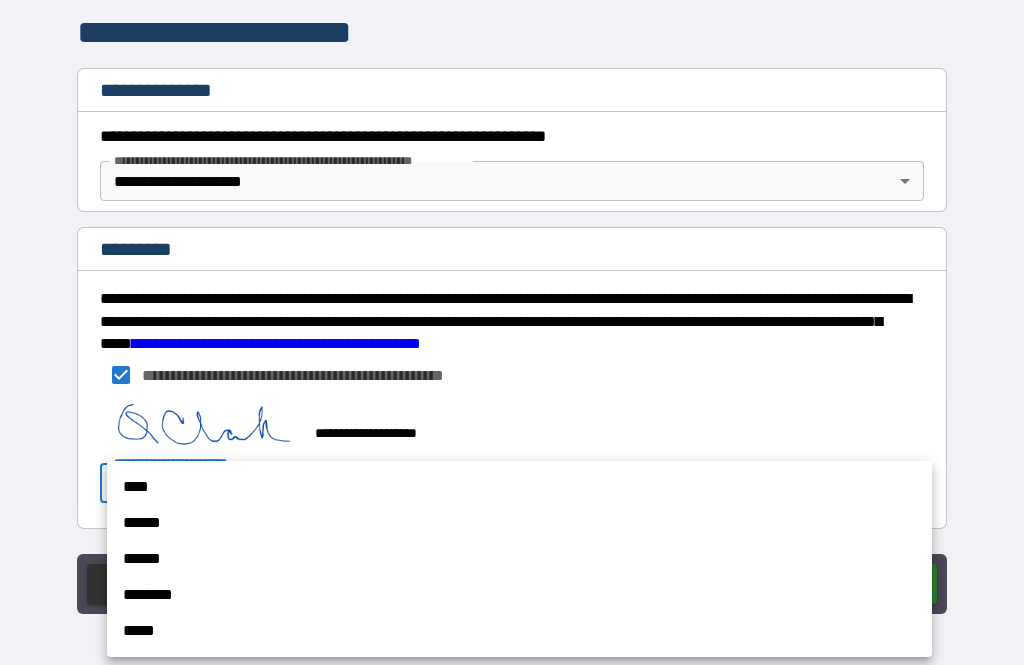 click on "****" at bounding box center (519, 487) 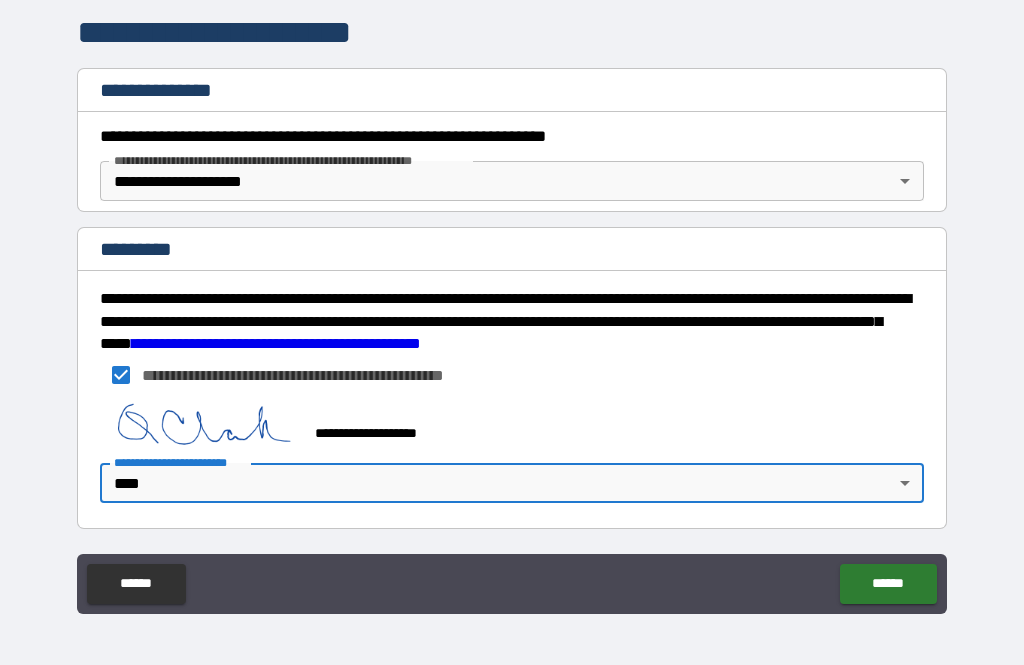 click on "******" at bounding box center (888, 584) 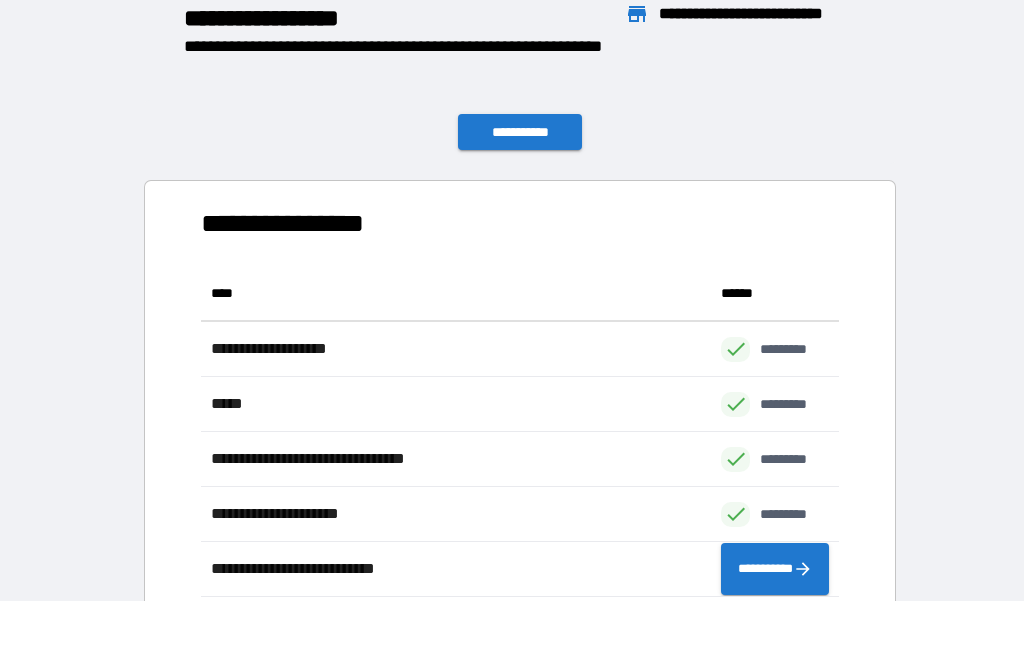 scroll, scrollTop: 1, scrollLeft: 1, axis: both 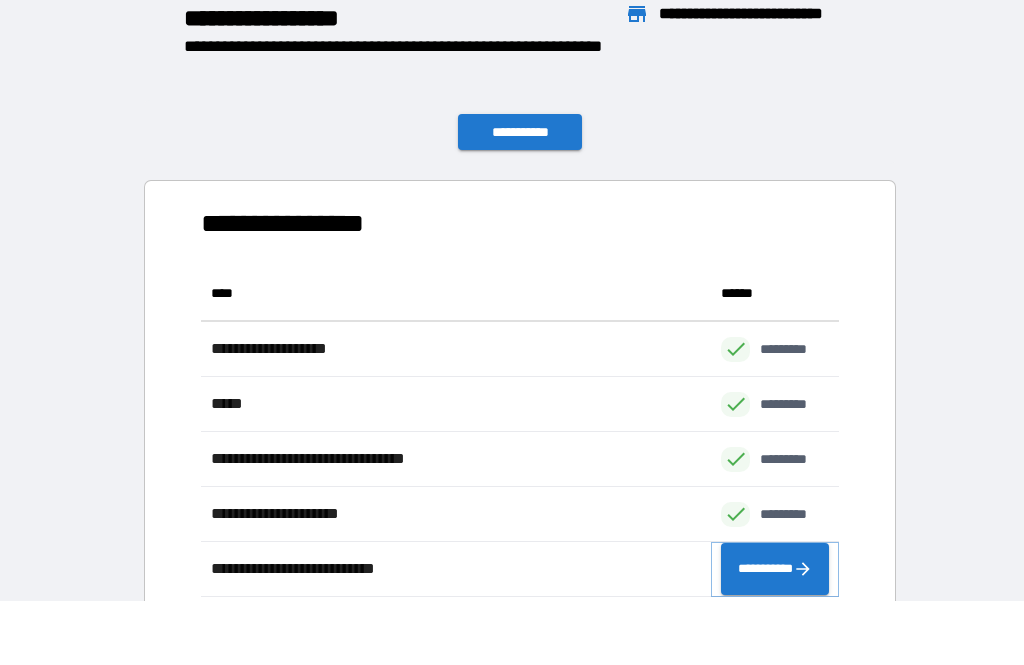 click on "**********" at bounding box center (775, 569) 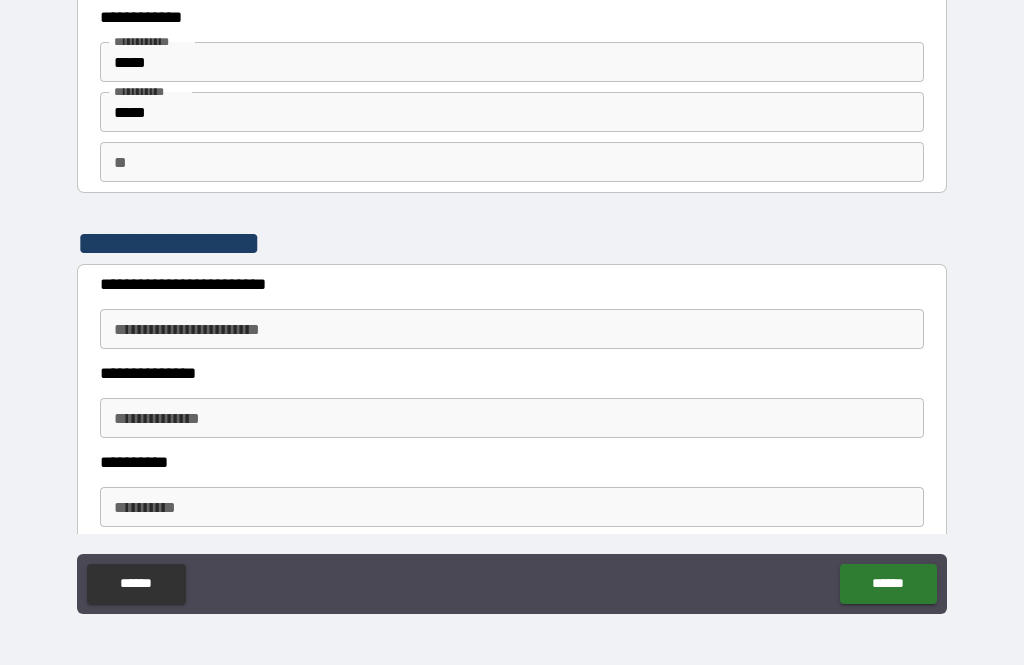 scroll, scrollTop: 72, scrollLeft: 0, axis: vertical 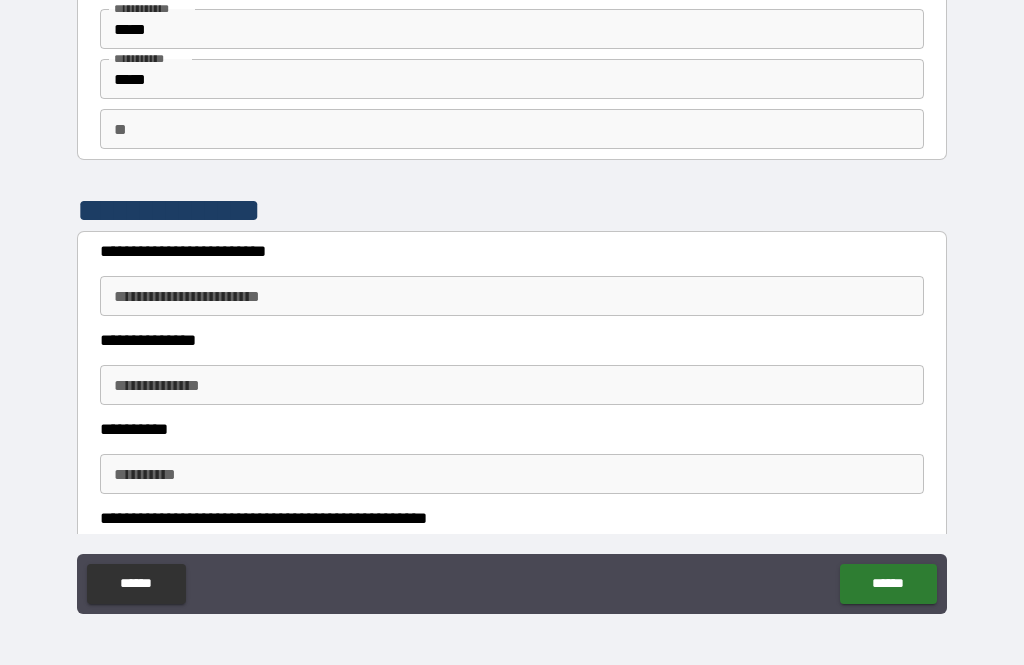 click on "**********" at bounding box center [512, 296] 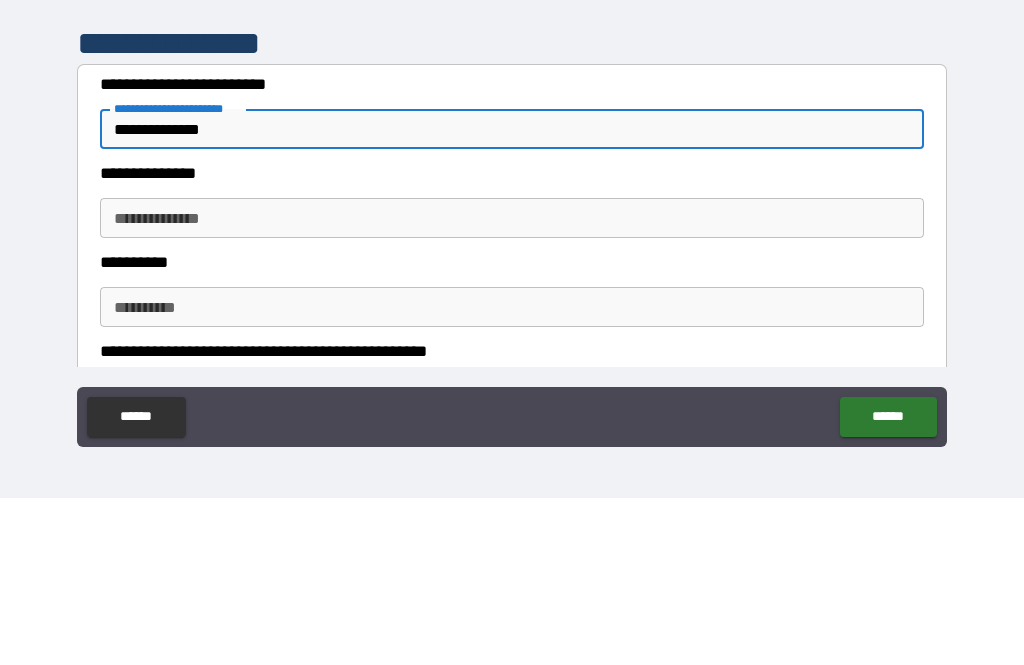 type on "**********" 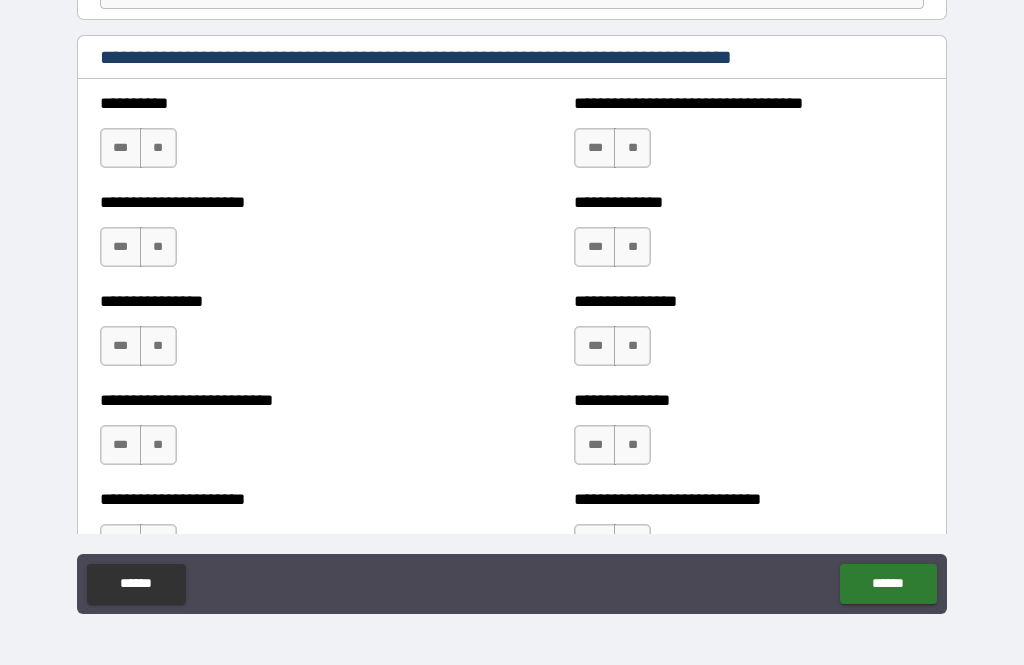 scroll, scrollTop: 830, scrollLeft: 0, axis: vertical 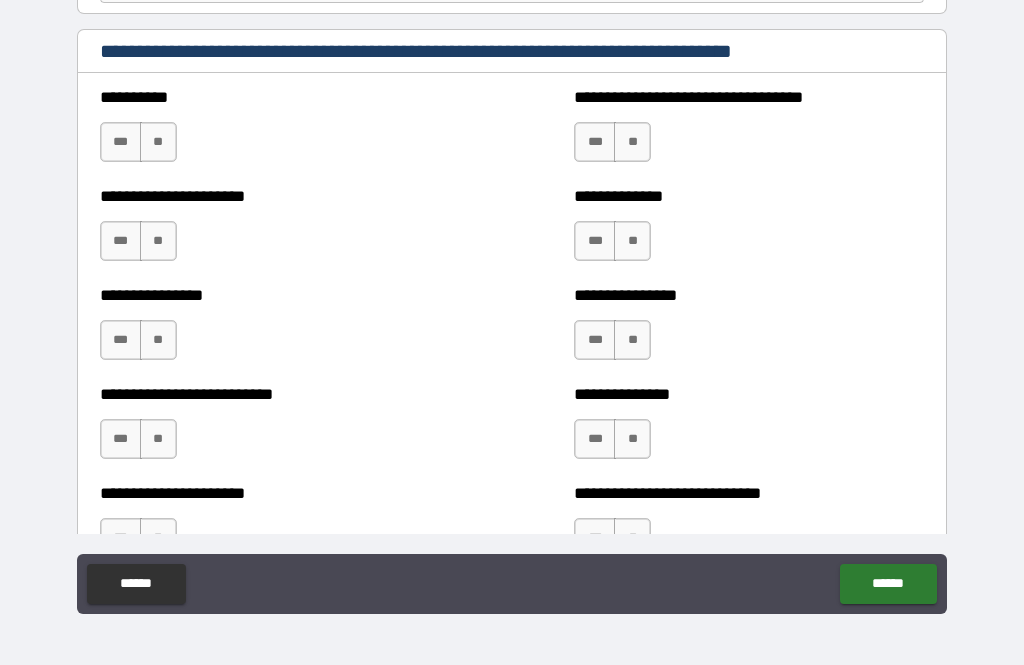 click on "**" at bounding box center [158, 142] 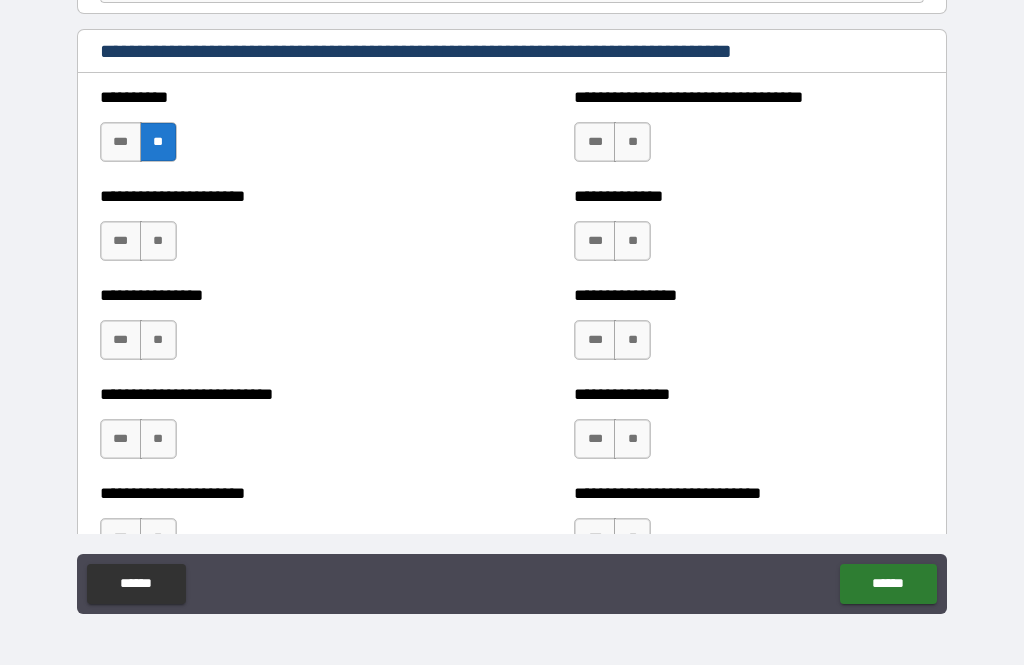 click on "**" at bounding box center [158, 241] 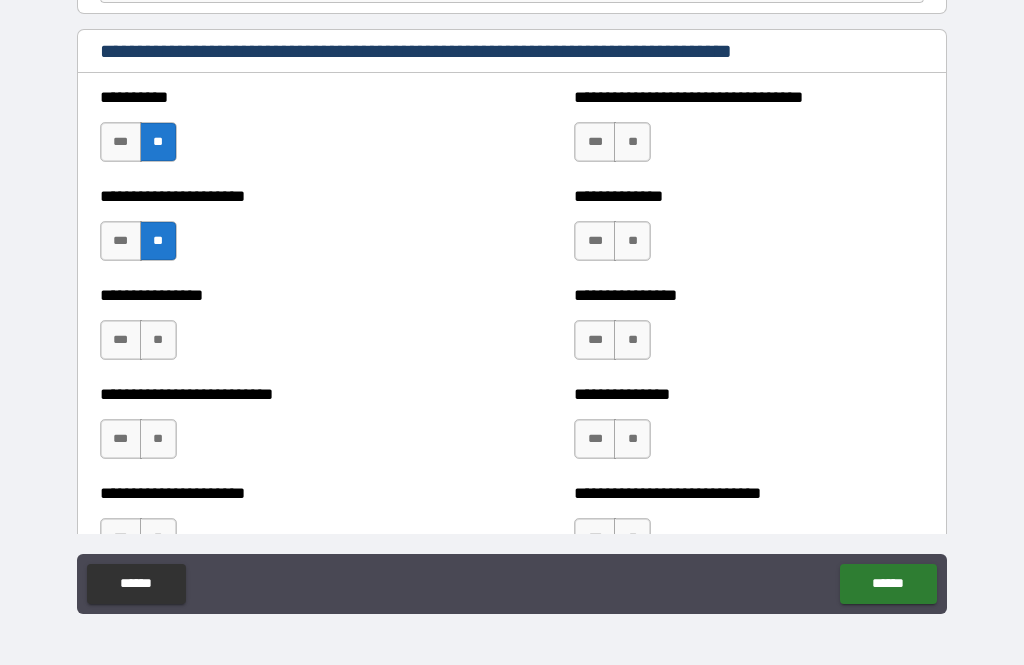 click on "**" at bounding box center [158, 340] 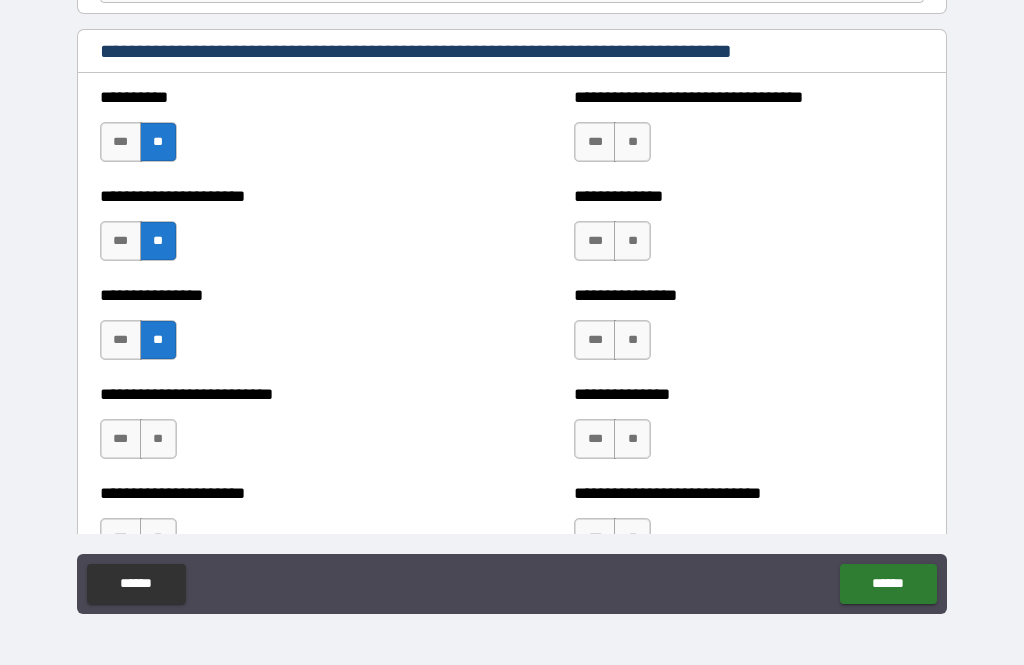 click on "**" at bounding box center [158, 439] 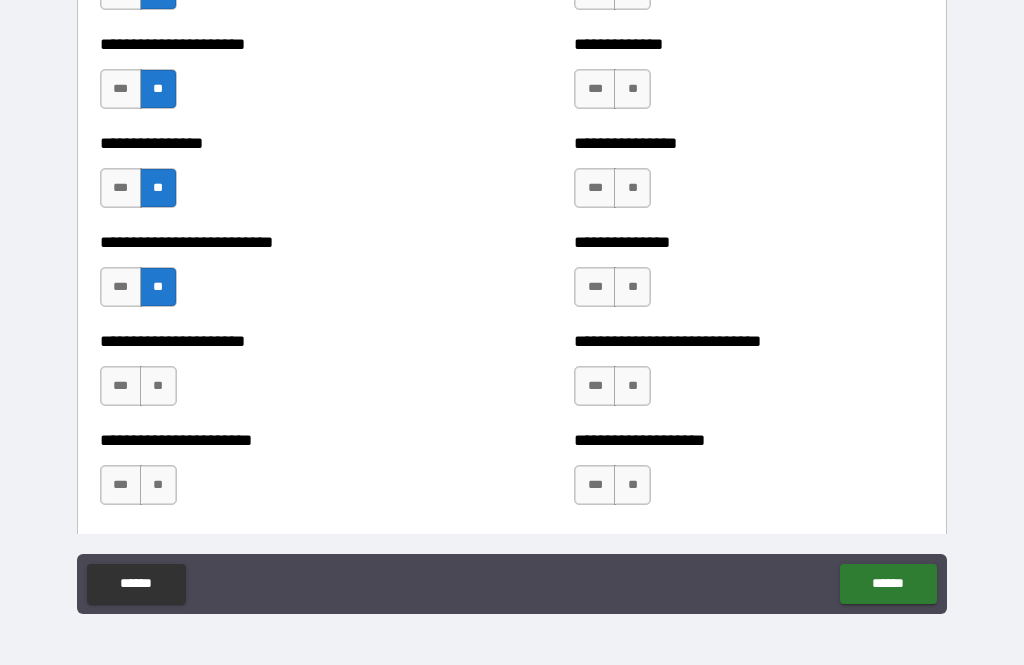 scroll, scrollTop: 980, scrollLeft: 0, axis: vertical 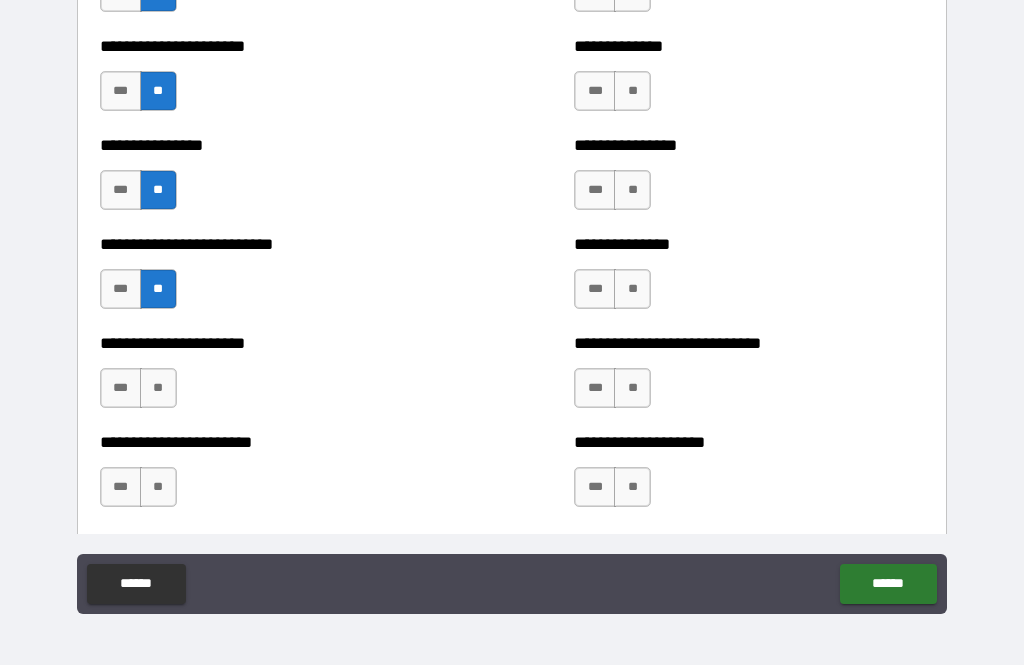 click on "**" at bounding box center [158, 388] 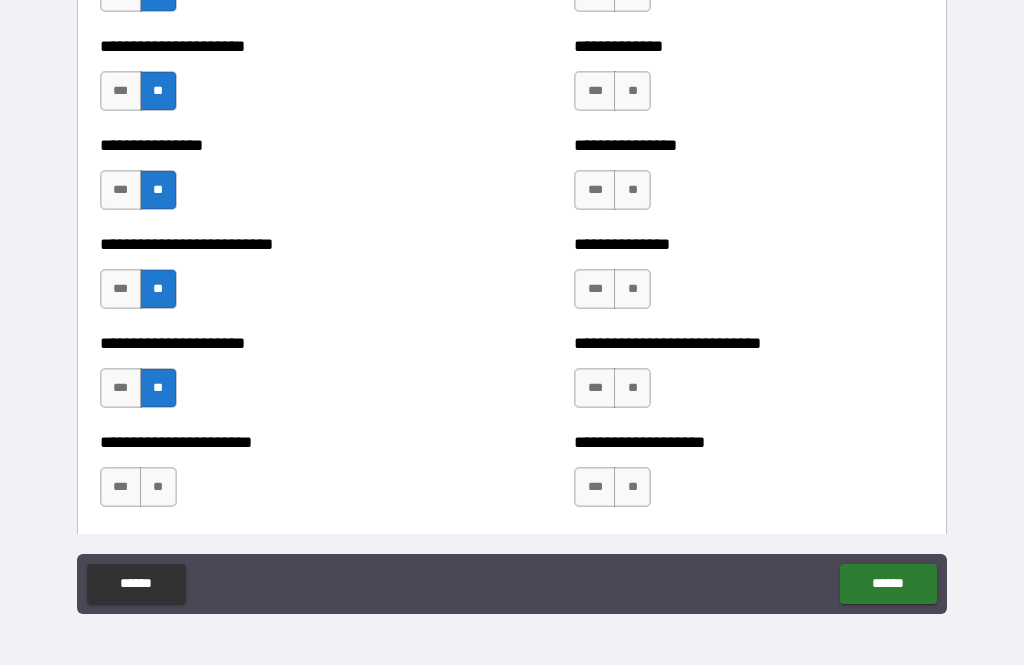 click on "**" at bounding box center [158, 487] 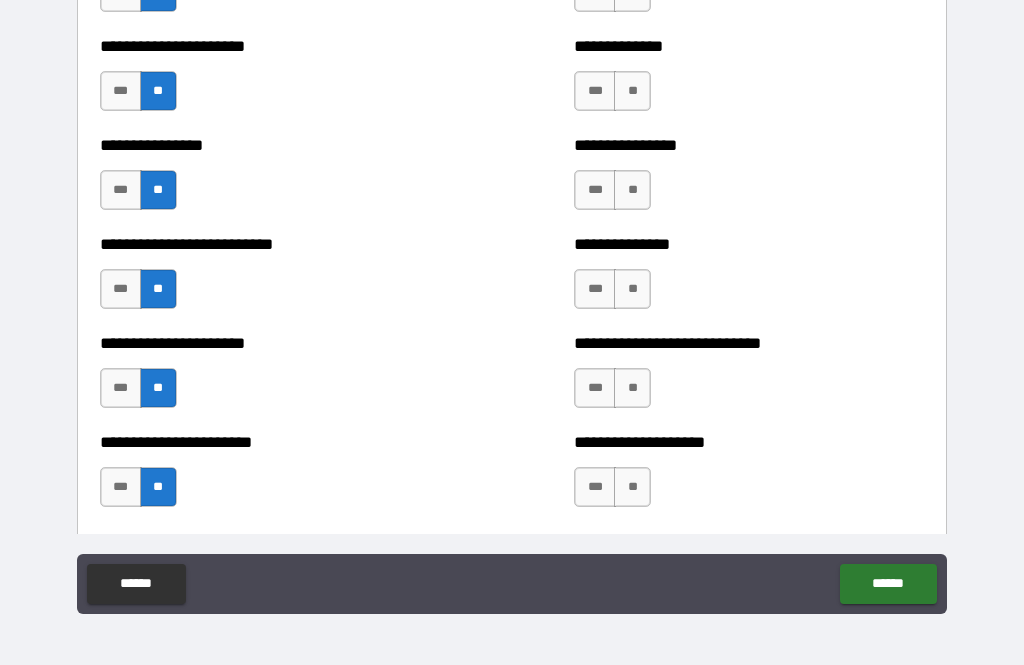 click on "**" at bounding box center [632, 91] 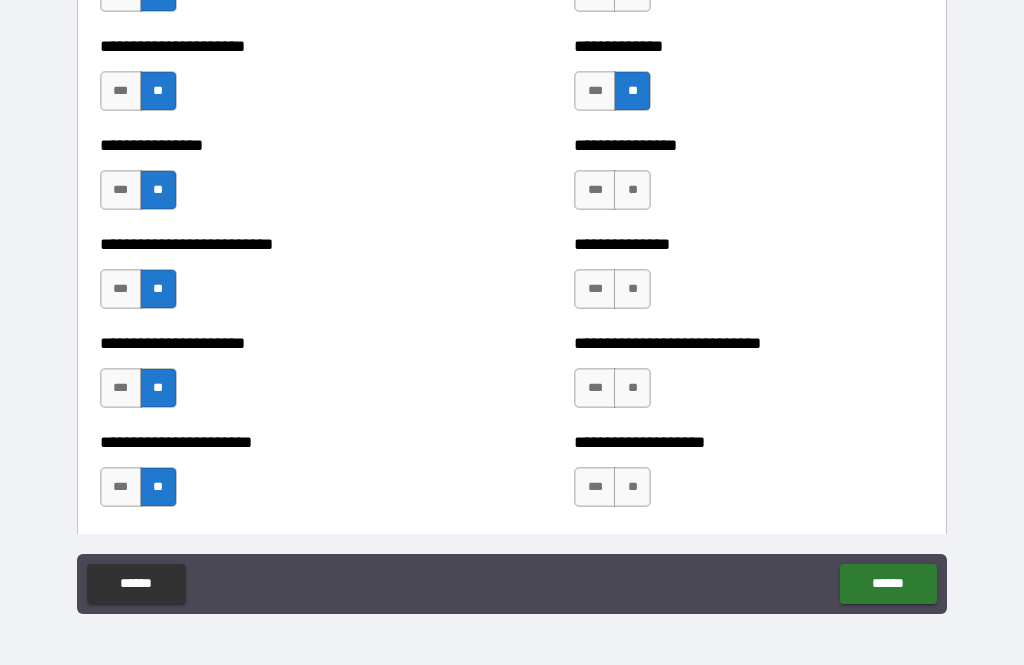 click on "**" at bounding box center [632, 190] 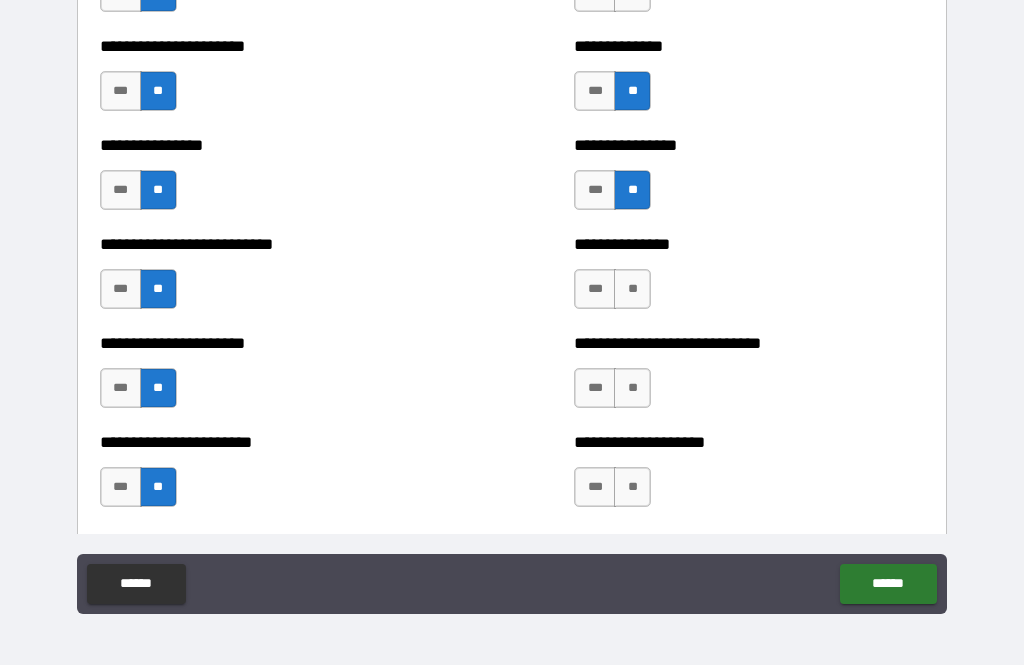 click on "**" at bounding box center [632, 289] 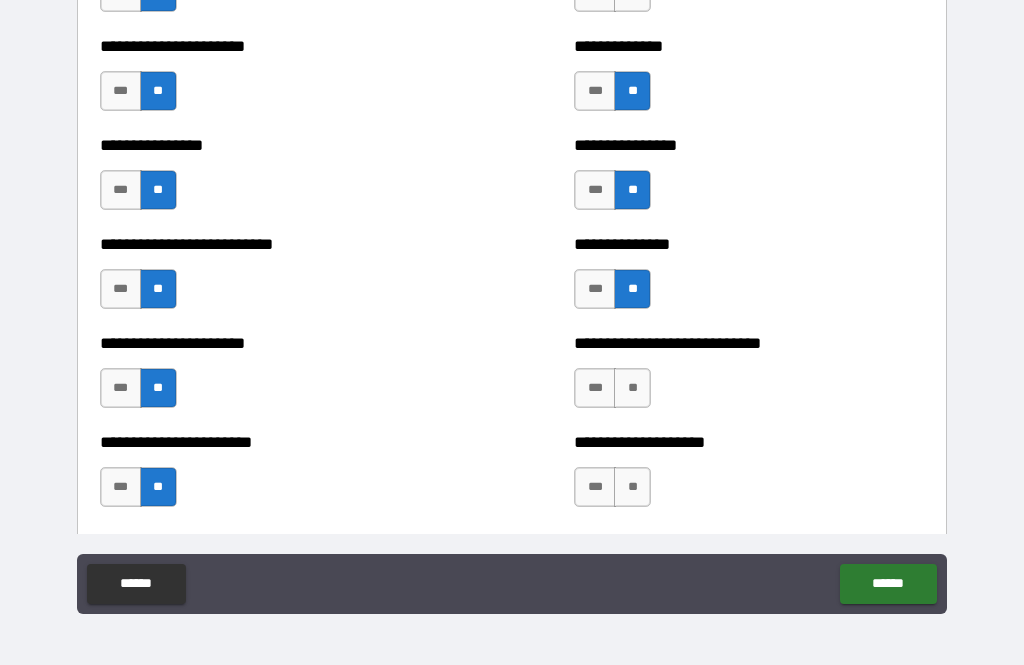 click on "**" at bounding box center (632, 388) 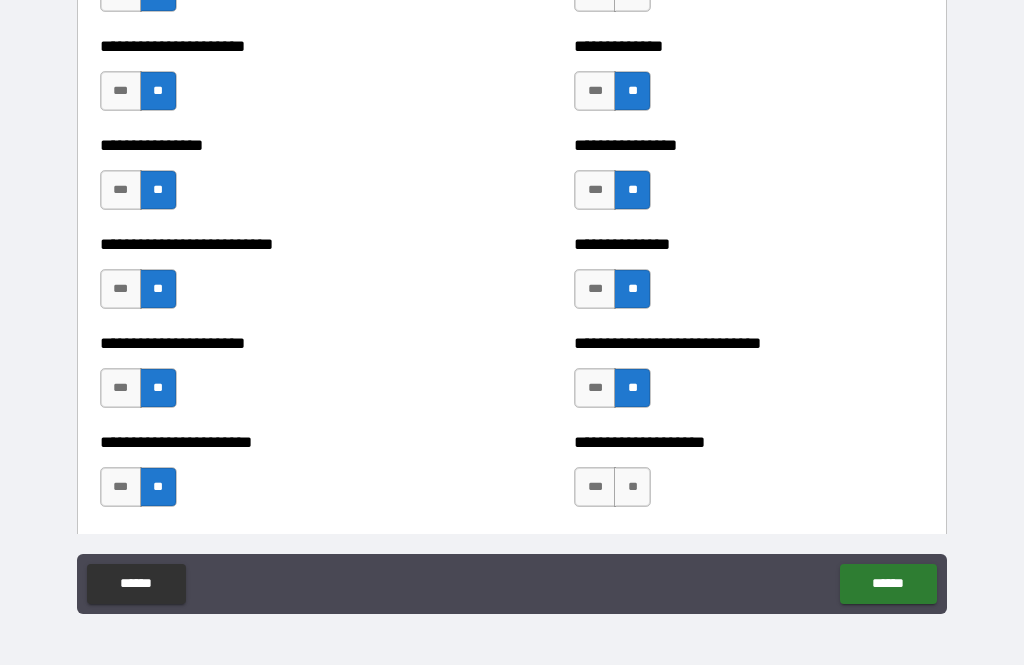 click on "**" at bounding box center [632, 487] 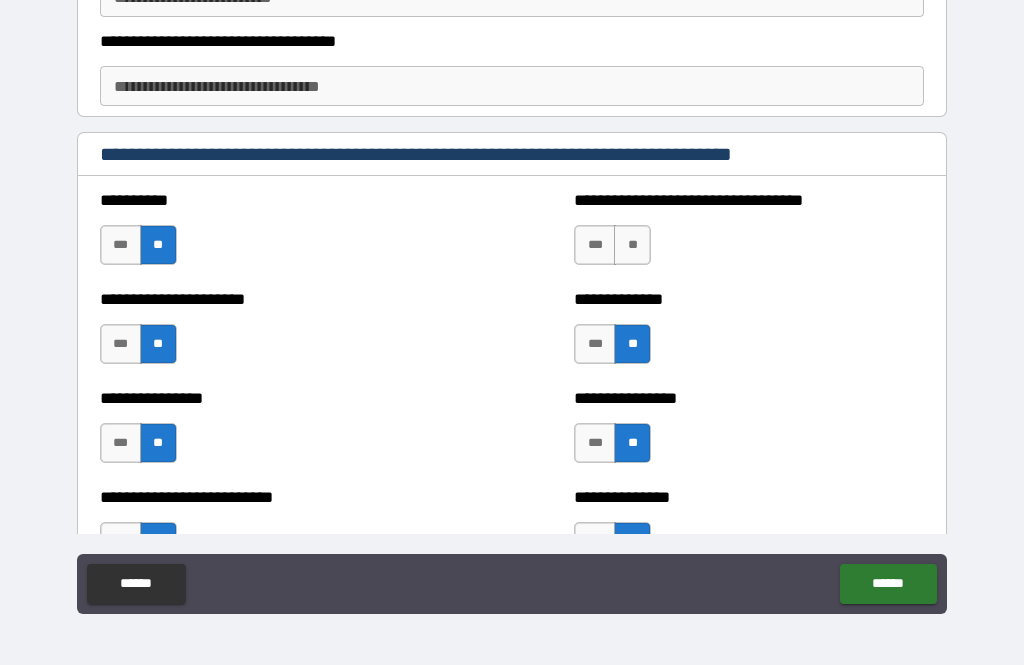 scroll, scrollTop: 747, scrollLeft: 0, axis: vertical 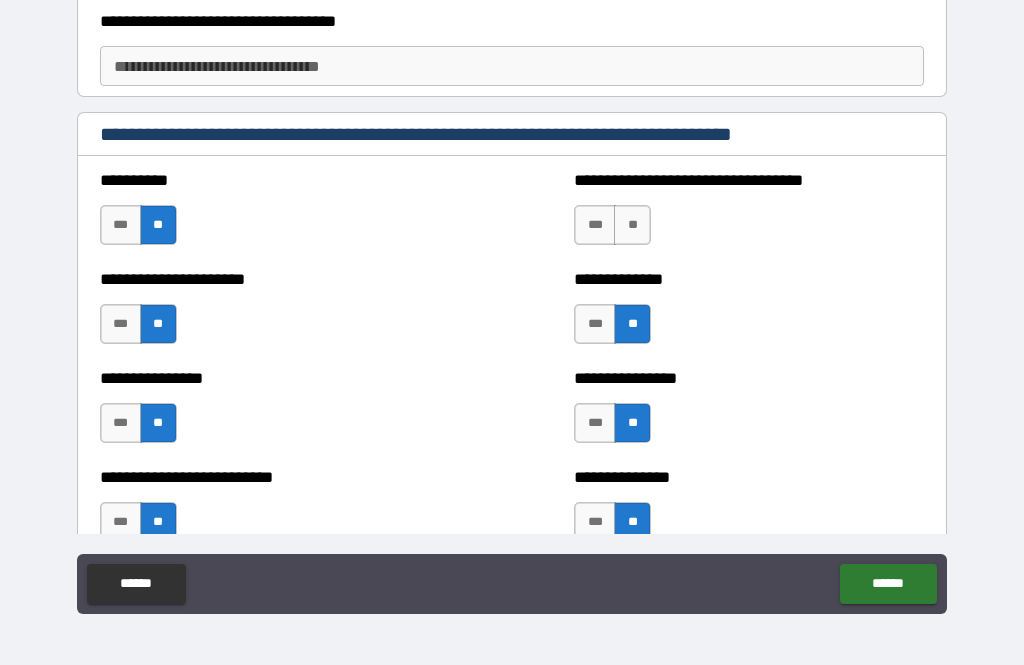 click on "**" at bounding box center (632, 225) 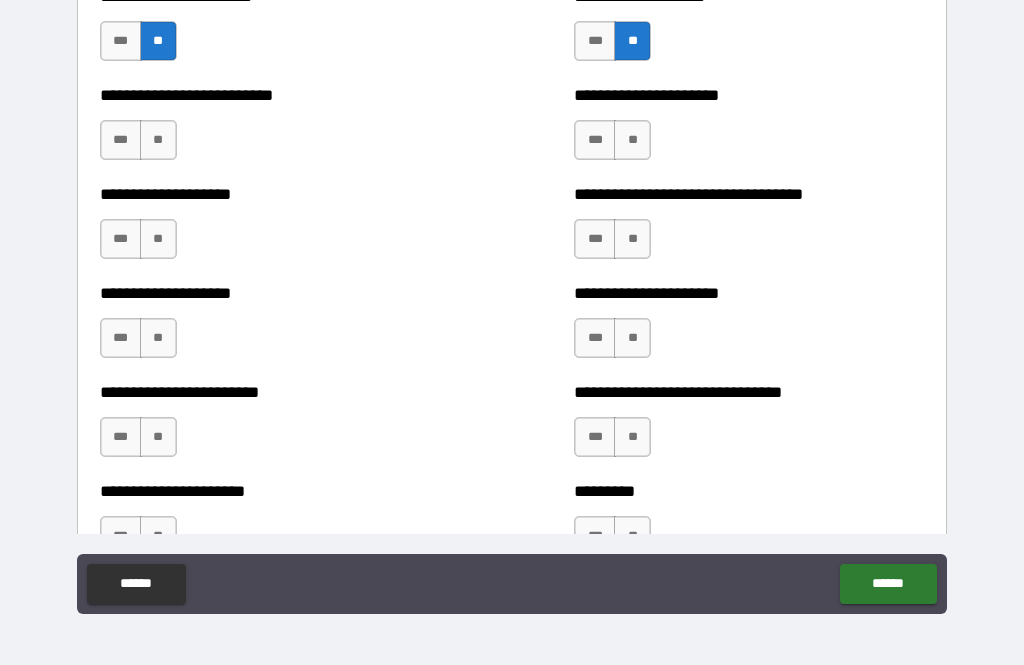 scroll, scrollTop: 1425, scrollLeft: 0, axis: vertical 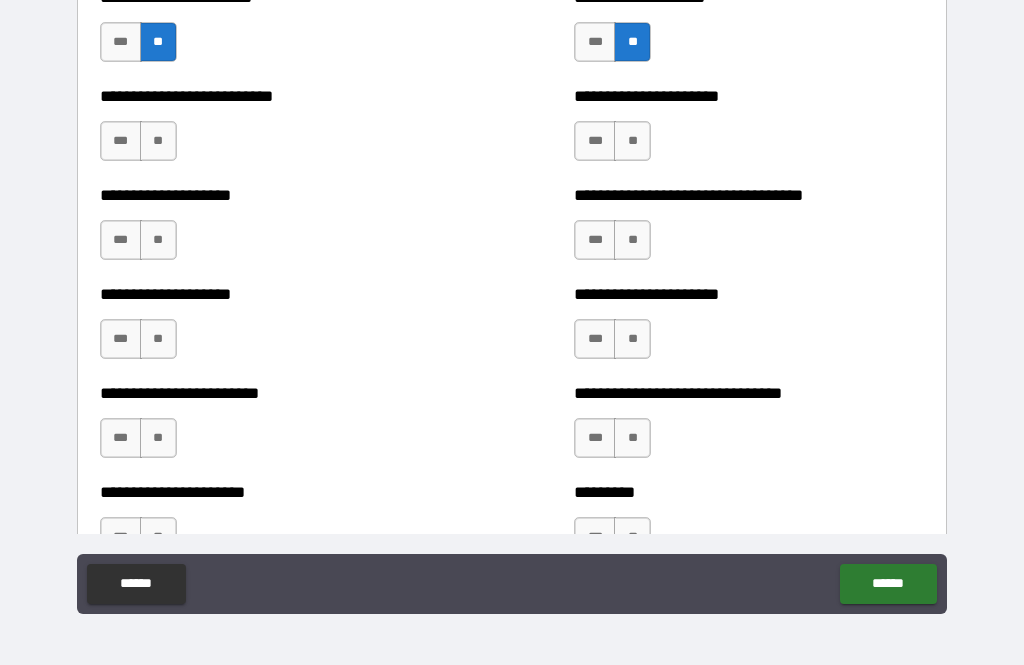 click on "**" at bounding box center (158, 141) 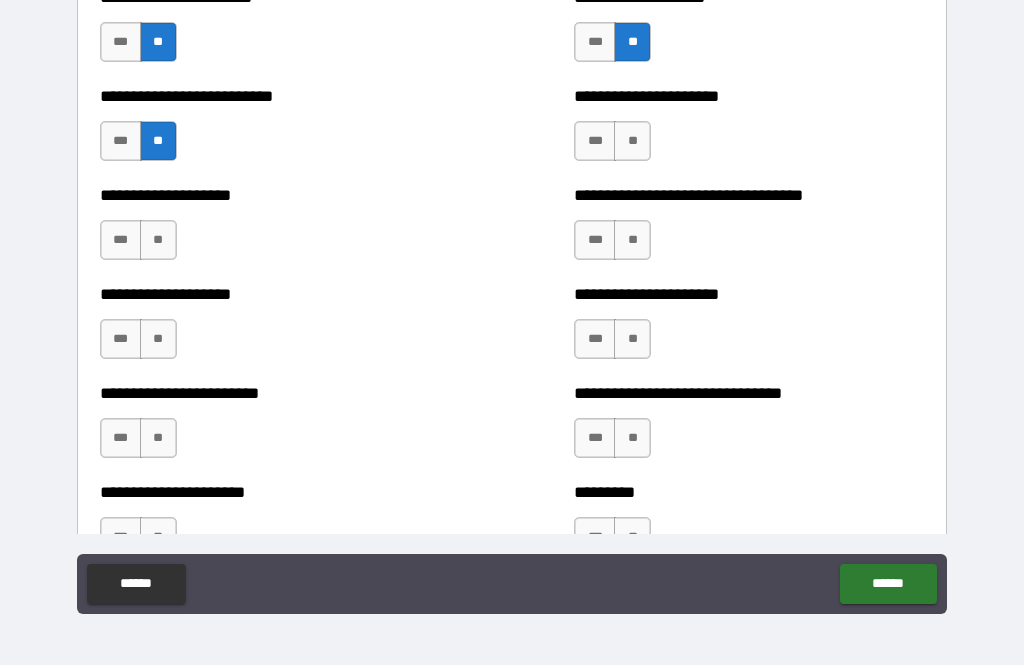 click on "**" at bounding box center [158, 240] 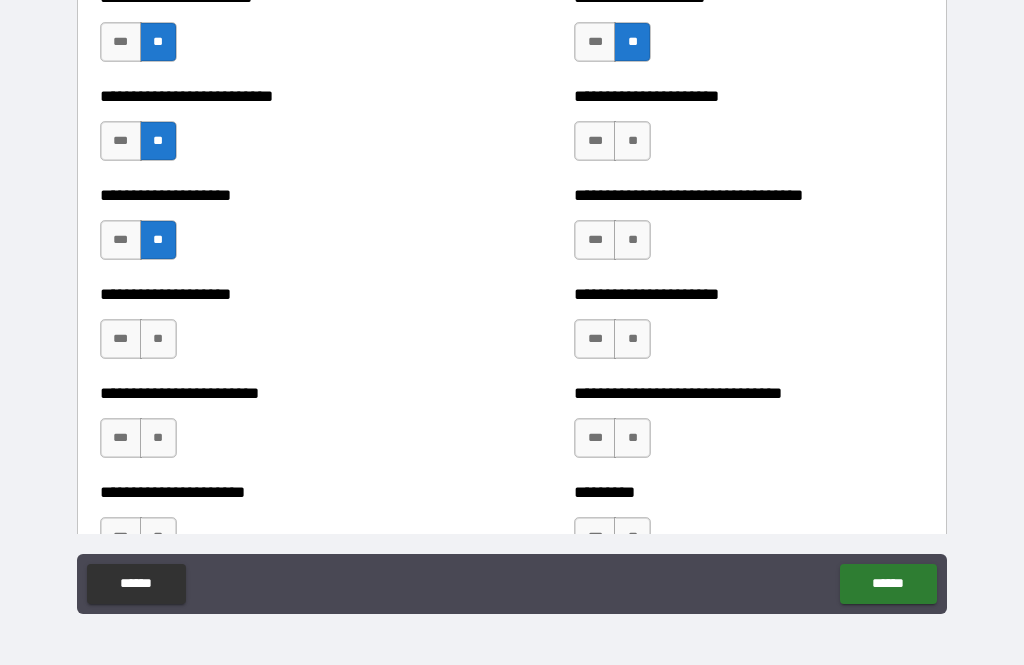 click on "**" at bounding box center [158, 339] 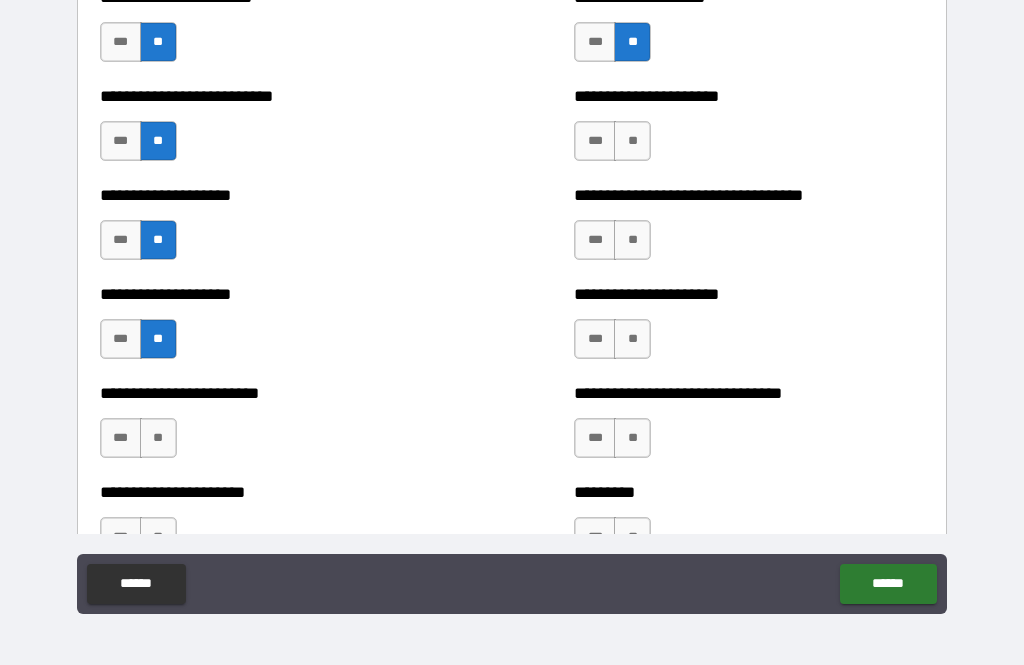 click on "***" at bounding box center (121, 438) 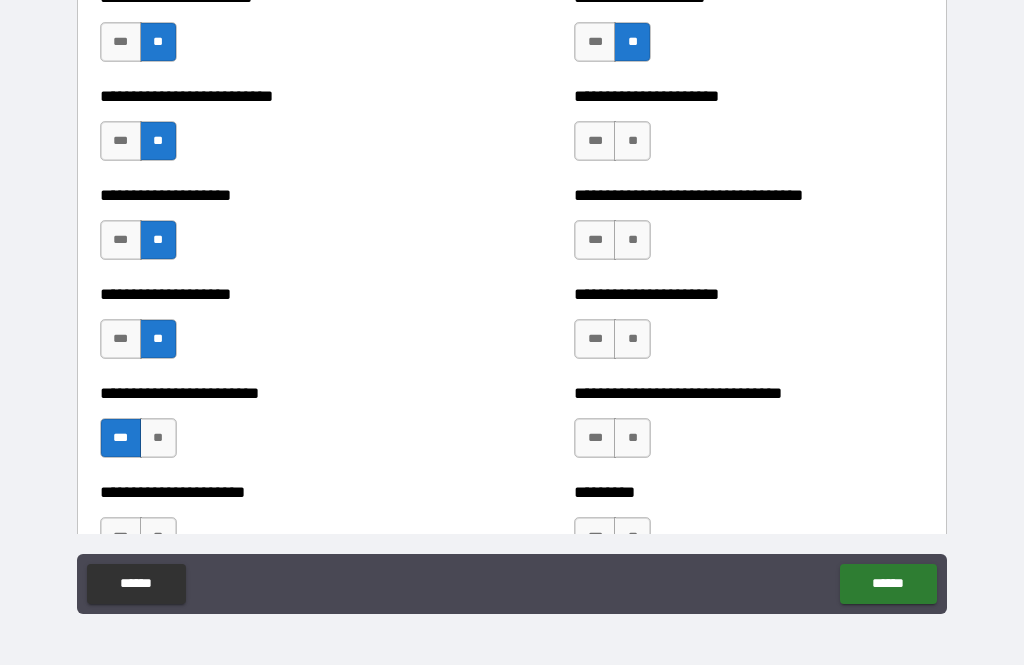 click on "**" at bounding box center [632, 141] 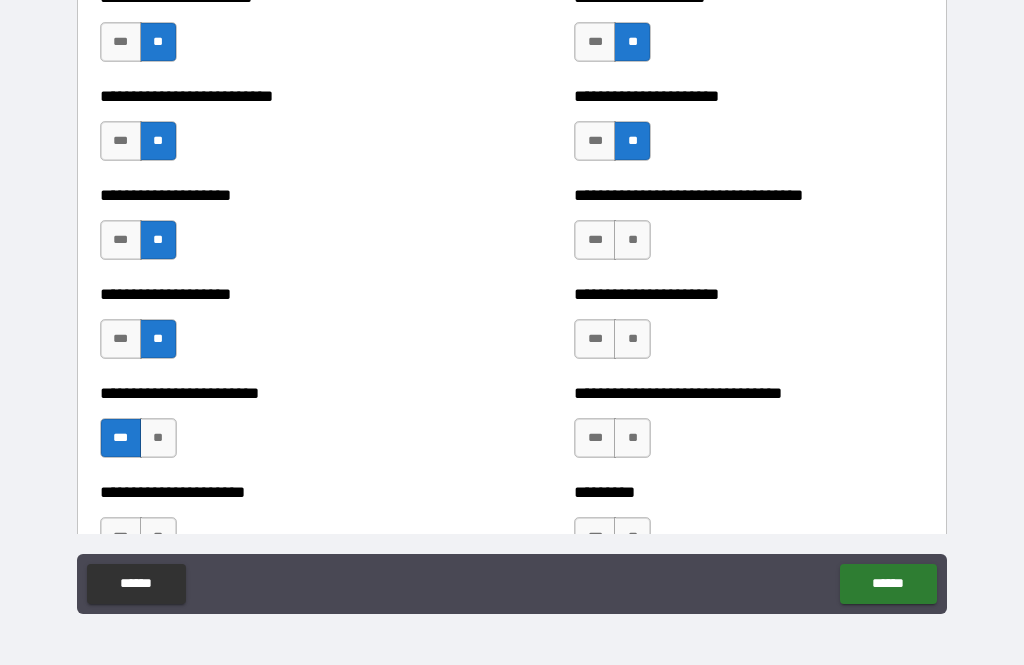 click on "**" at bounding box center [632, 240] 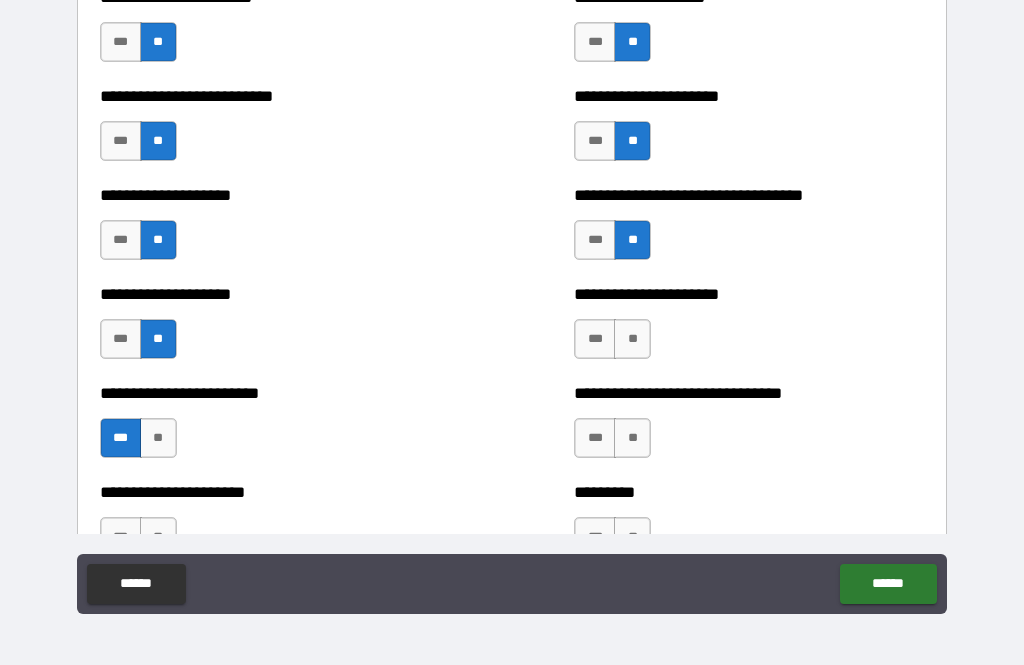 click on "**" at bounding box center (632, 339) 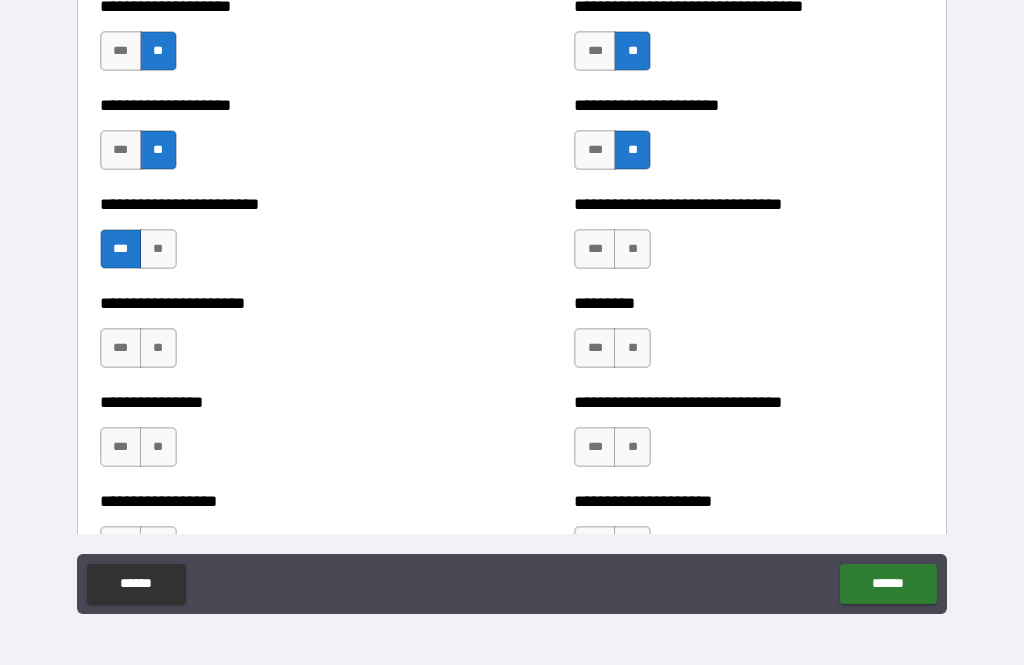 scroll, scrollTop: 1613, scrollLeft: 0, axis: vertical 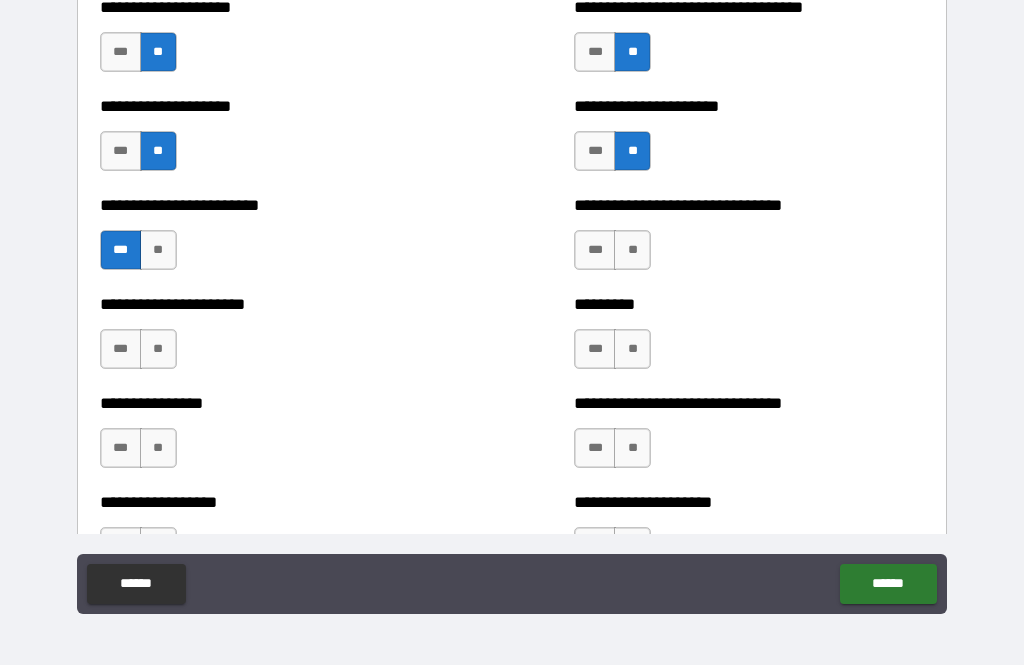 click on "**" at bounding box center [632, 250] 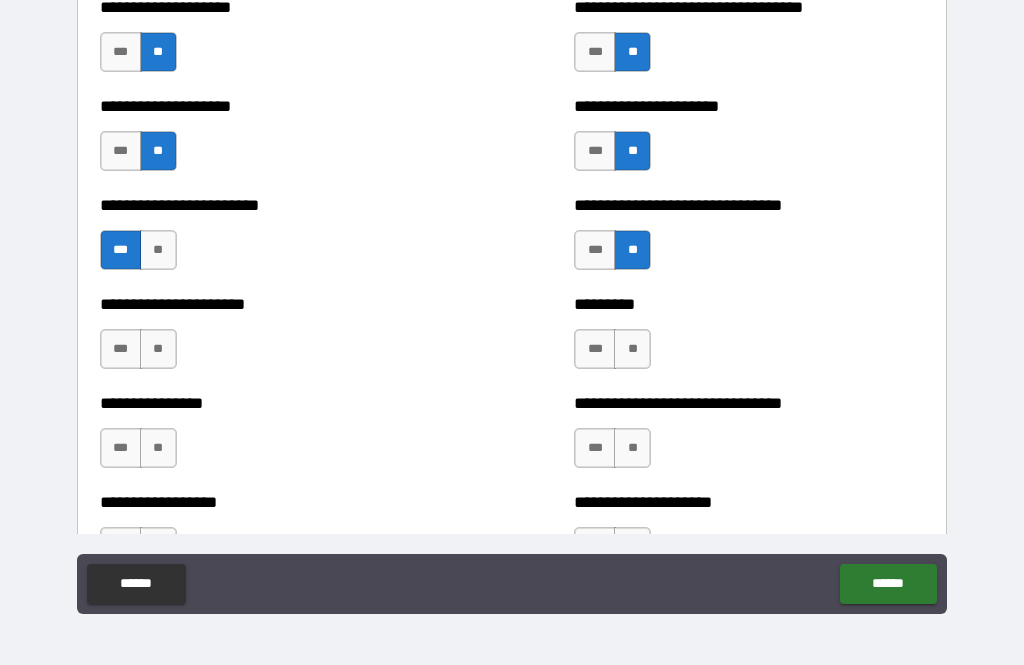 click on "**" at bounding box center [632, 349] 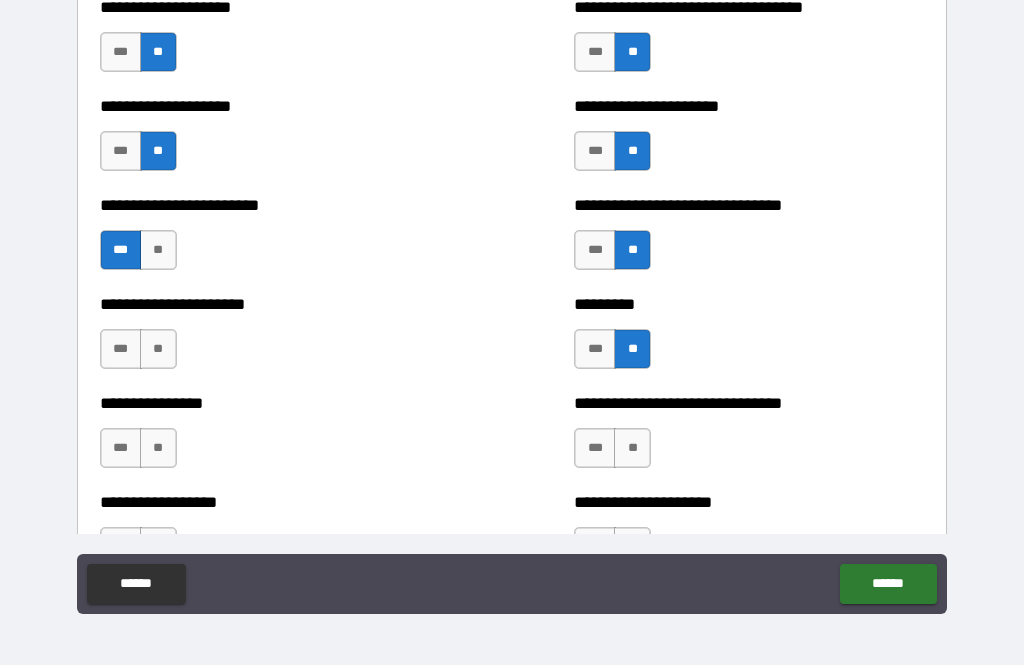 click on "**" at bounding box center [632, 448] 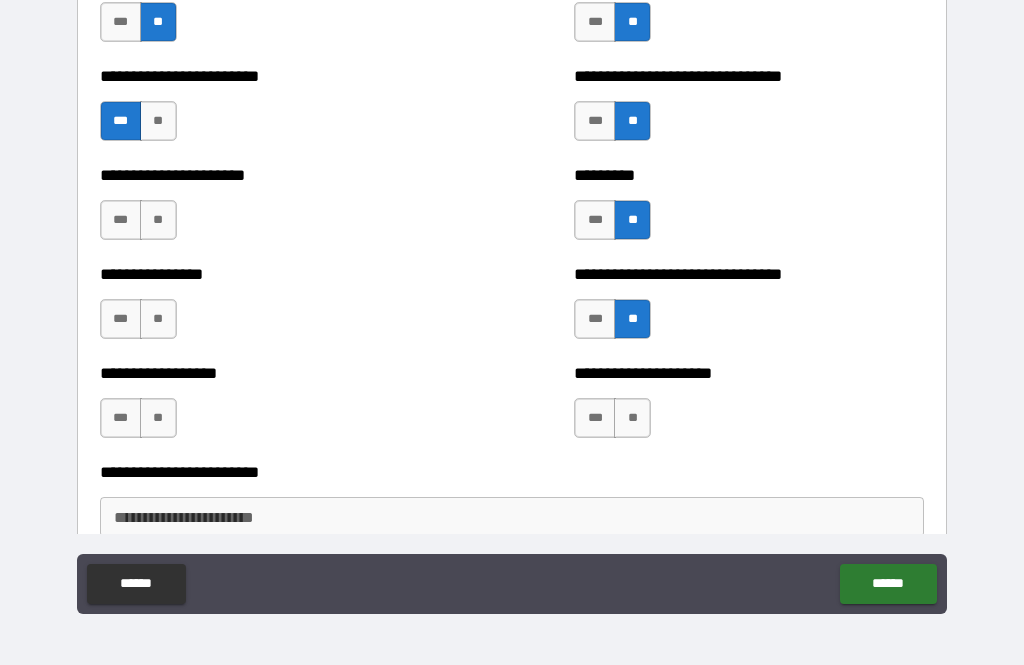 scroll, scrollTop: 1740, scrollLeft: 0, axis: vertical 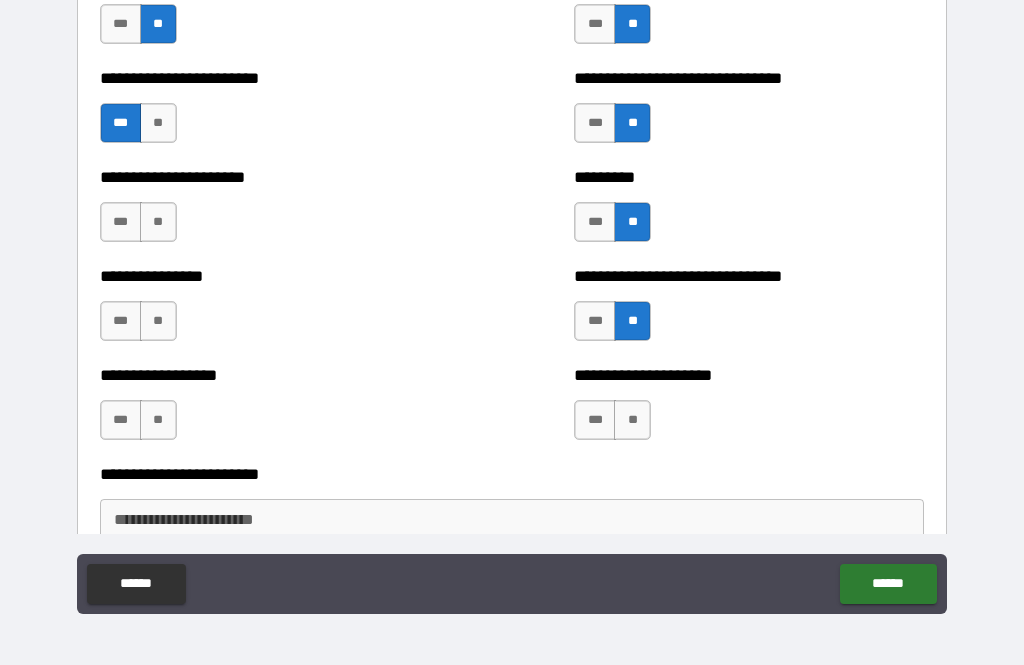 click on "**" at bounding box center (158, 123) 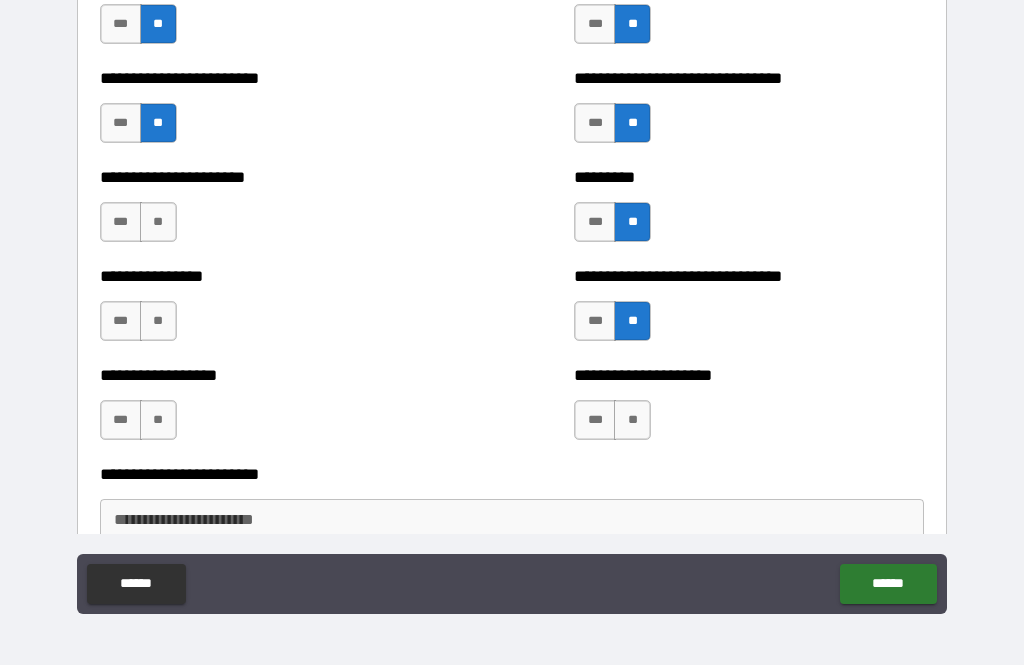 click on "**" at bounding box center [158, 222] 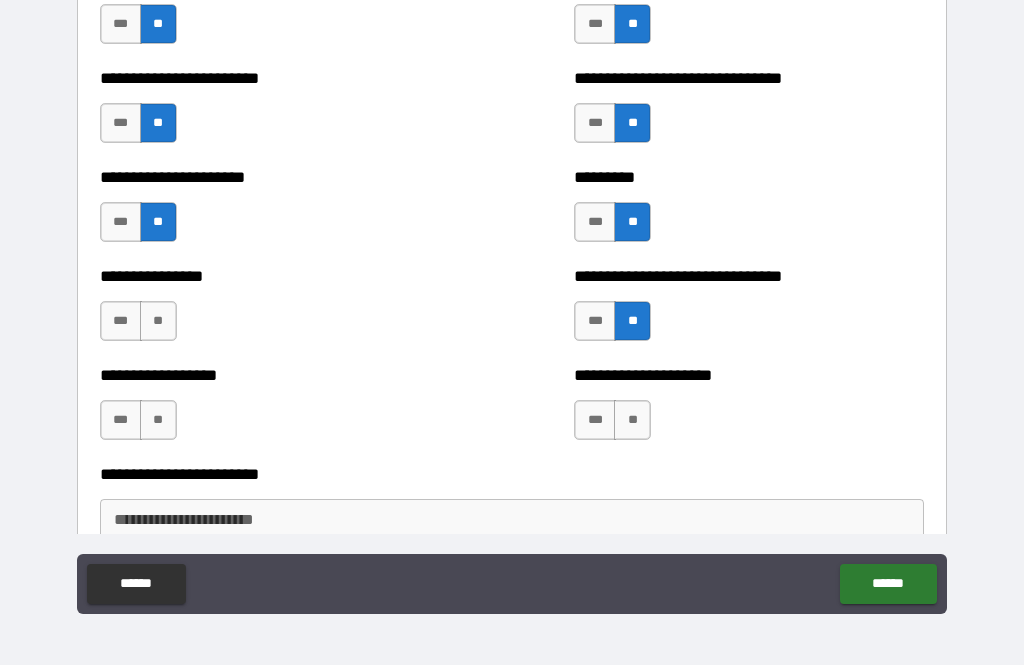 click on "**" at bounding box center [158, 321] 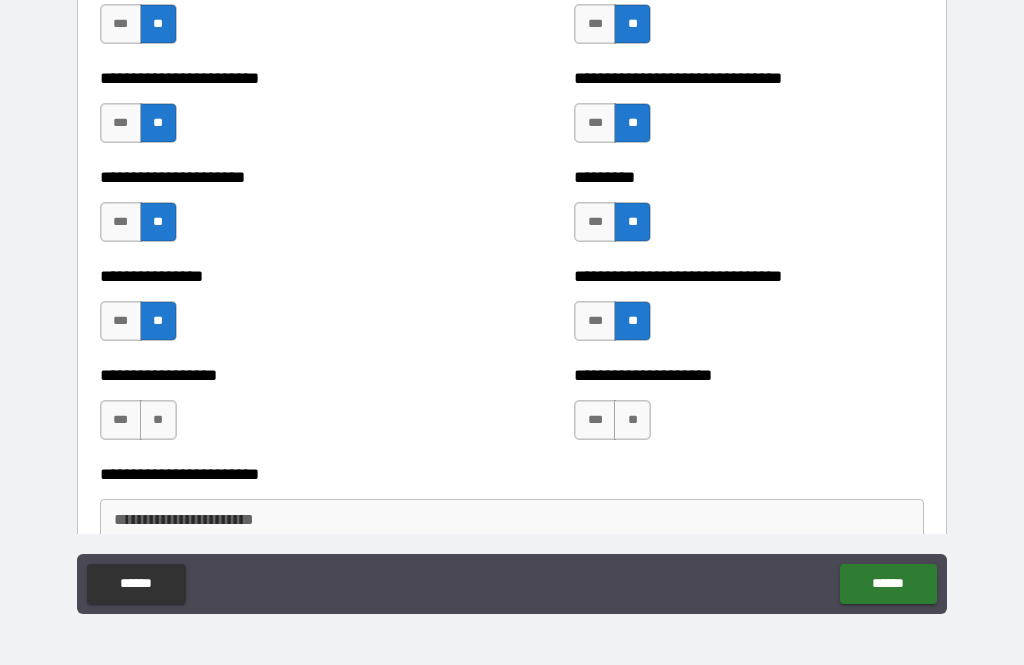 click on "**" at bounding box center (158, 420) 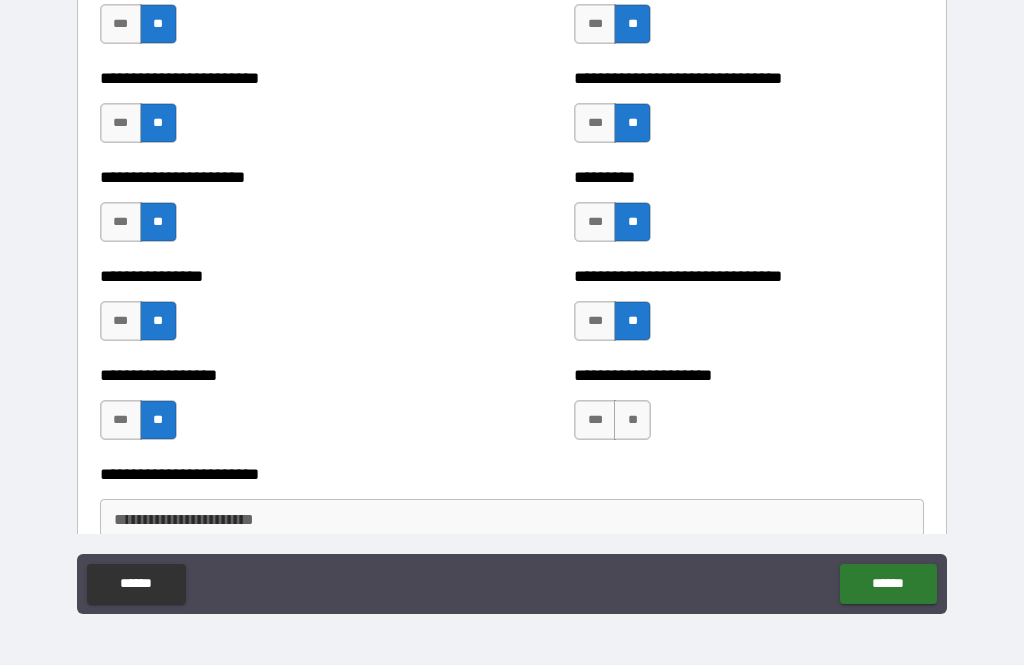 click on "**" at bounding box center [632, 420] 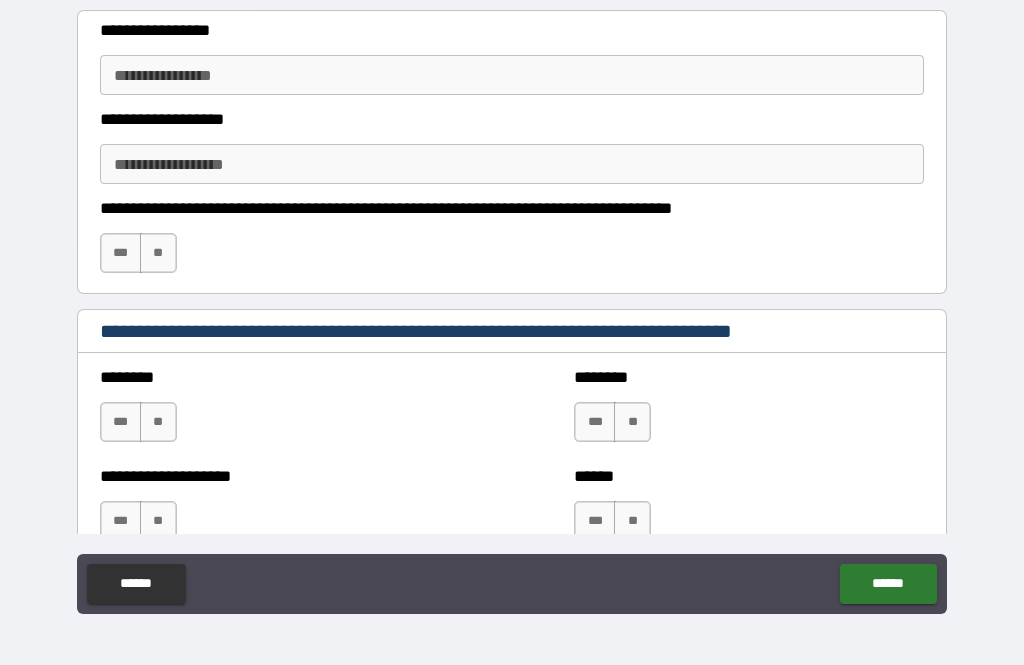 scroll, scrollTop: 2441, scrollLeft: 0, axis: vertical 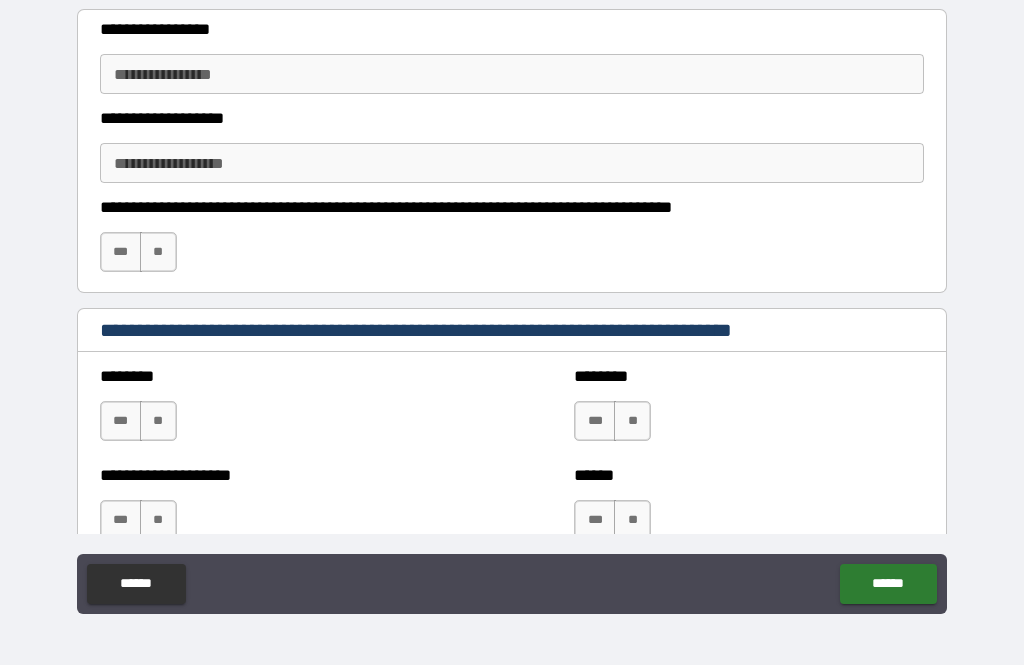 click on "**********" at bounding box center [512, 74] 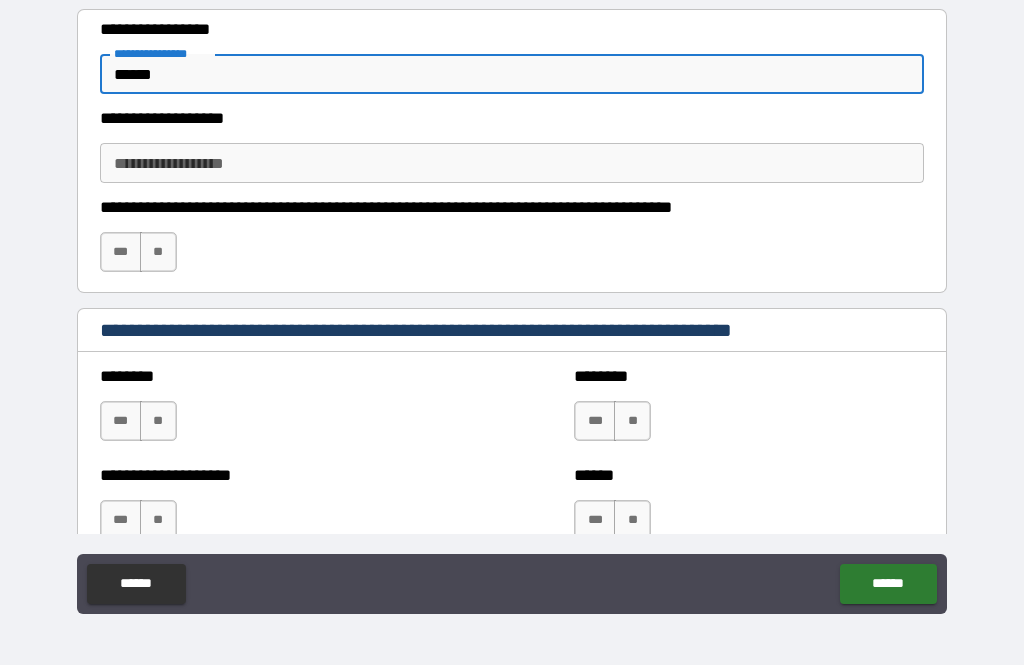 type on "******" 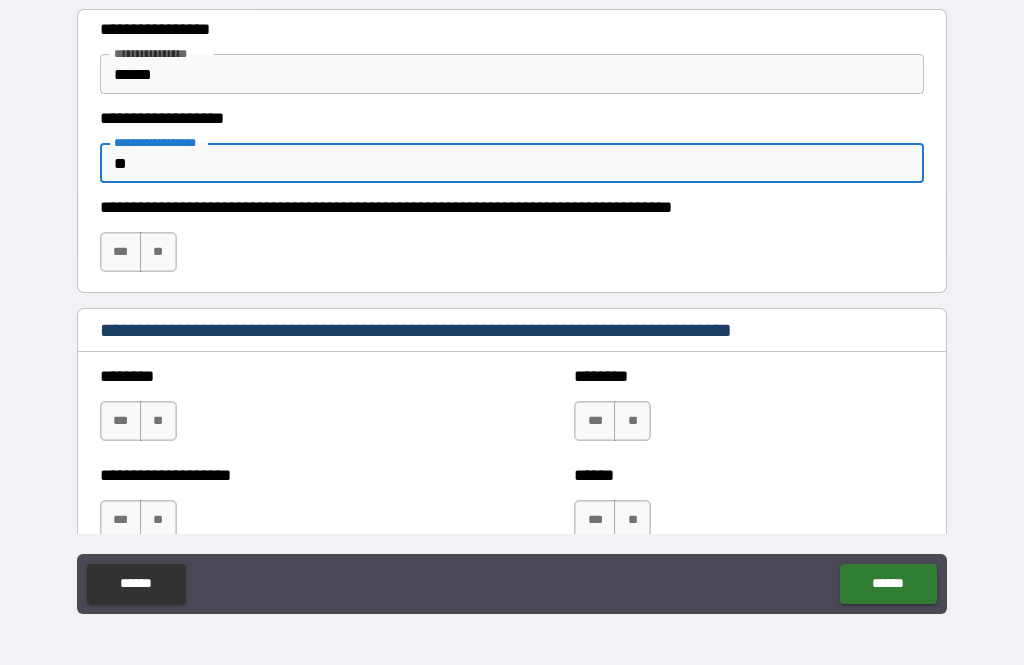 type on "*" 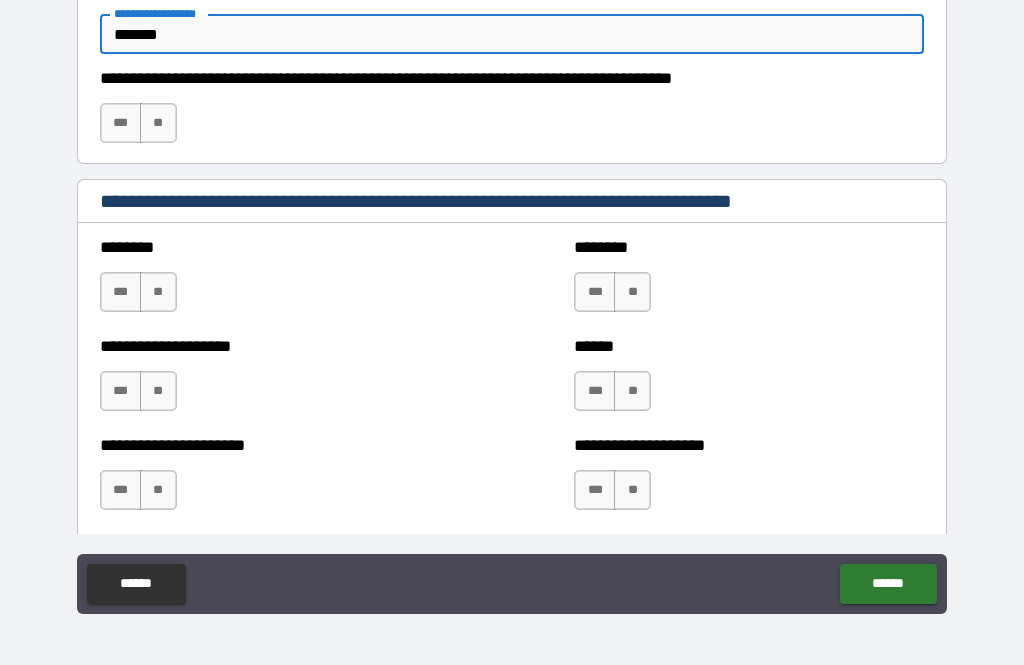 scroll, scrollTop: 2576, scrollLeft: 0, axis: vertical 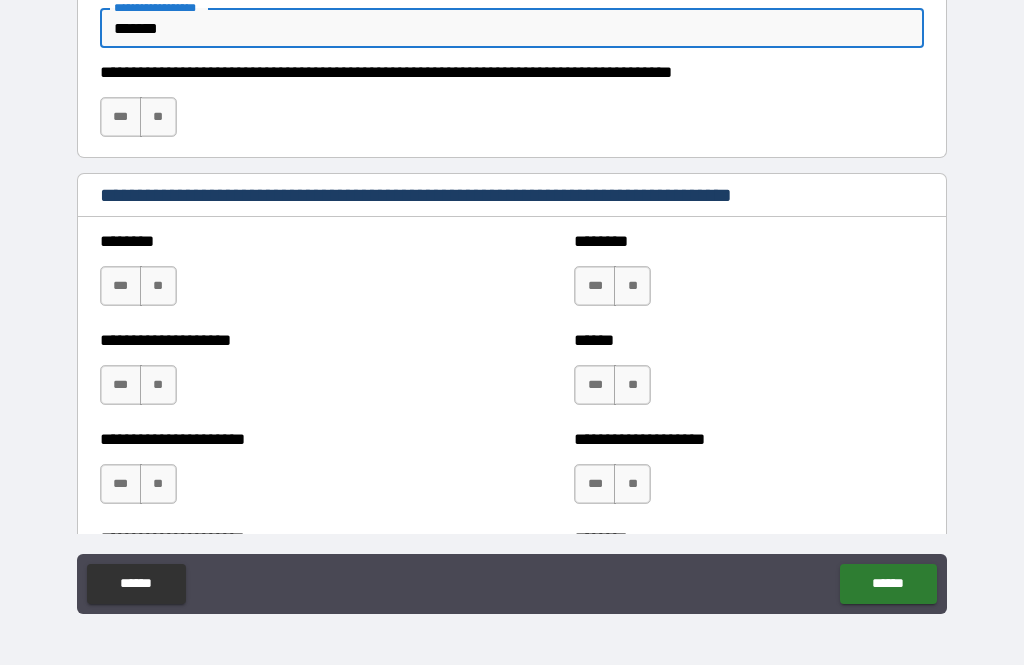 type on "*******" 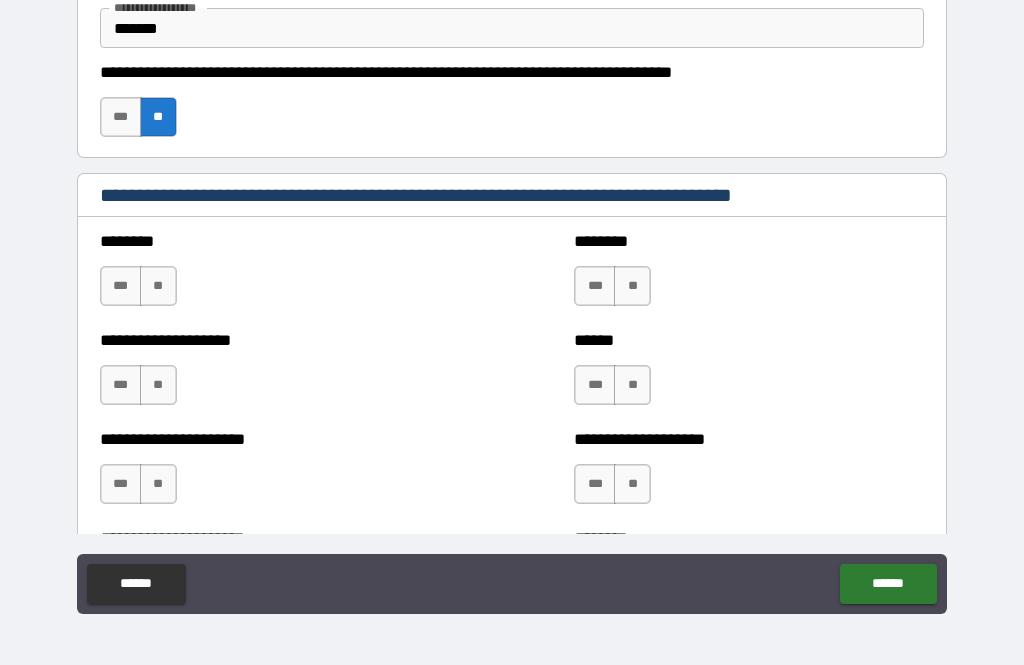 click on "**" at bounding box center [158, 286] 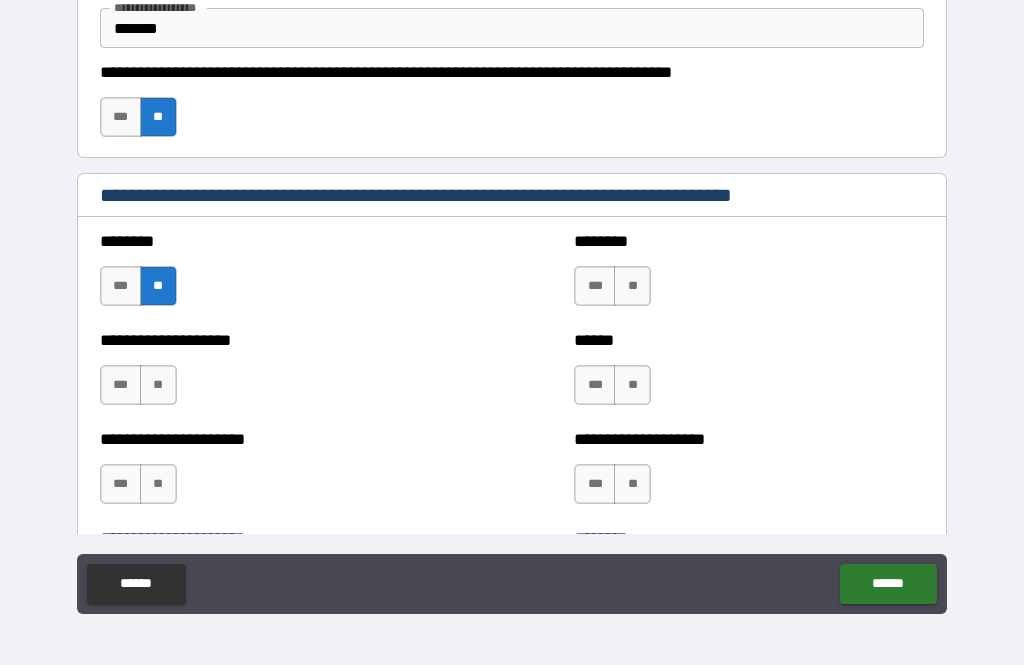 click on "**" at bounding box center [158, 385] 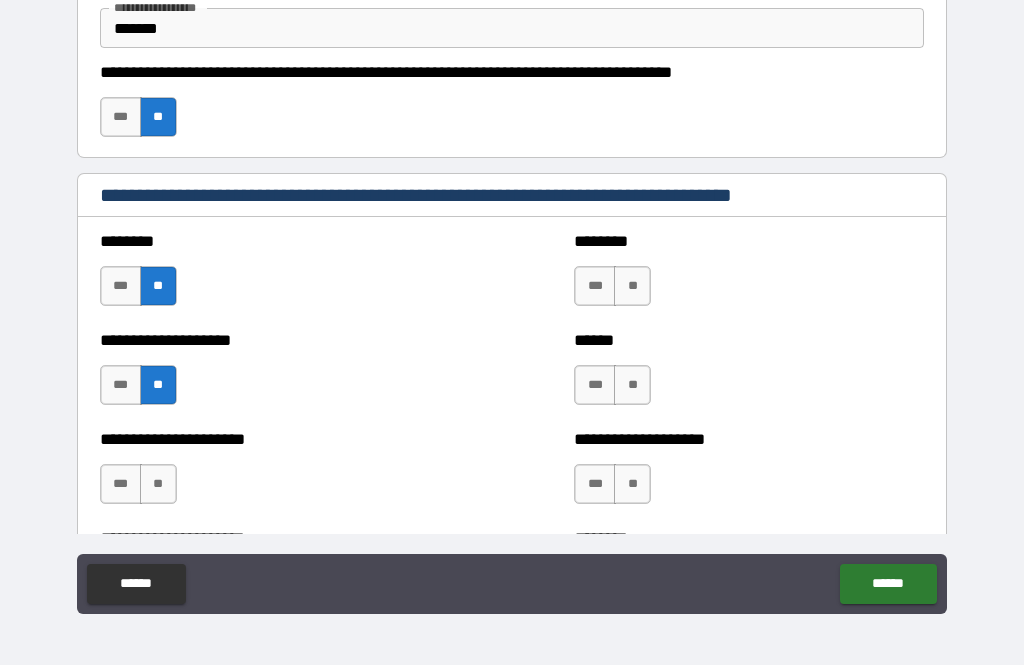 click on "**" at bounding box center (158, 484) 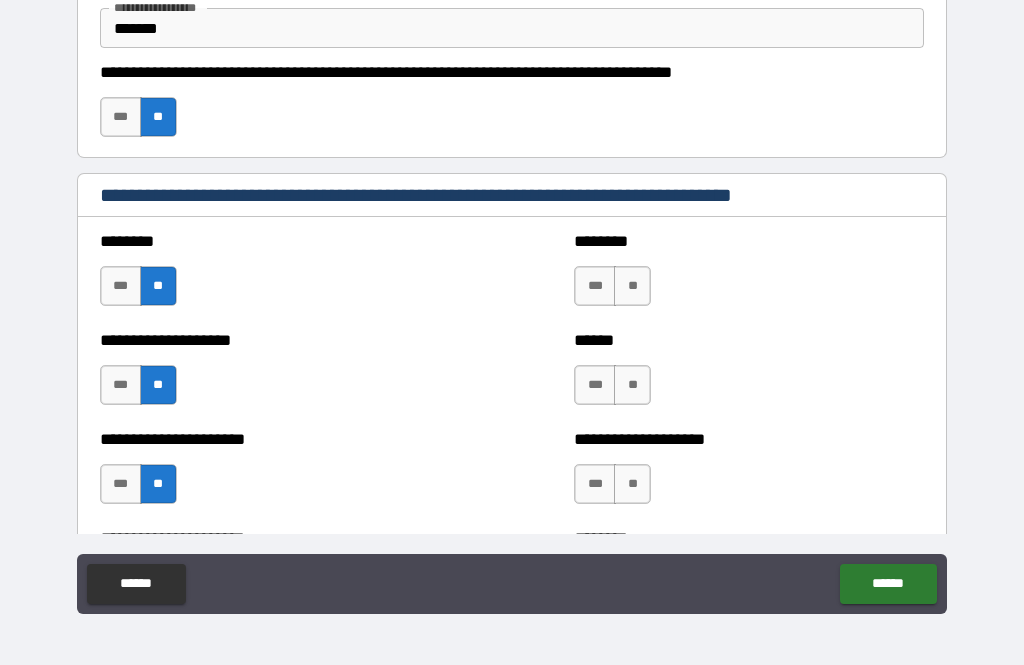 click on "**" at bounding box center (632, 286) 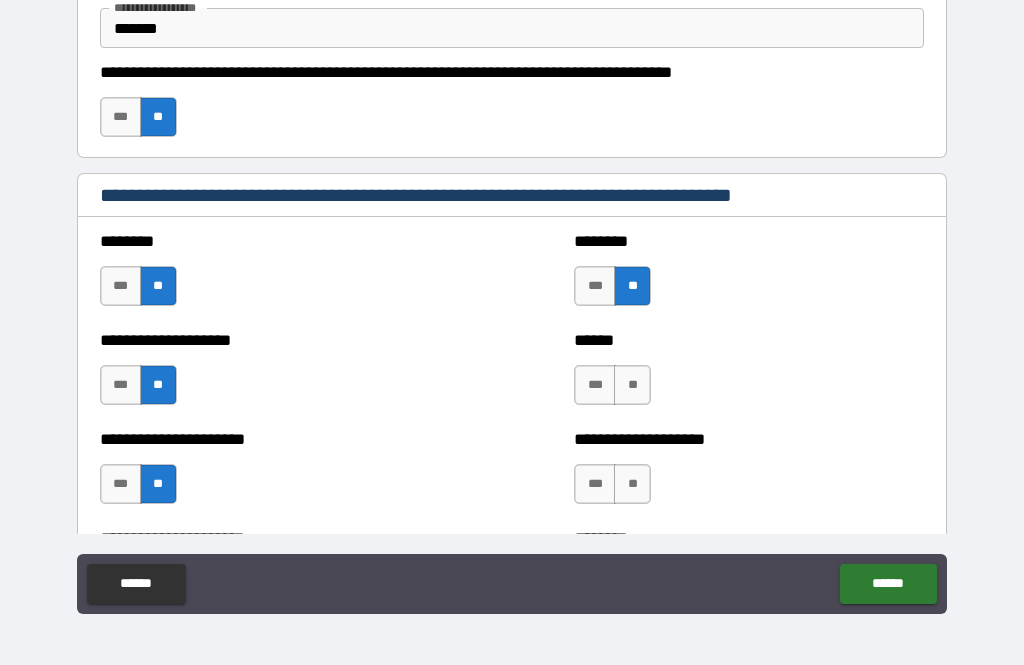click on "**" at bounding box center (632, 385) 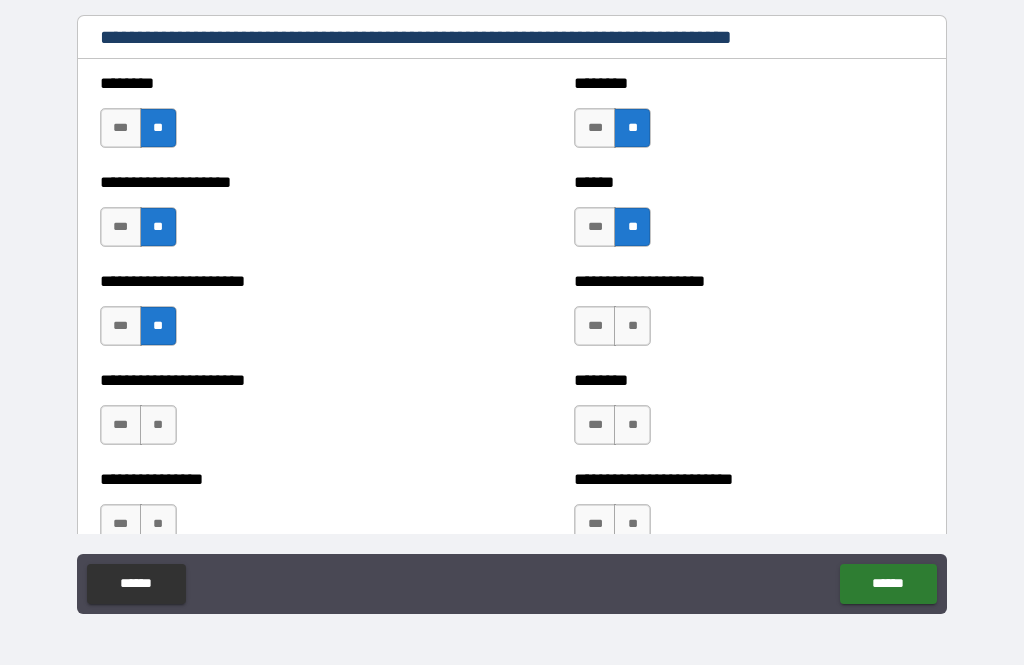 scroll, scrollTop: 2736, scrollLeft: 0, axis: vertical 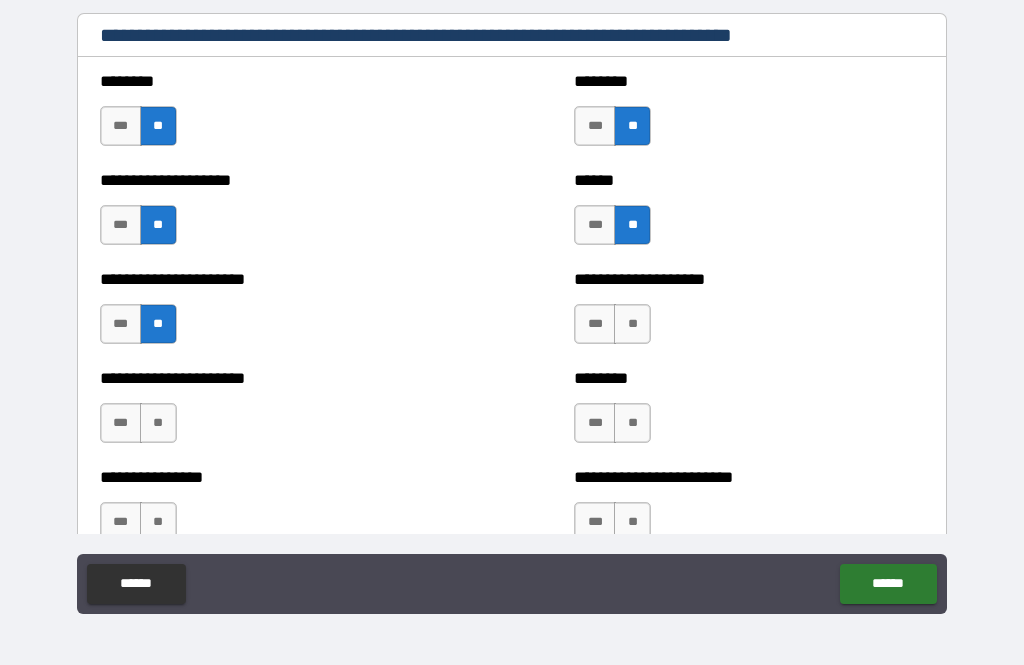 click on "**" at bounding box center [632, 324] 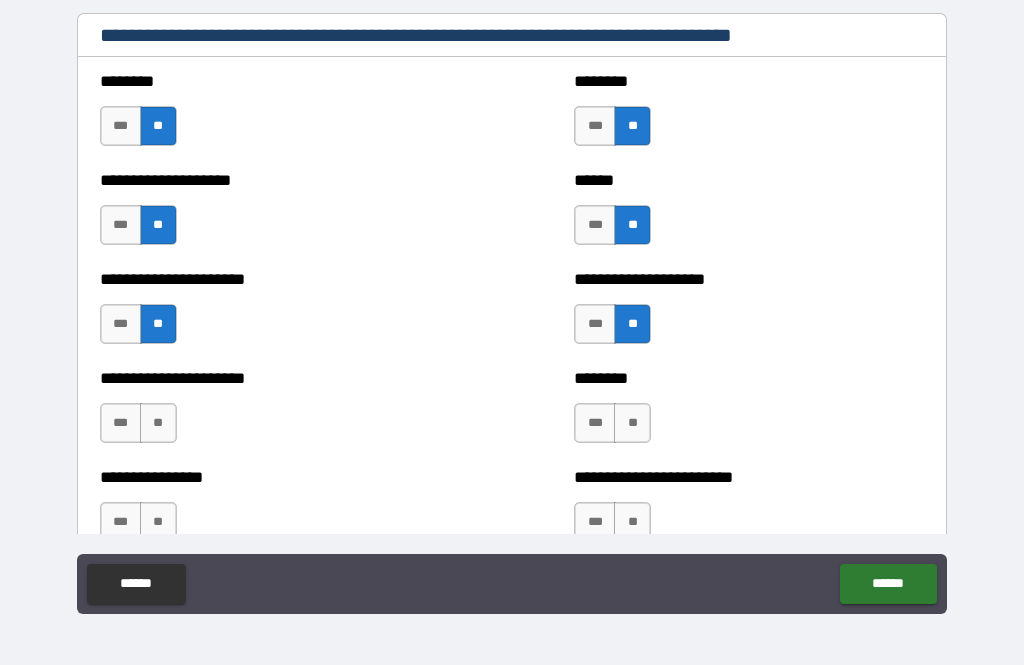 click on "**" at bounding box center (632, 423) 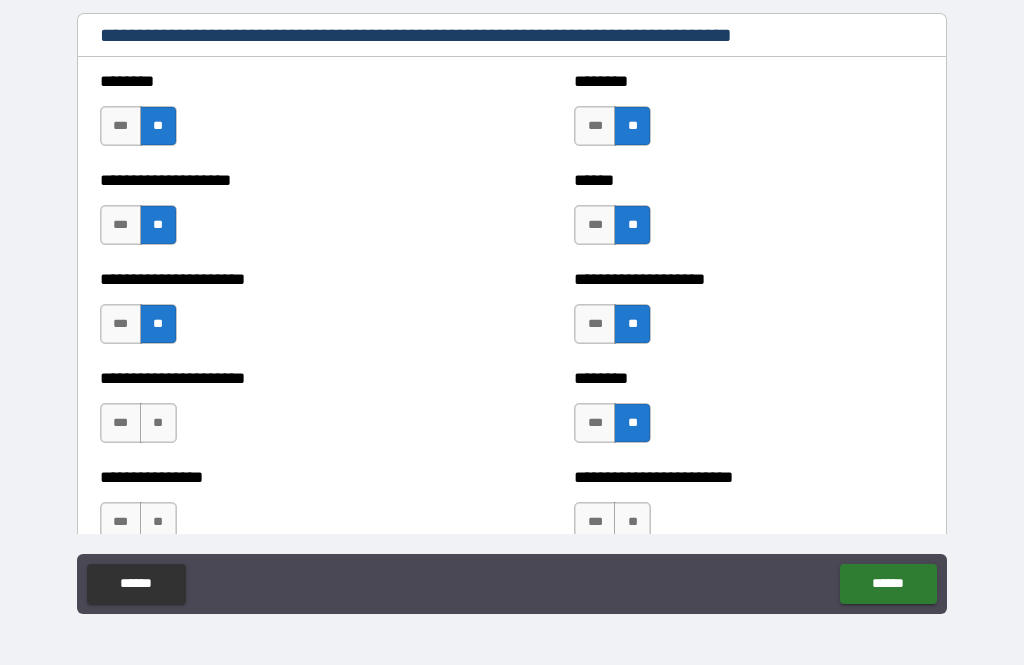 click on "**" at bounding box center (158, 423) 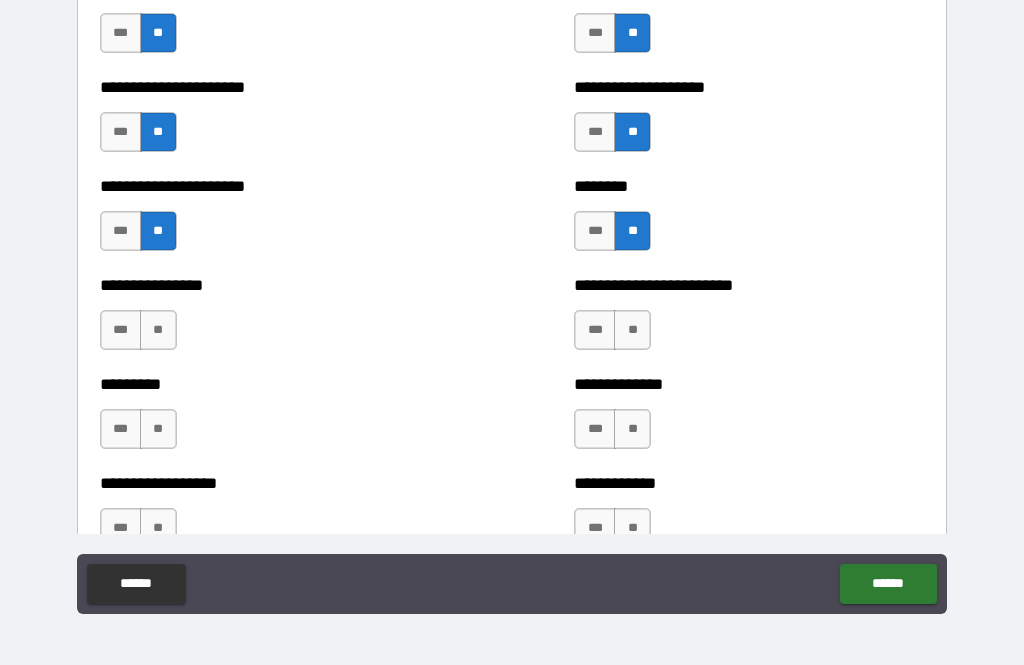 scroll, scrollTop: 2931, scrollLeft: 0, axis: vertical 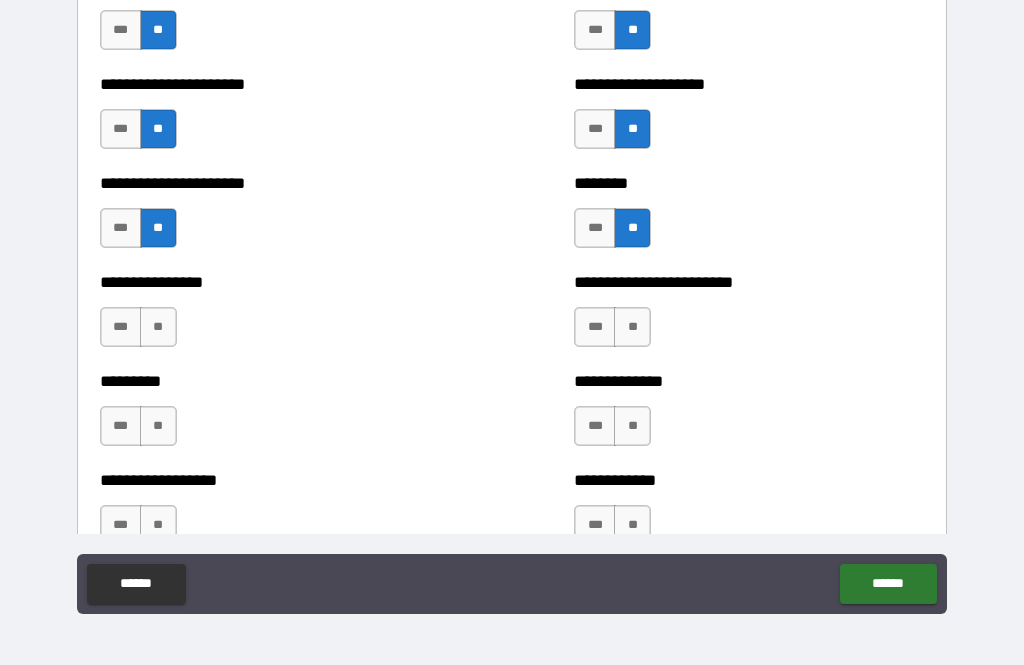 click on "**" at bounding box center [158, 327] 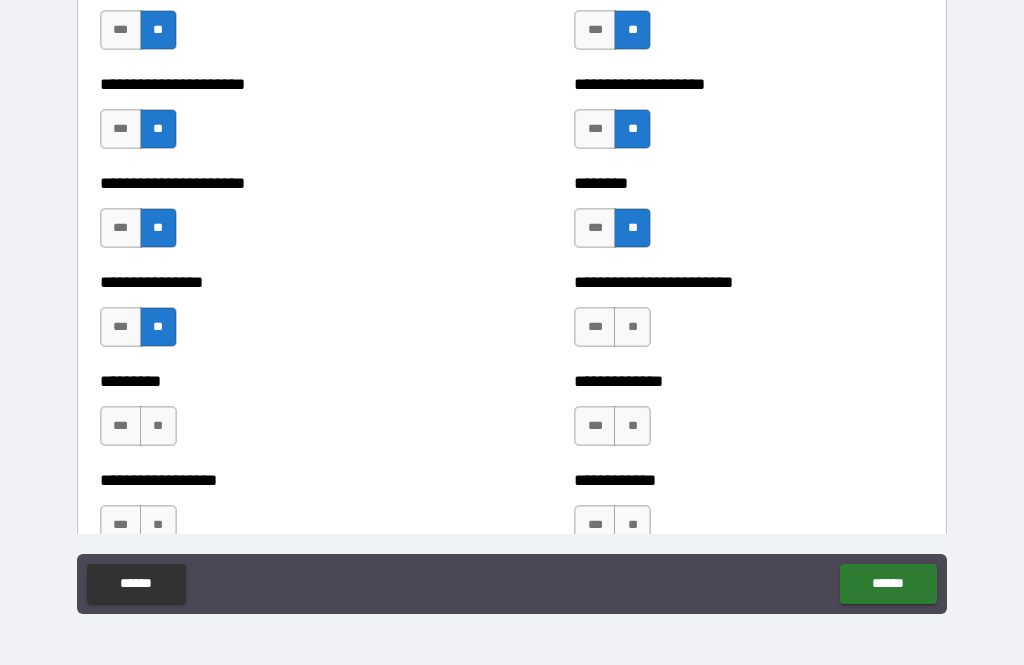 click on "**" at bounding box center [158, 426] 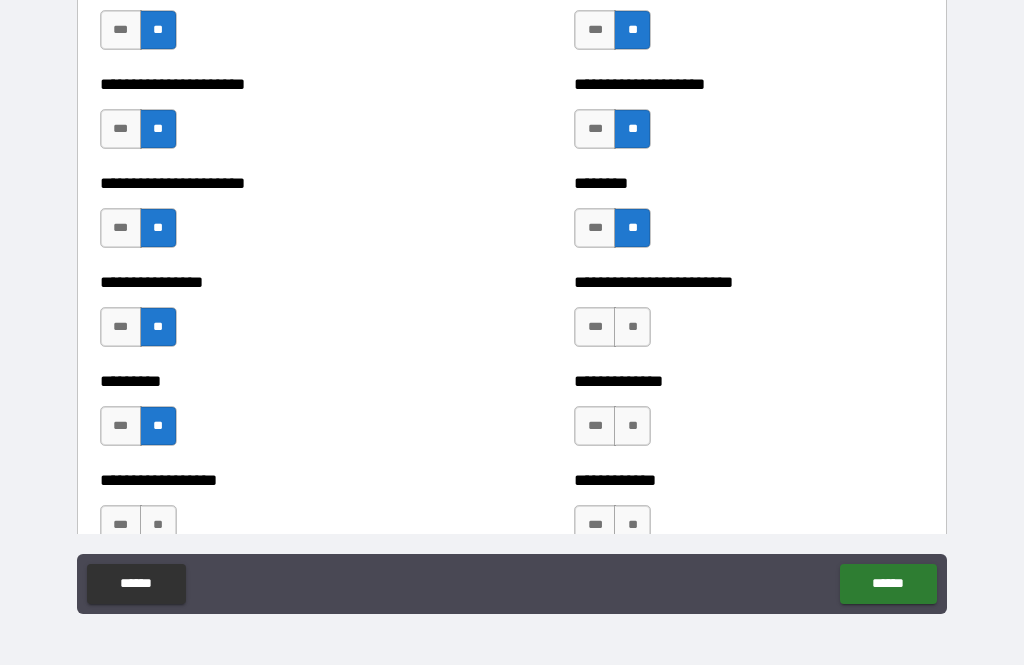 click on "**" at bounding box center [632, 327] 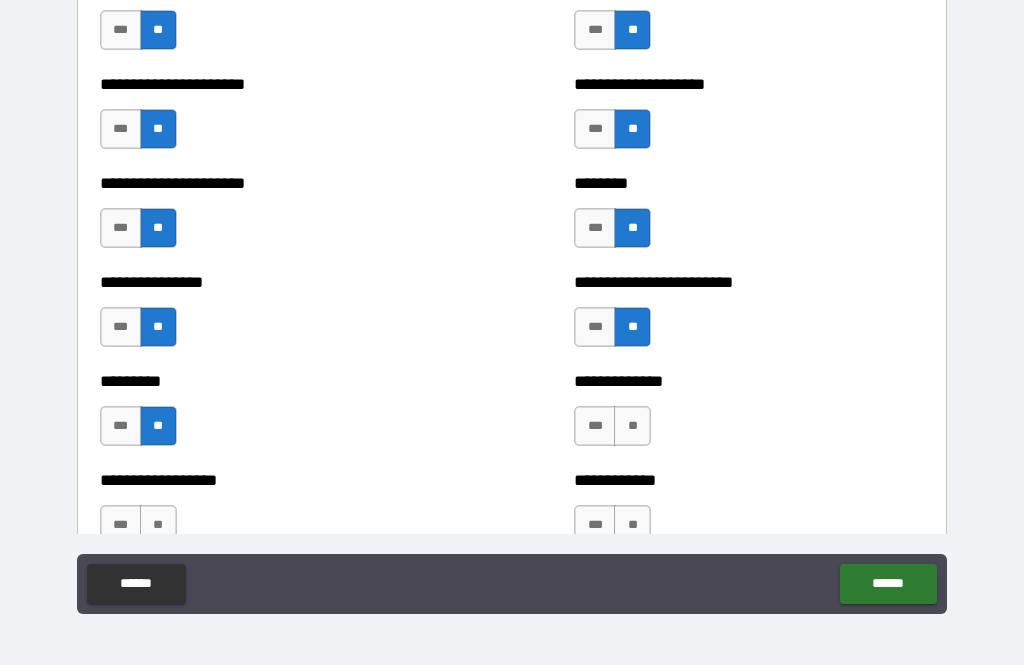 click on "**" at bounding box center (632, 426) 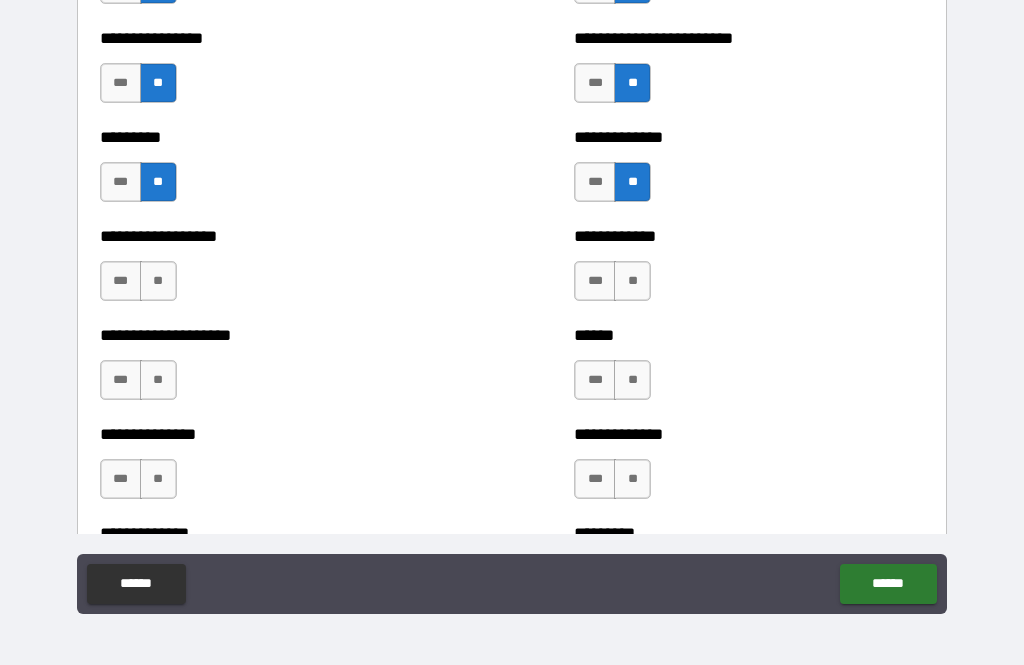 scroll, scrollTop: 3172, scrollLeft: 0, axis: vertical 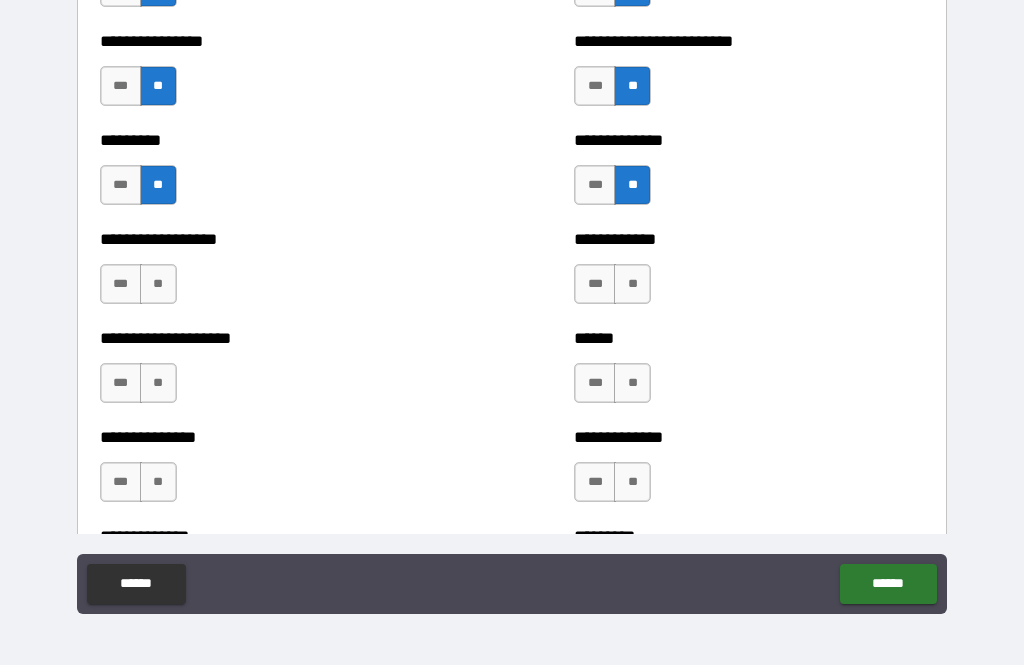 click on "**" at bounding box center (158, 284) 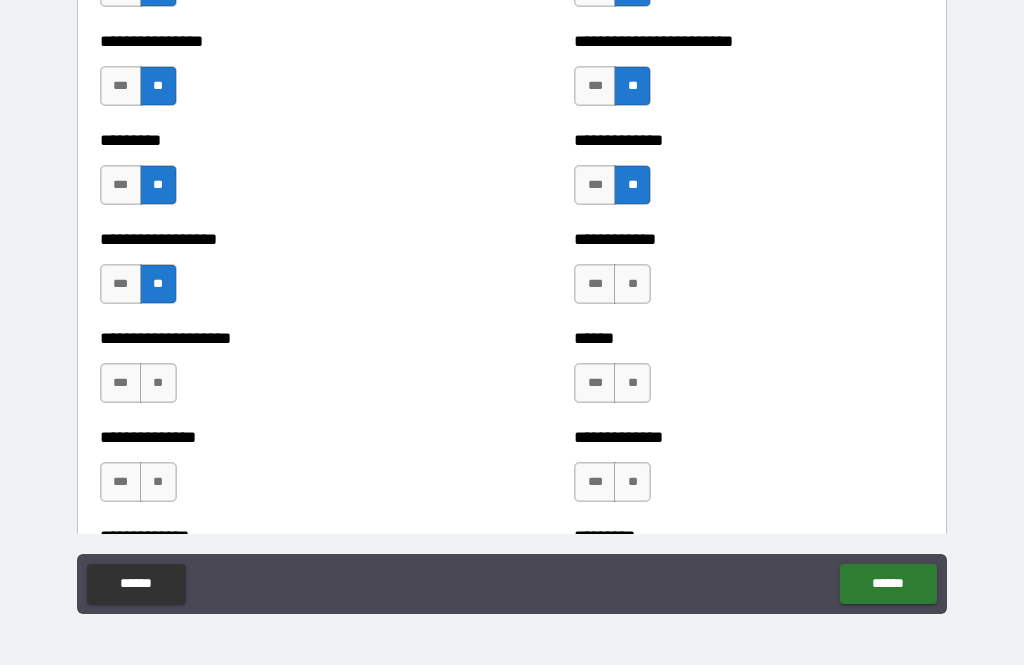 click on "**" at bounding box center (158, 383) 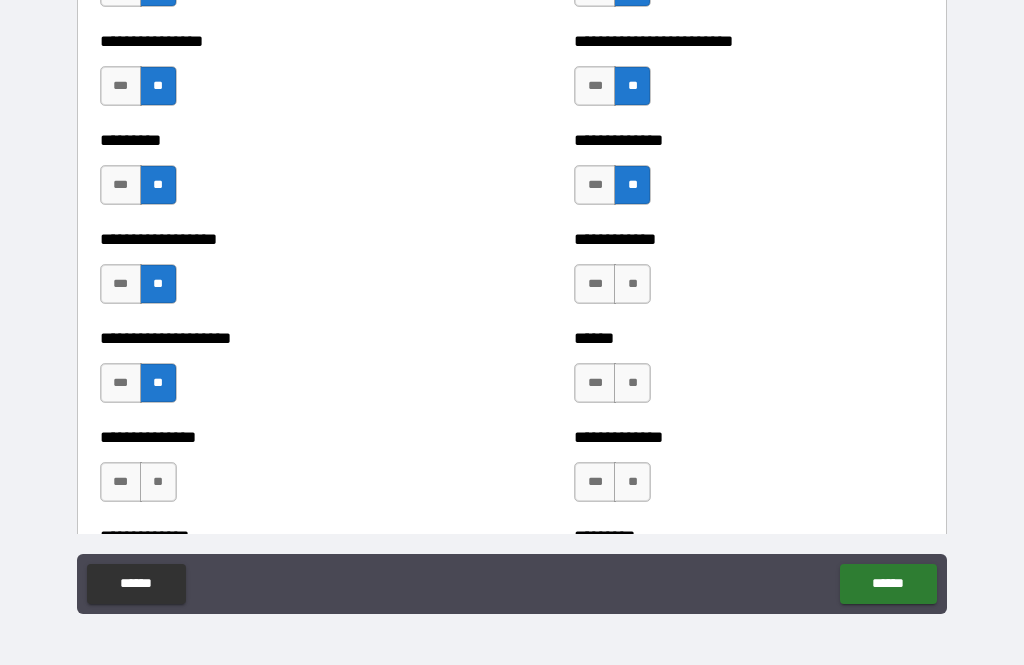 click on "**" at bounding box center [632, 284] 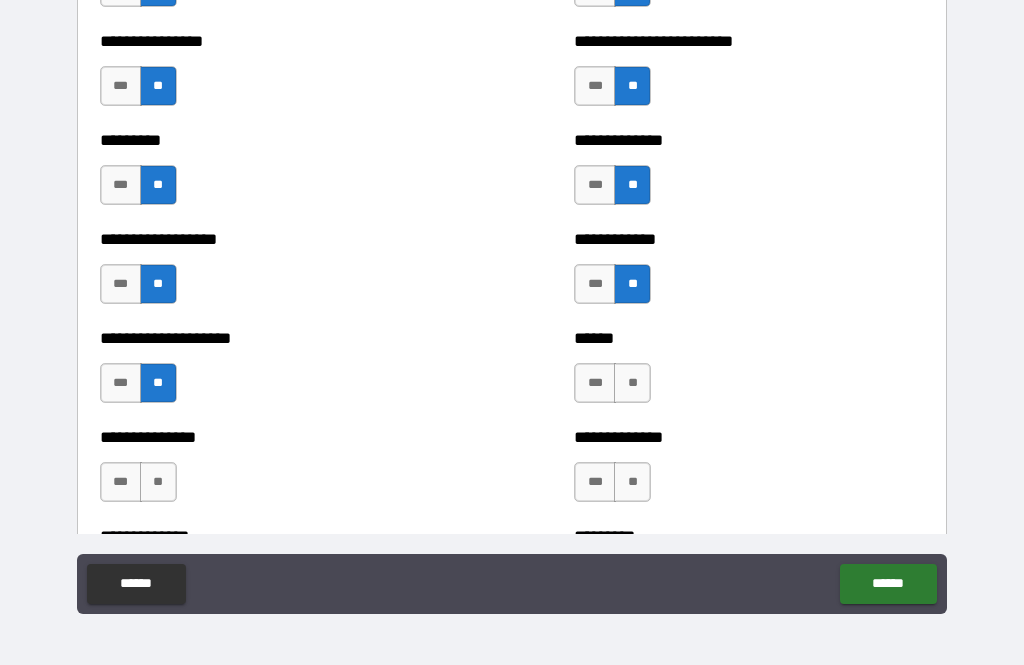 click on "**" at bounding box center [632, 383] 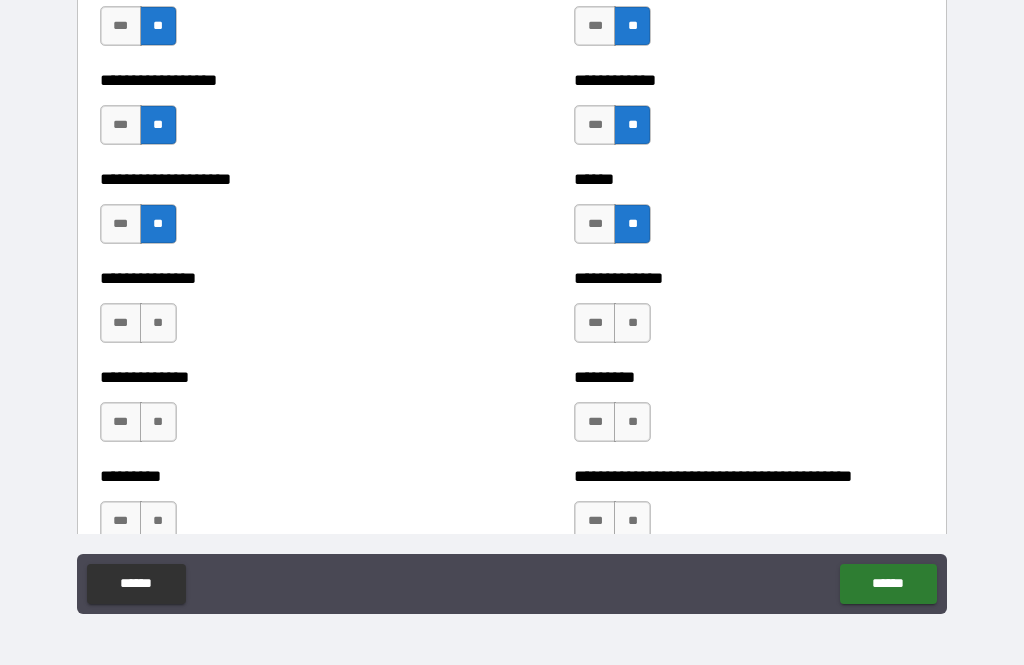 scroll, scrollTop: 3331, scrollLeft: 0, axis: vertical 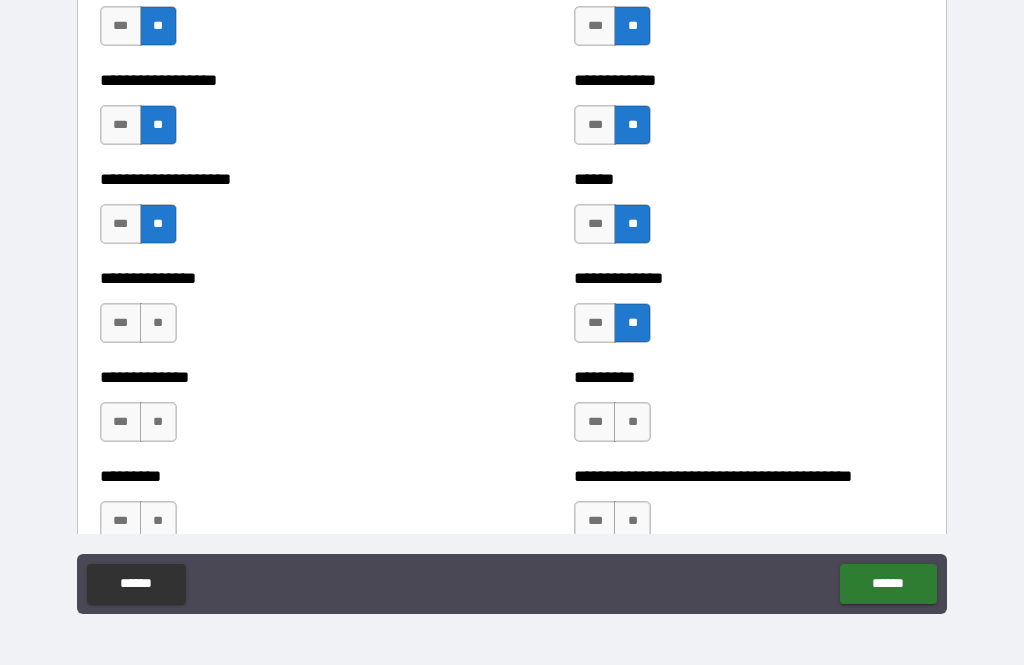 click on "**" at bounding box center [158, 323] 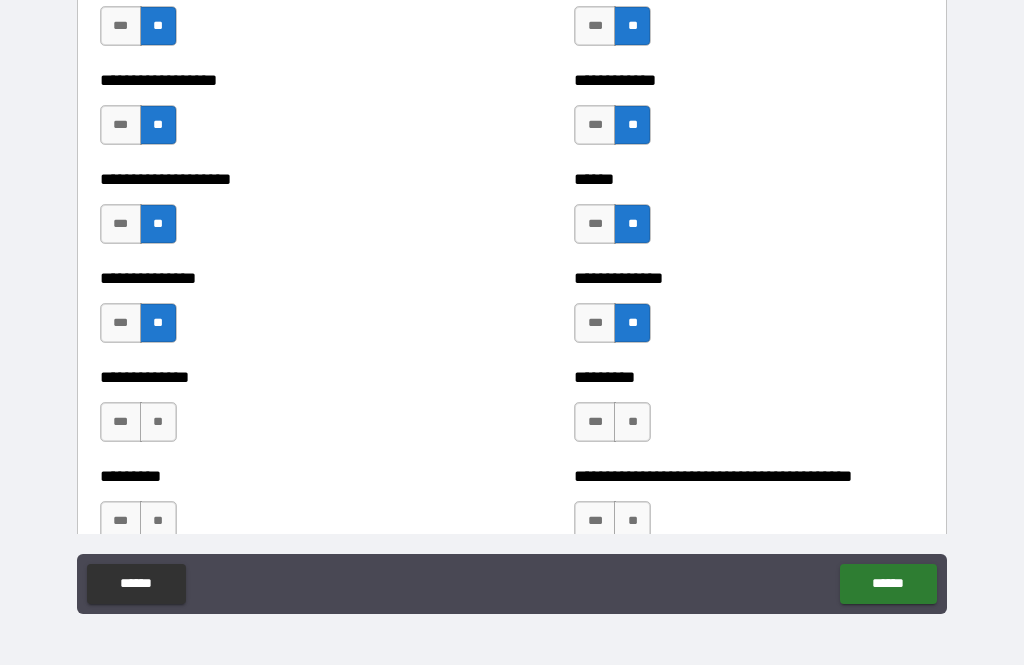 click on "**" at bounding box center (158, 422) 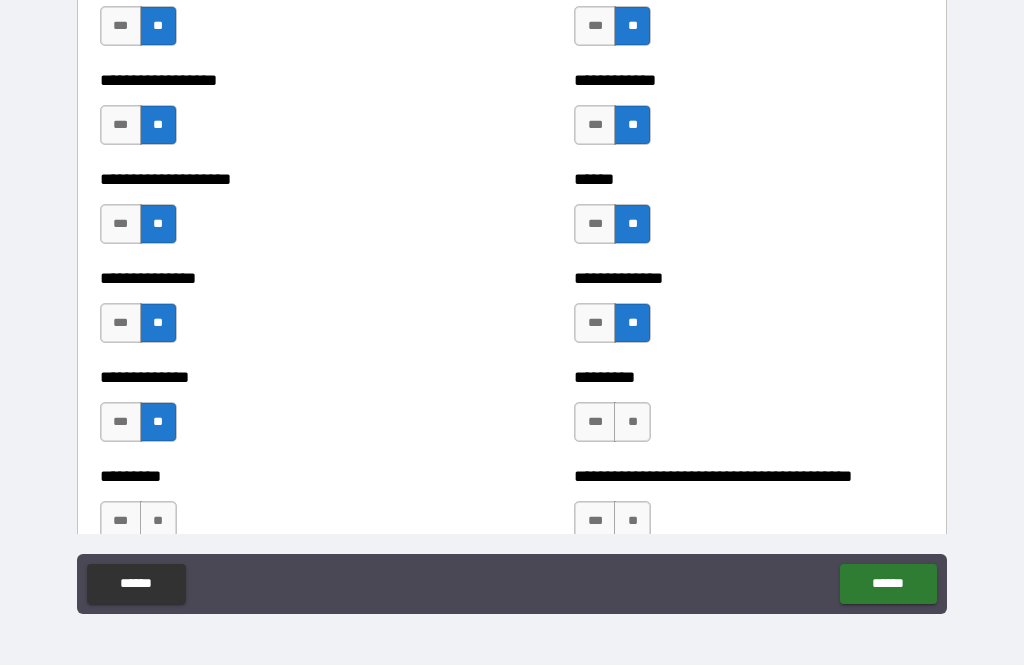 click on "**" at bounding box center [632, 422] 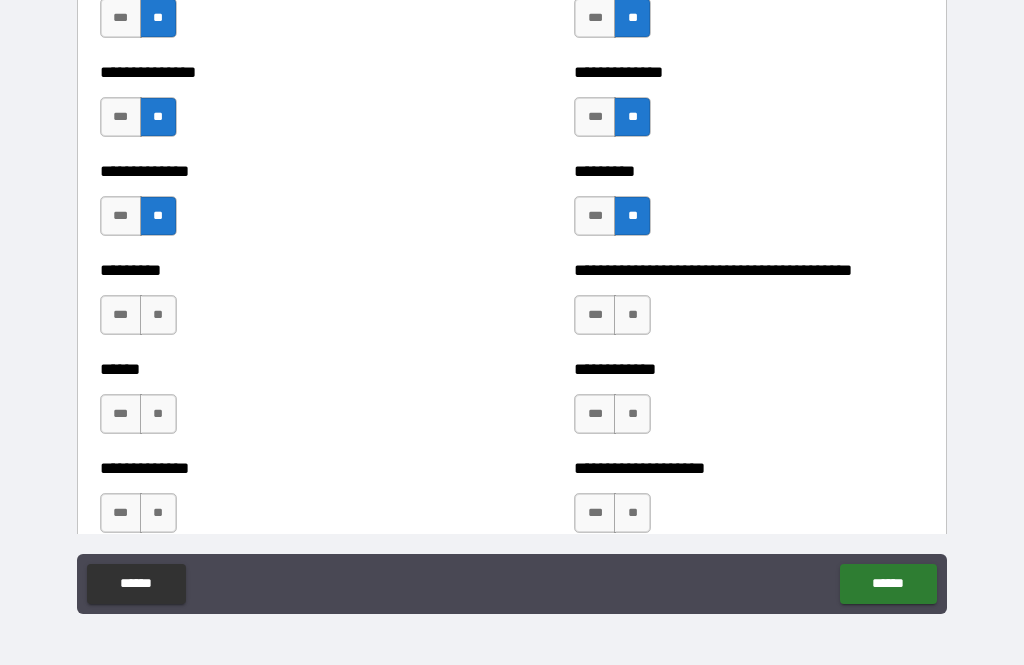 scroll, scrollTop: 3533, scrollLeft: 0, axis: vertical 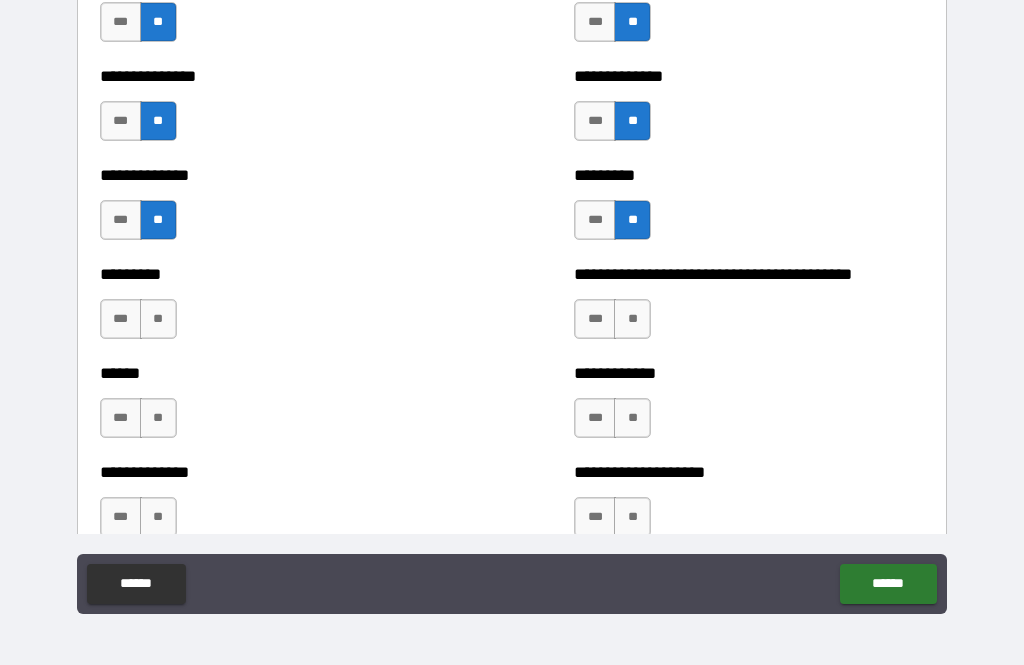 click on "**" at bounding box center [158, 319] 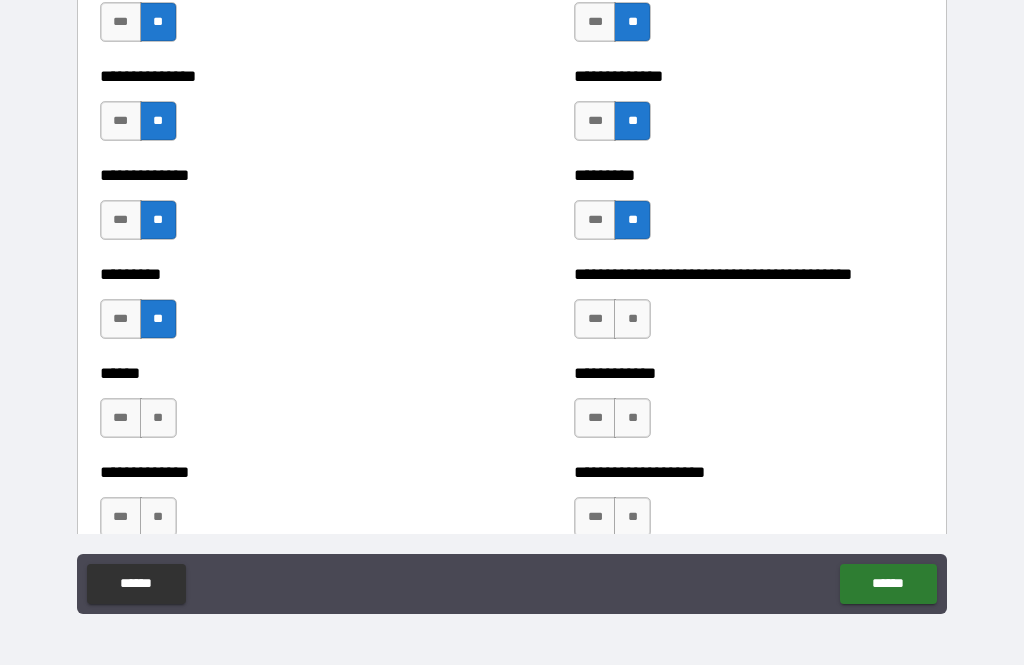 click on "**" at bounding box center (632, 319) 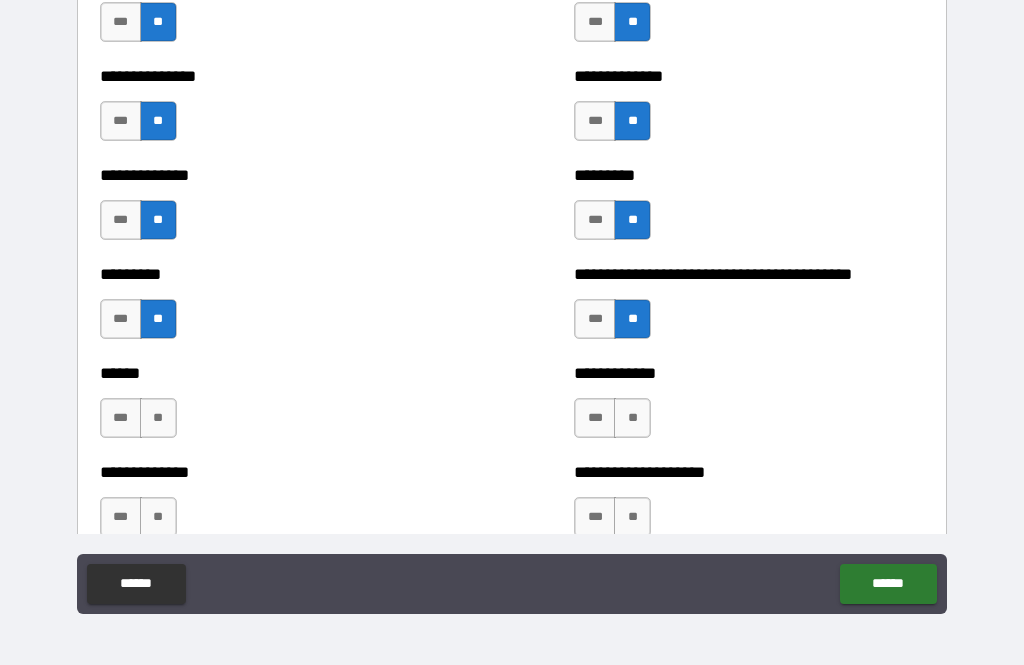 click on "**" at bounding box center (158, 418) 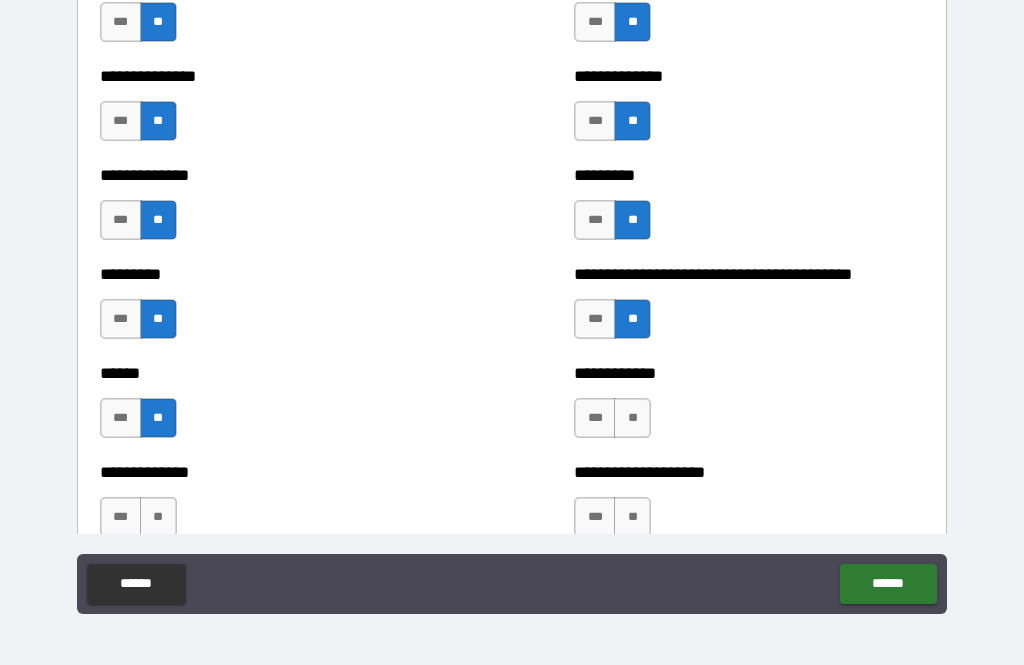 click on "**" at bounding box center [632, 418] 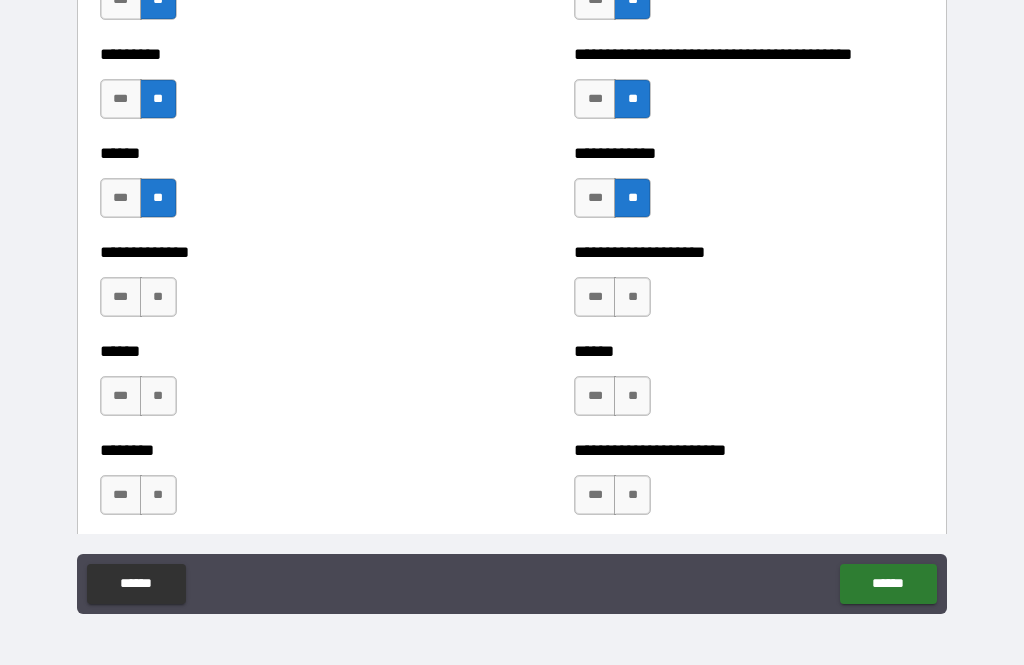 scroll, scrollTop: 3747, scrollLeft: 0, axis: vertical 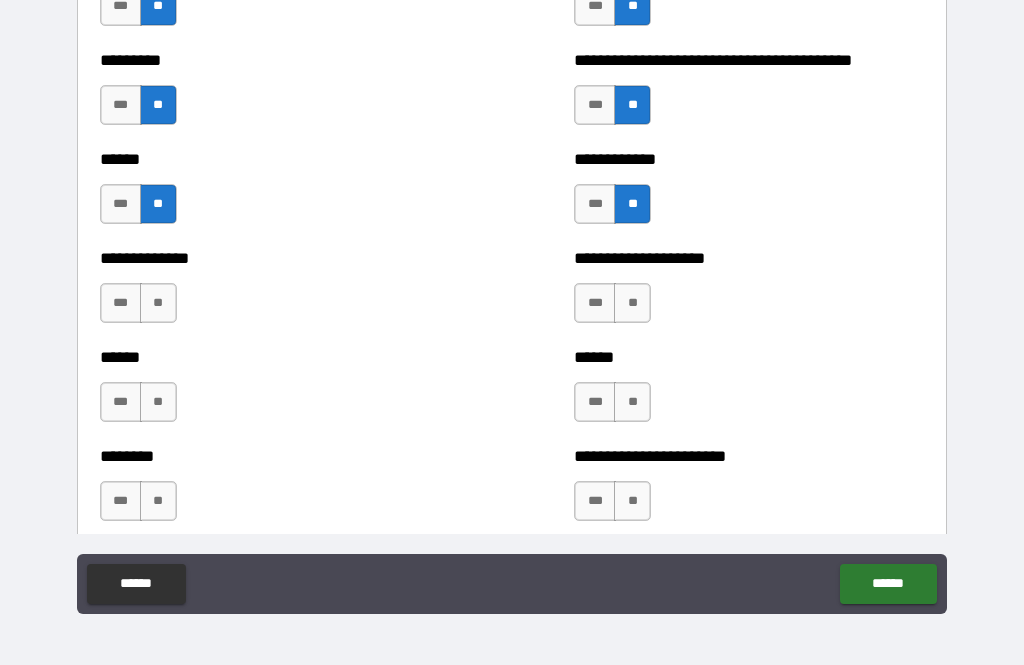 click on "**" at bounding box center (632, 303) 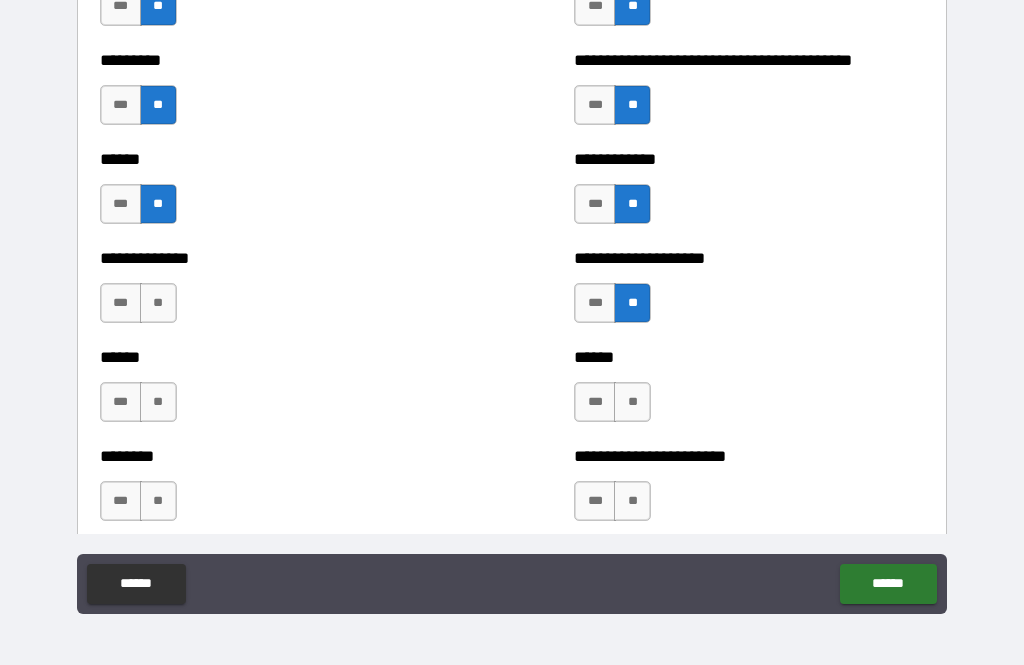 click on "**" at bounding box center [158, 303] 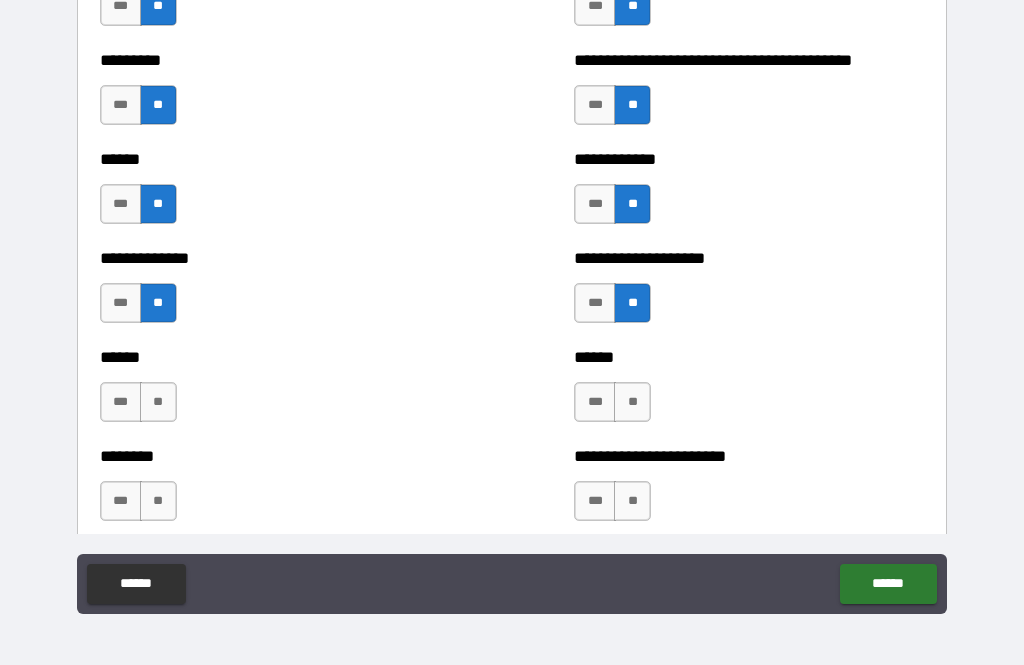 click on "**" at bounding box center (158, 402) 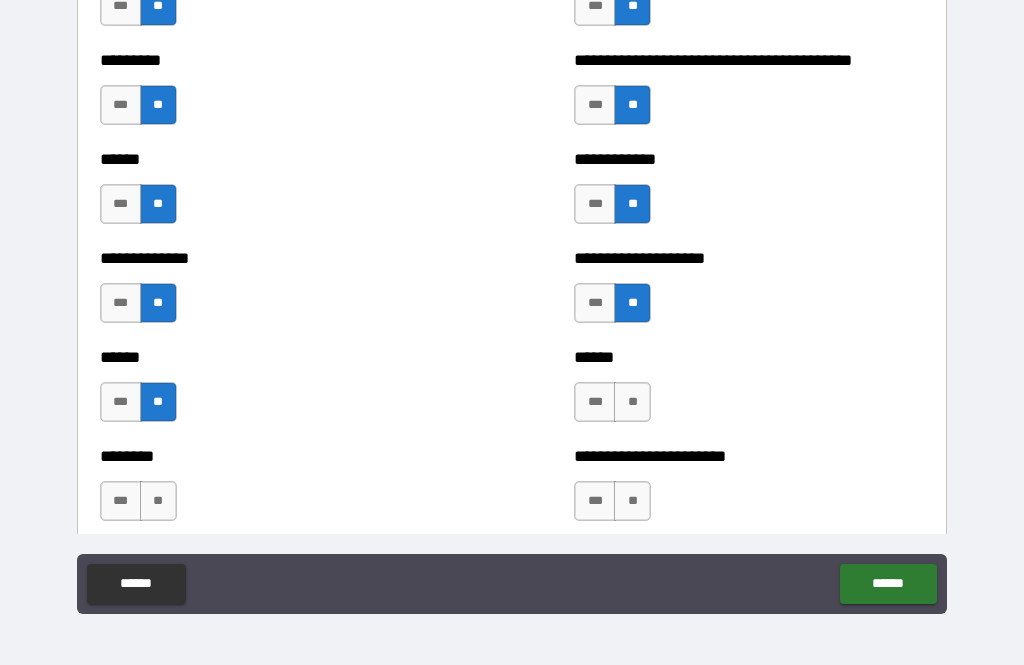 click on "**" at bounding box center [632, 402] 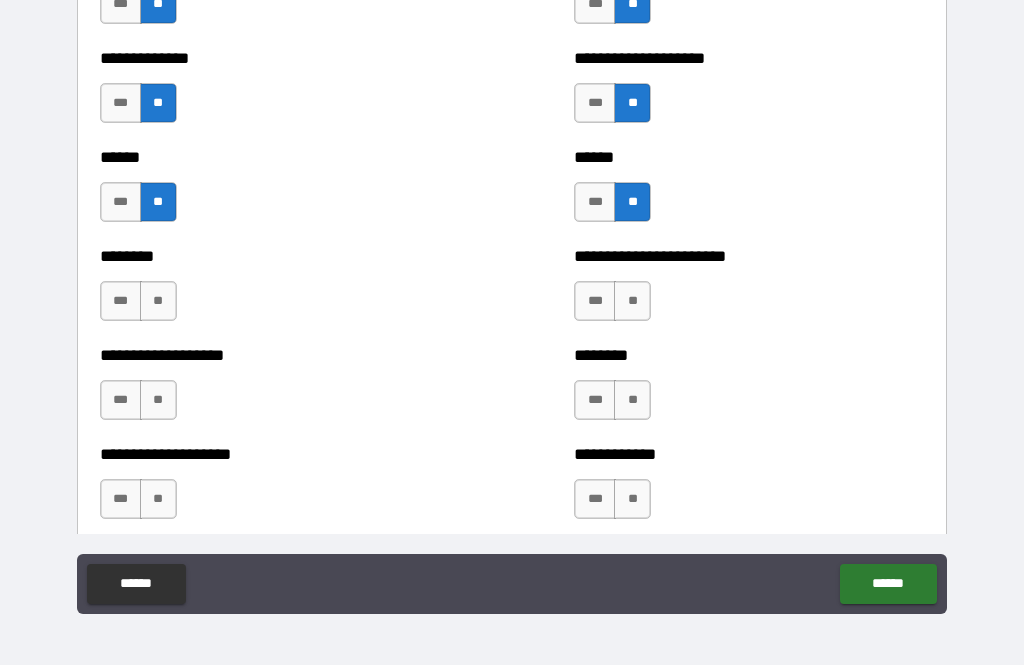 scroll, scrollTop: 3943, scrollLeft: 0, axis: vertical 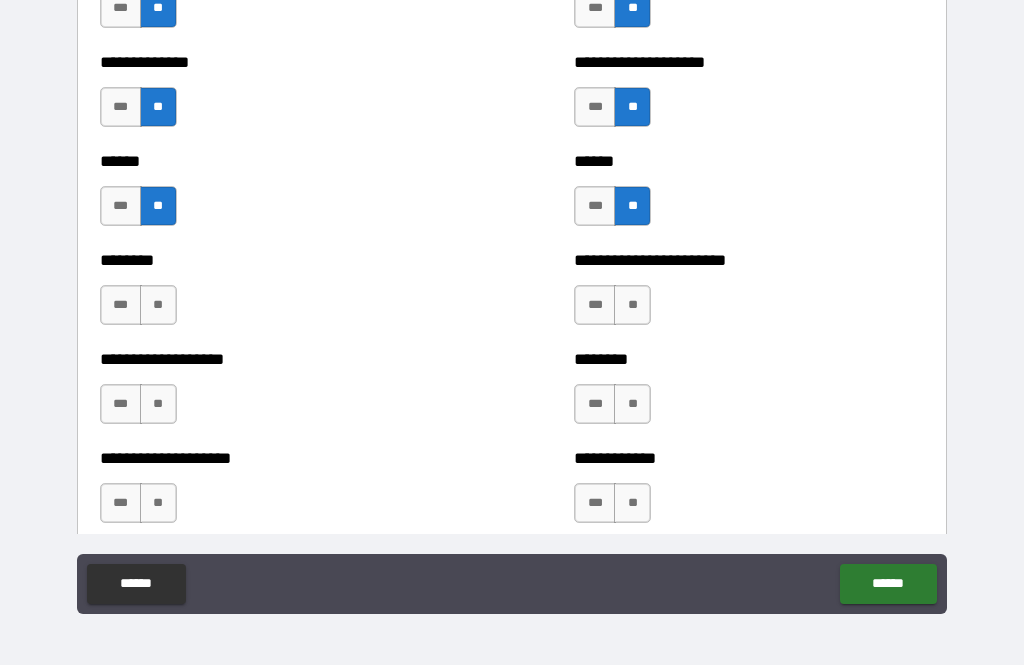click on "**" at bounding box center (158, 305) 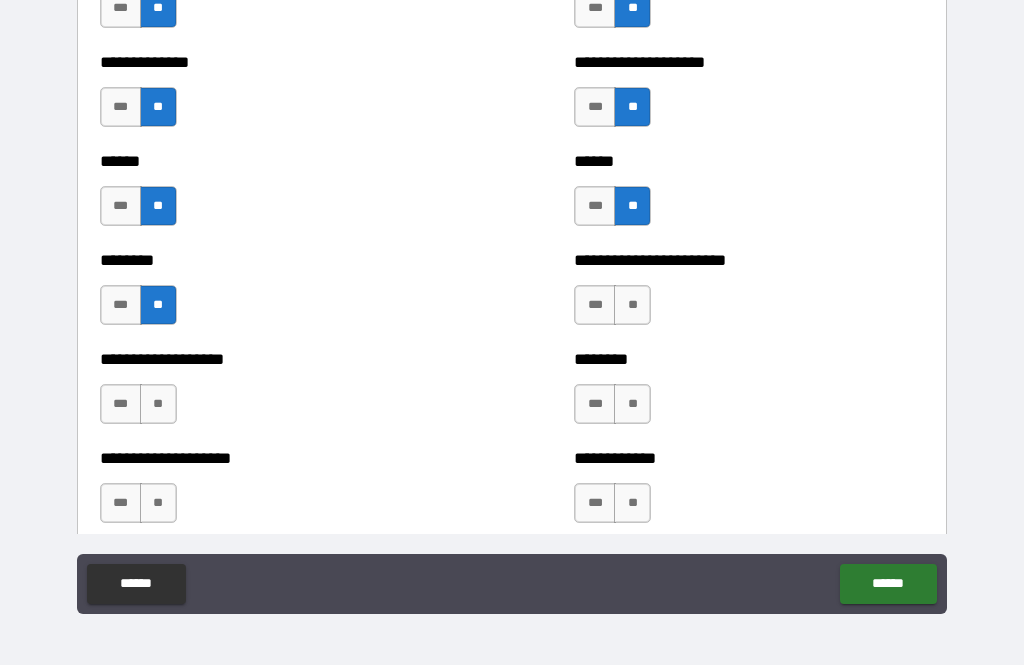 click on "**" at bounding box center [632, 305] 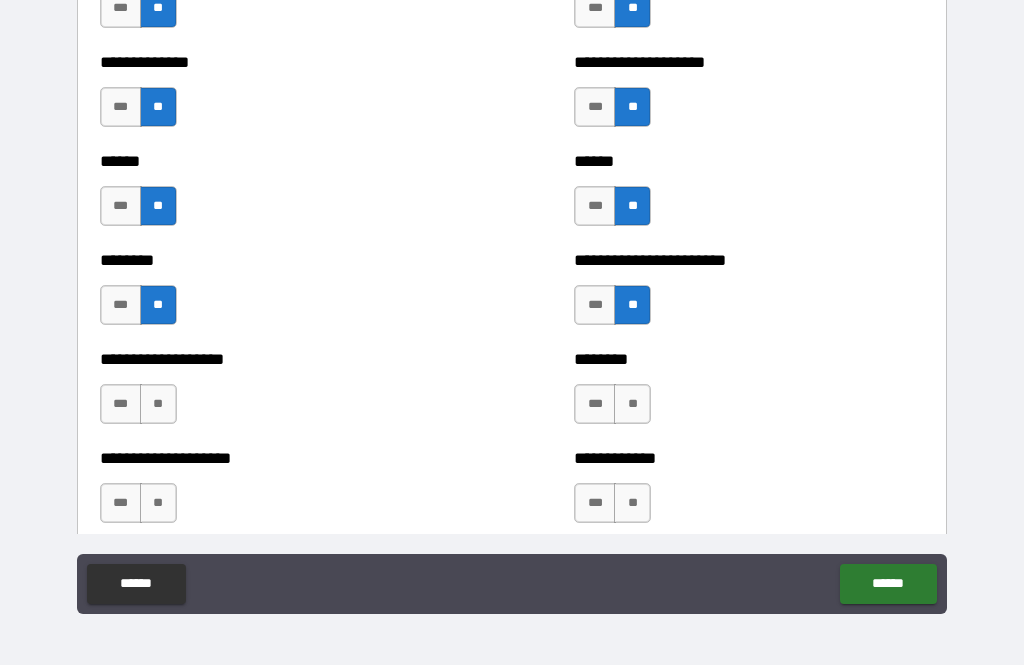 click on "**" at bounding box center [632, 404] 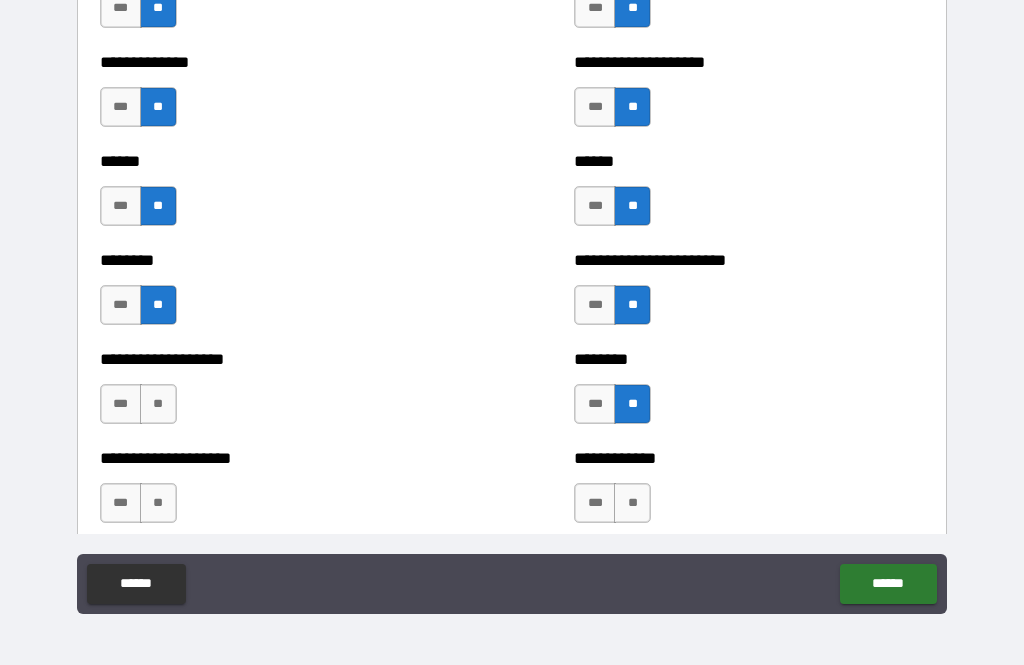 click on "**" at bounding box center [158, 404] 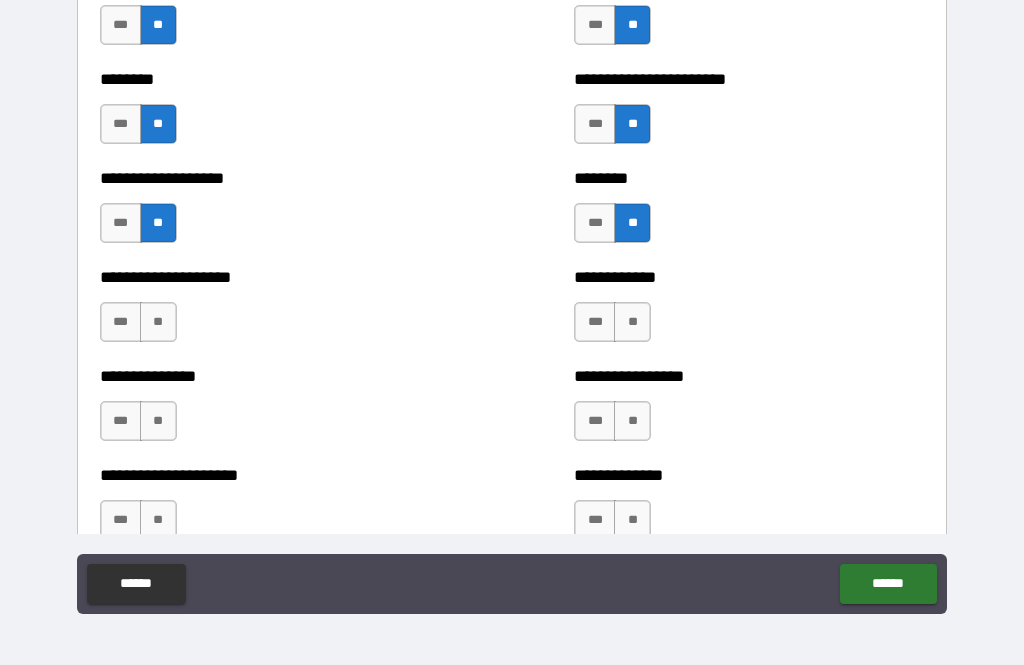 scroll, scrollTop: 4124, scrollLeft: 0, axis: vertical 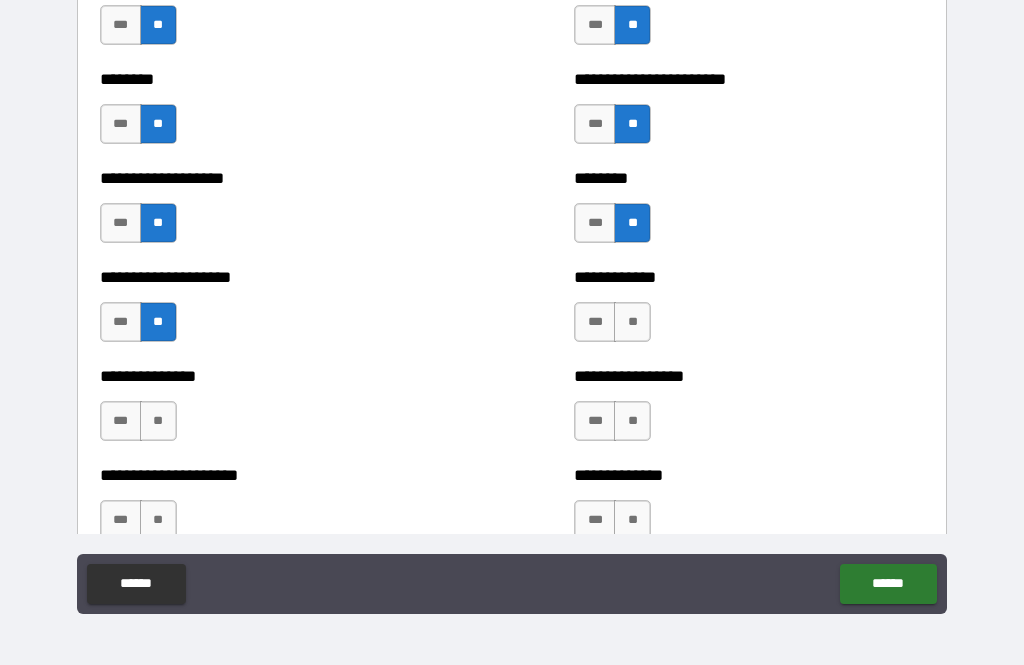 click on "**" at bounding box center [632, 322] 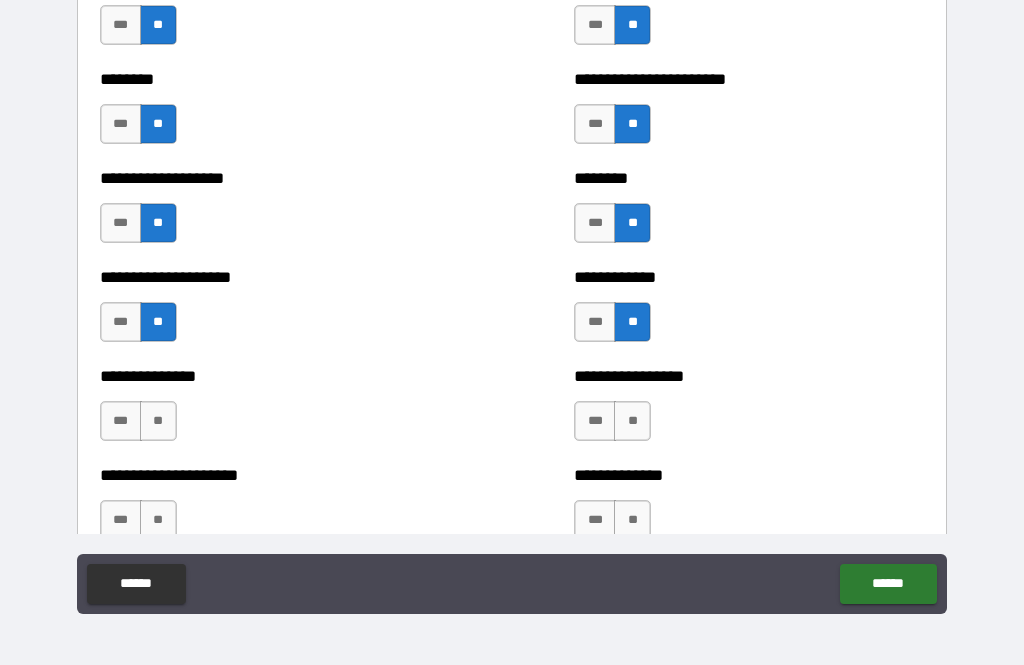 click on "**" at bounding box center (158, 421) 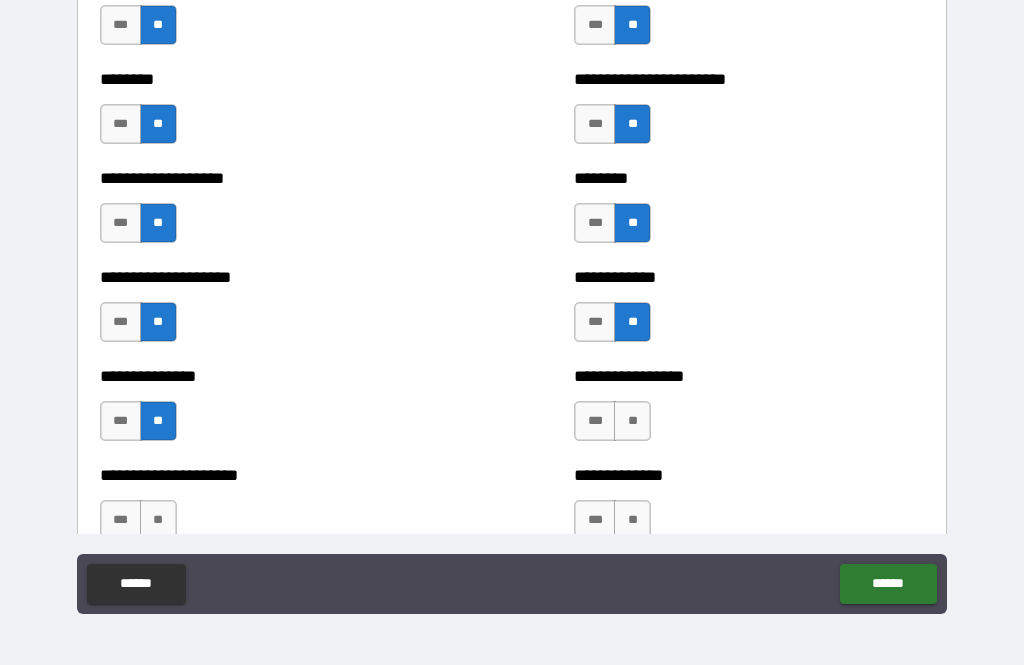click on "**" at bounding box center (632, 421) 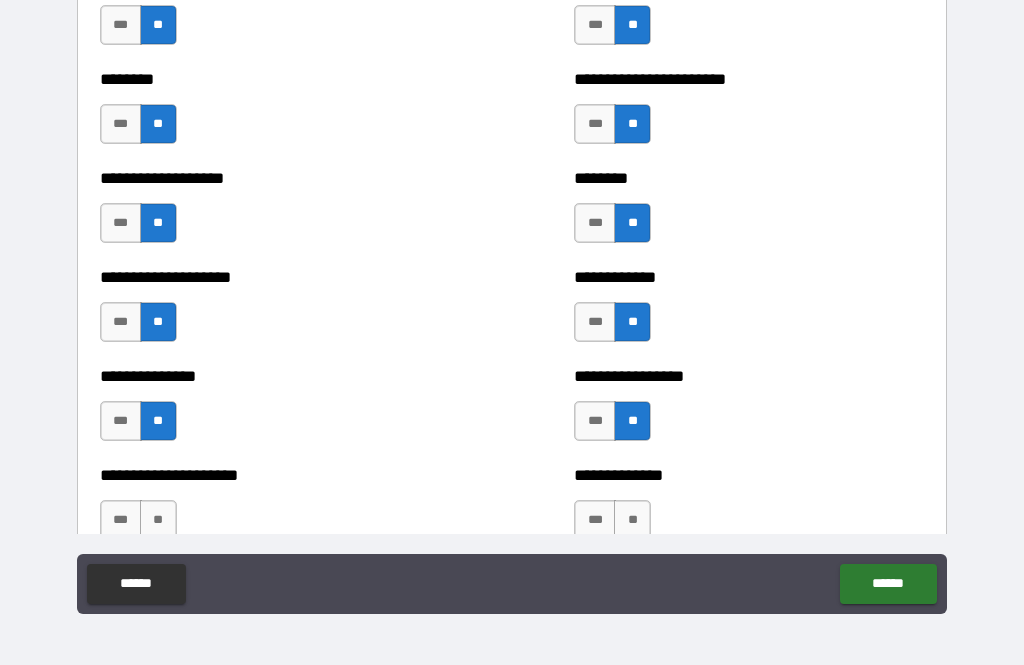scroll, scrollTop: 4314, scrollLeft: 0, axis: vertical 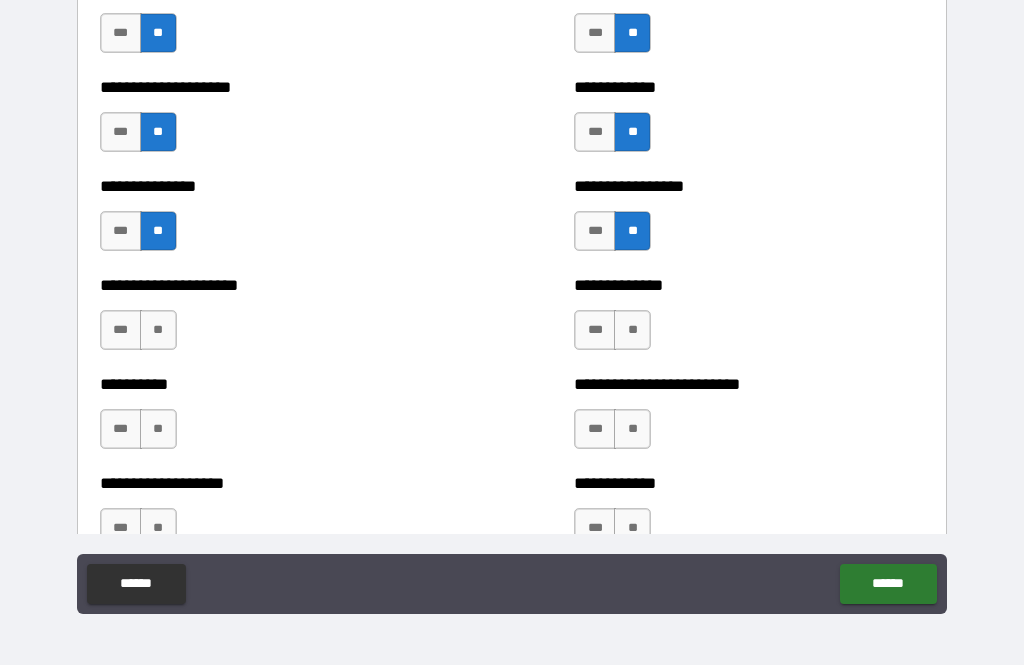 click on "**" at bounding box center (158, 330) 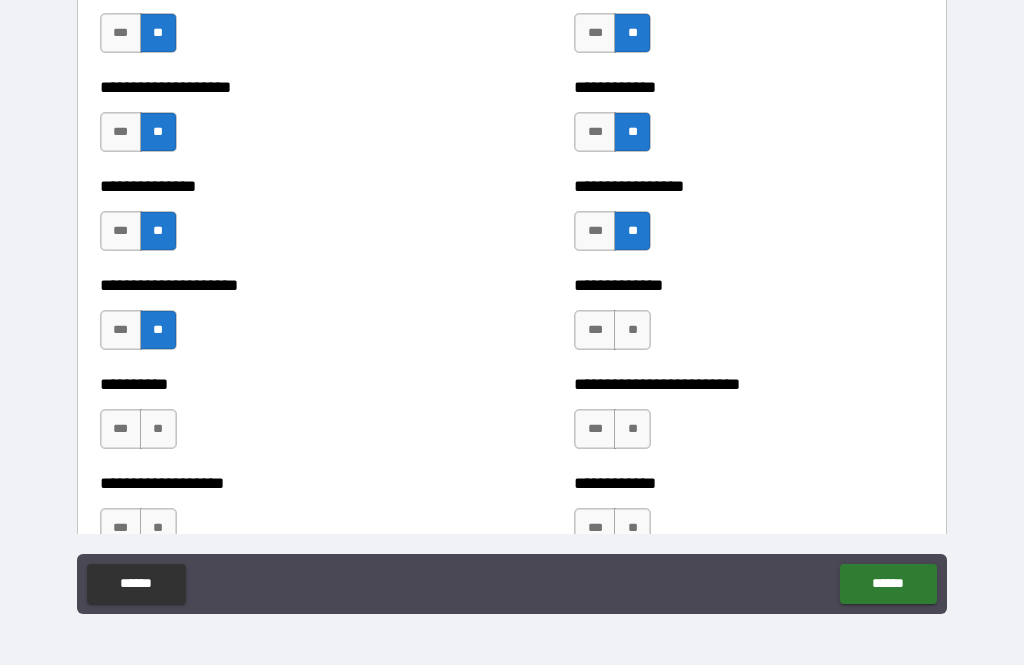 click on "**" at bounding box center [632, 330] 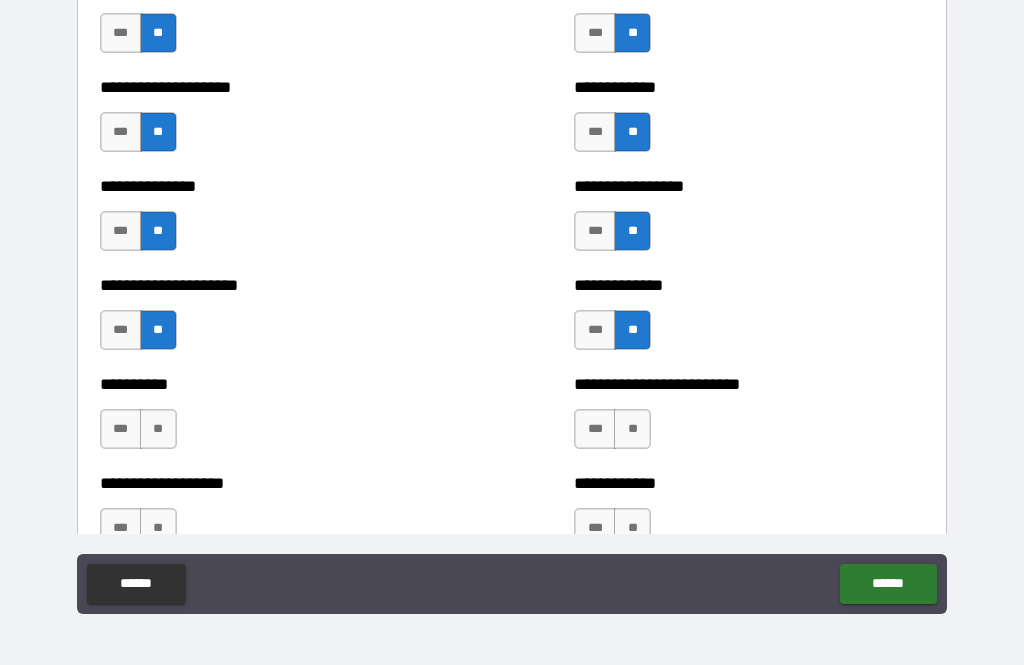 click on "**" at bounding box center (632, 429) 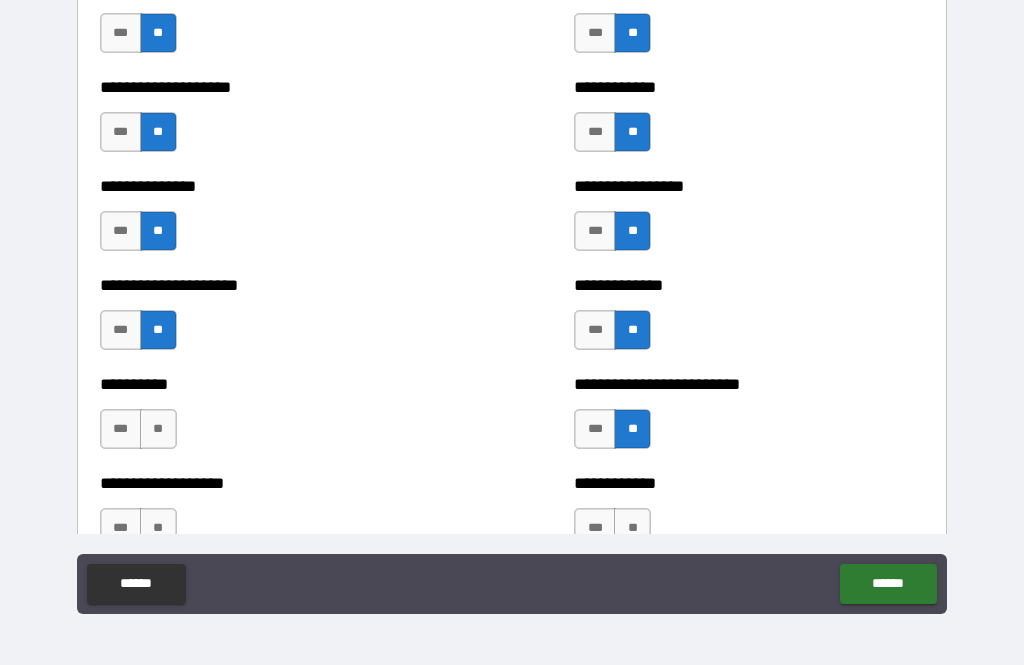 click on "**" at bounding box center [158, 429] 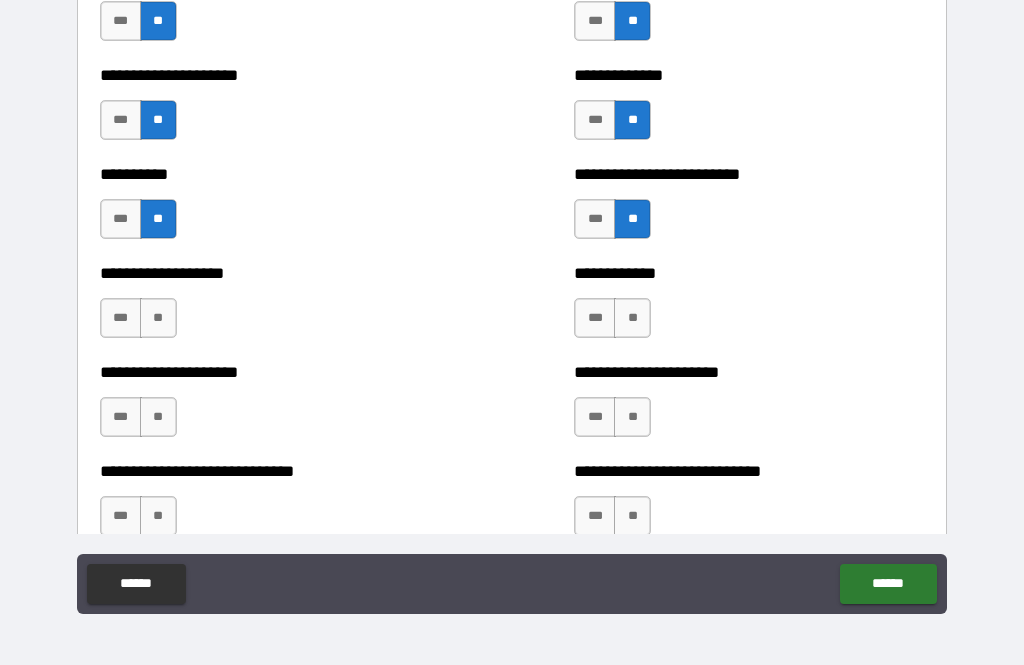 scroll, scrollTop: 4521, scrollLeft: 0, axis: vertical 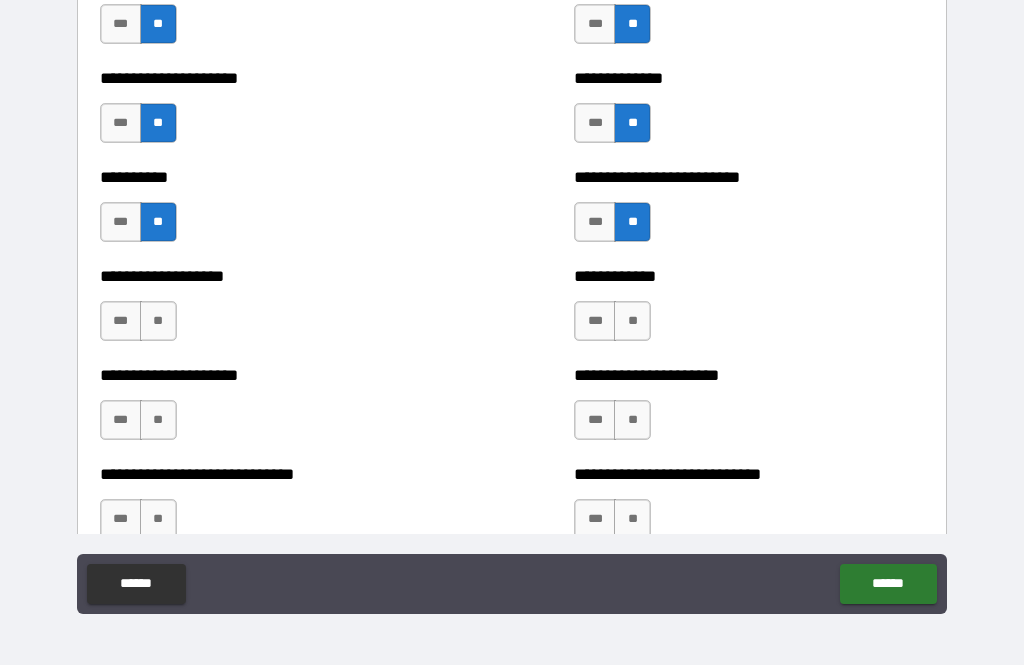 click on "**" at bounding box center [158, 321] 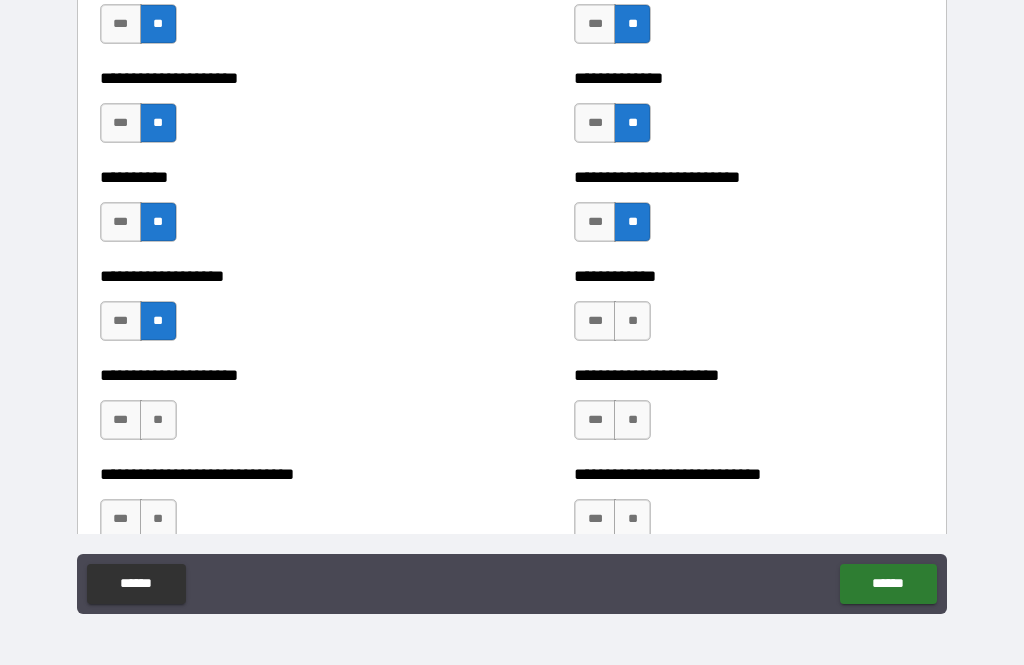 click on "**" at bounding box center (632, 321) 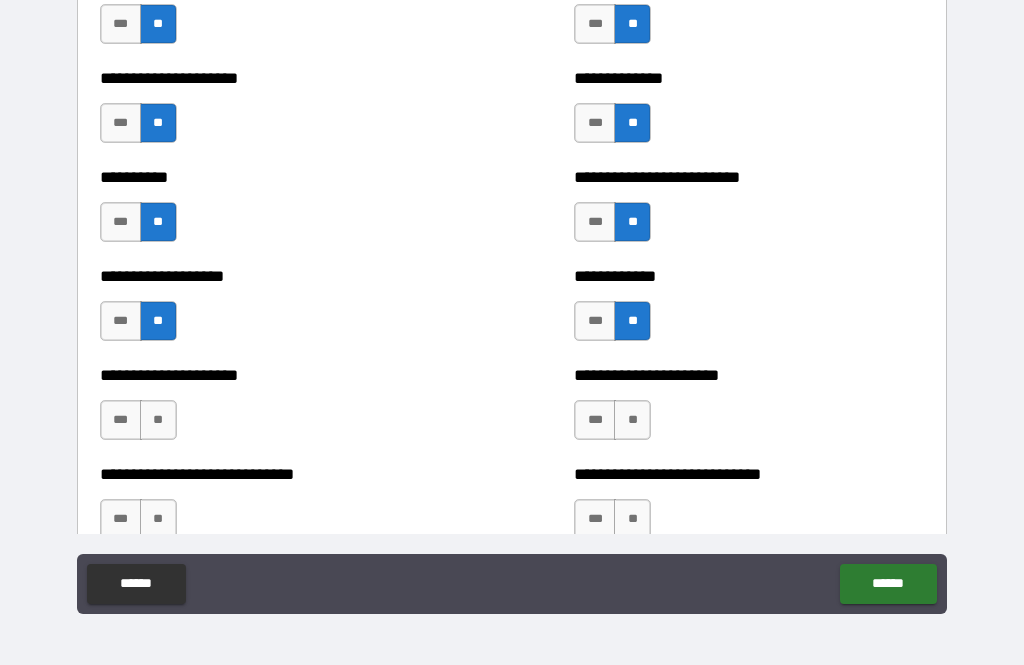 click on "**" at bounding box center [158, 420] 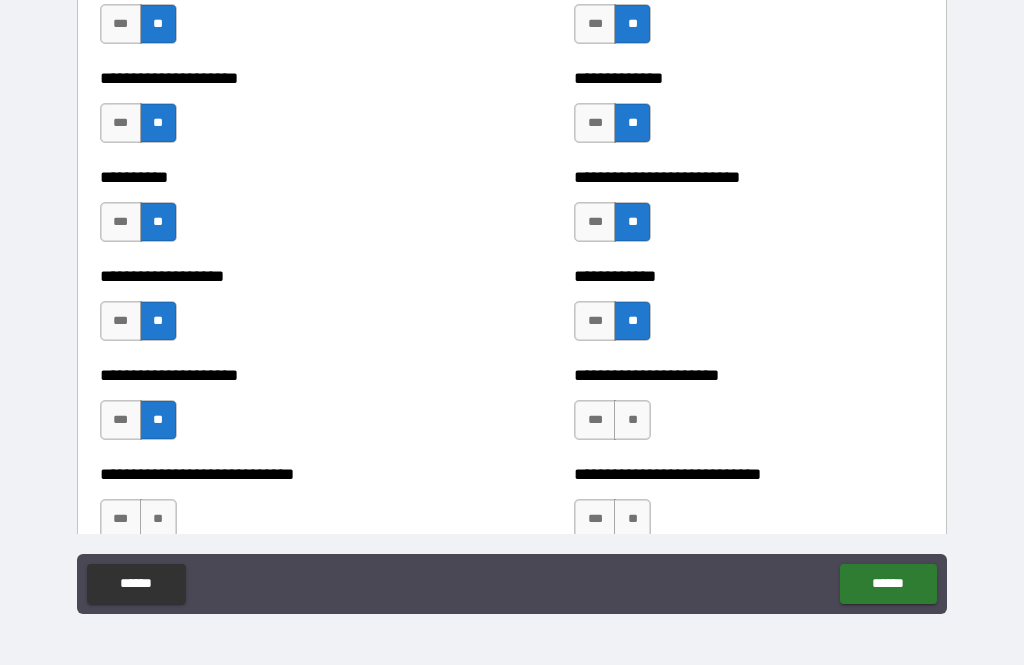 click on "**" at bounding box center (632, 420) 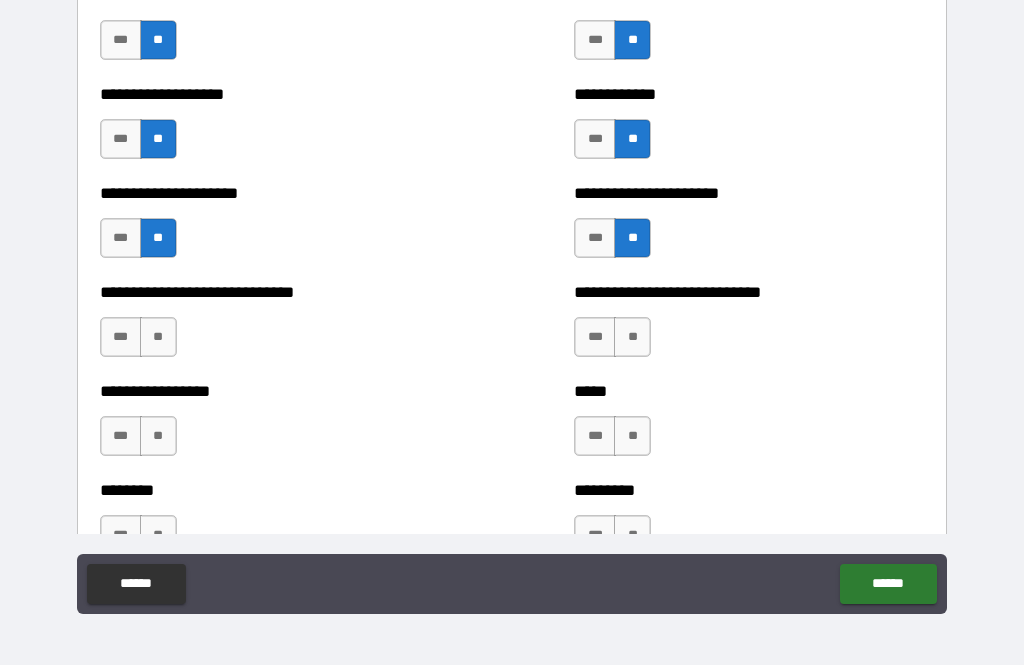 scroll, scrollTop: 4704, scrollLeft: 0, axis: vertical 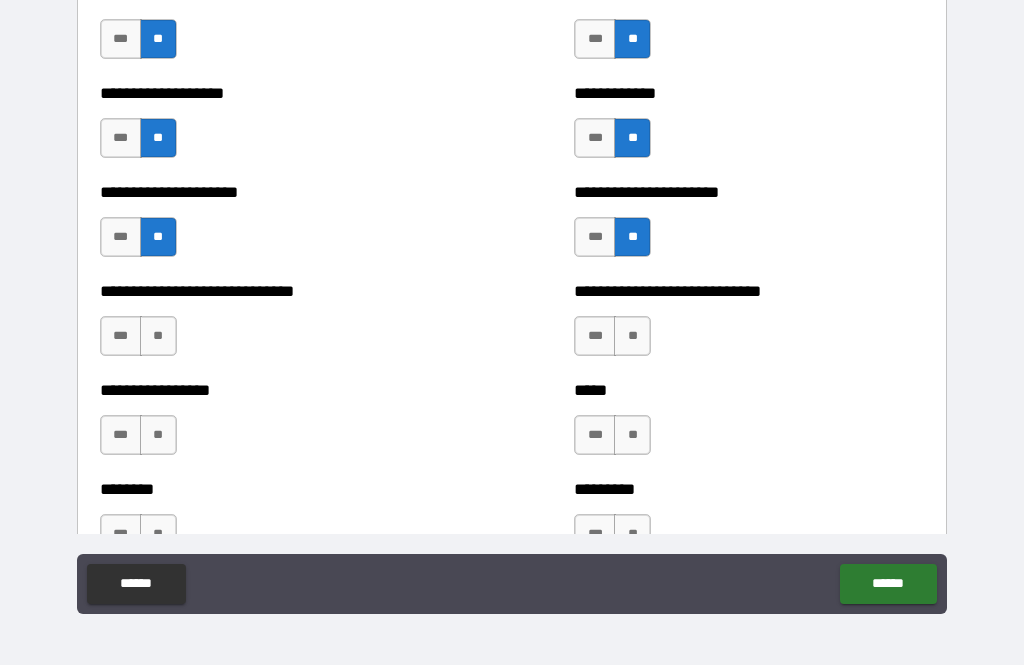 click on "**" at bounding box center (158, 336) 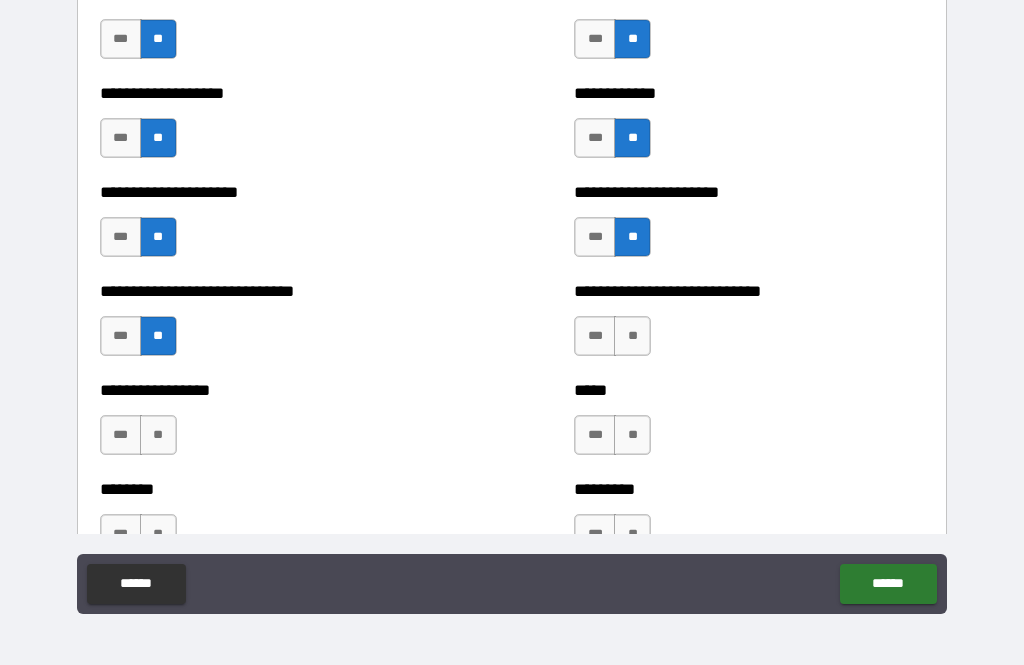 click on "**" at bounding box center (158, 435) 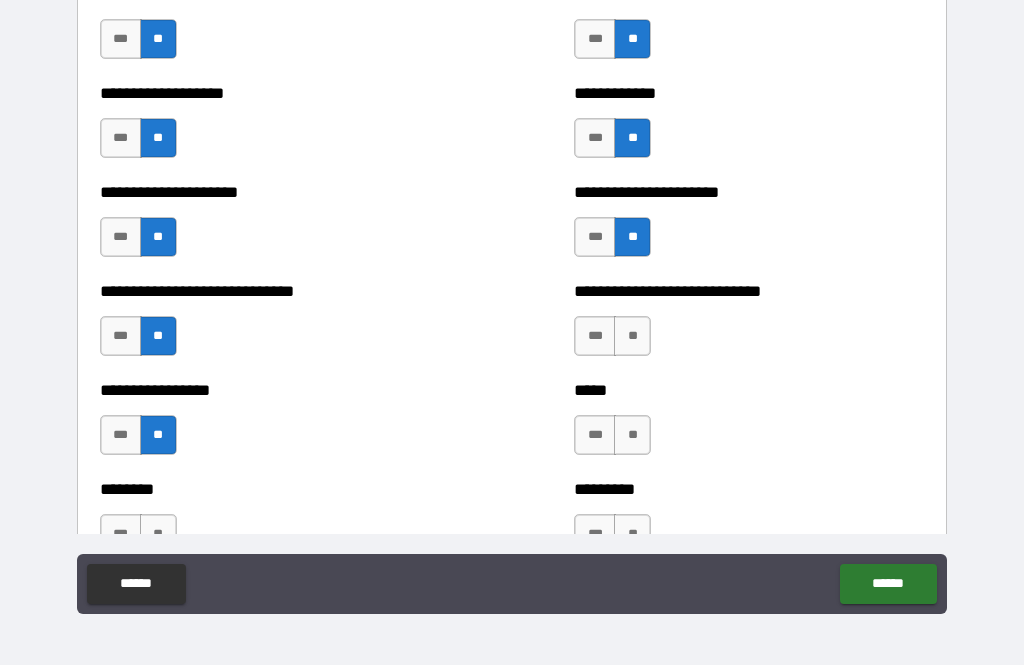 click on "**" at bounding box center (632, 336) 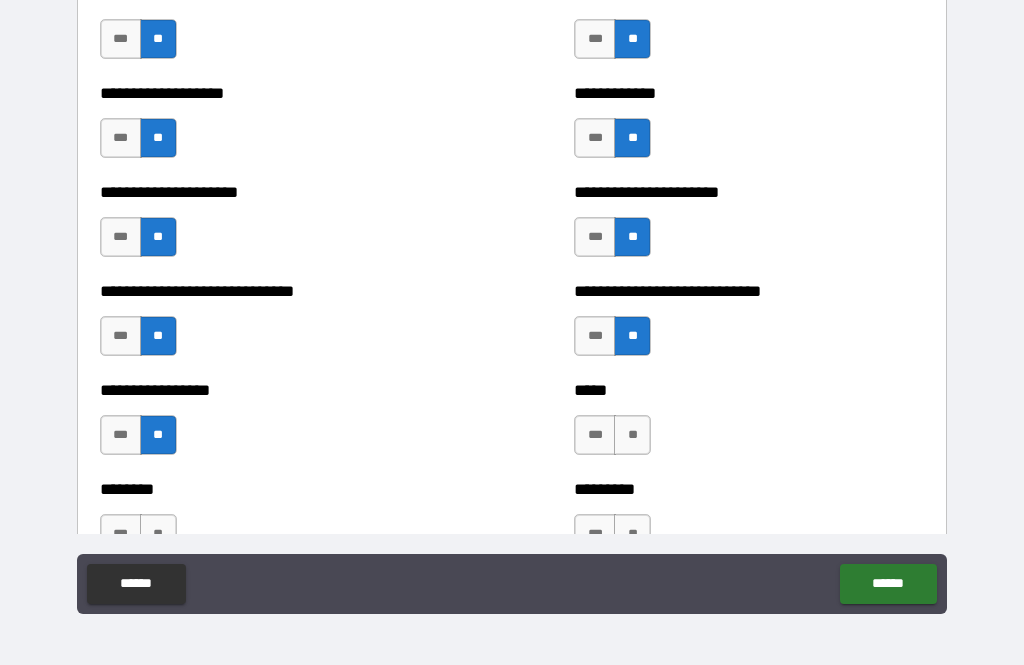 click on "**" at bounding box center [632, 435] 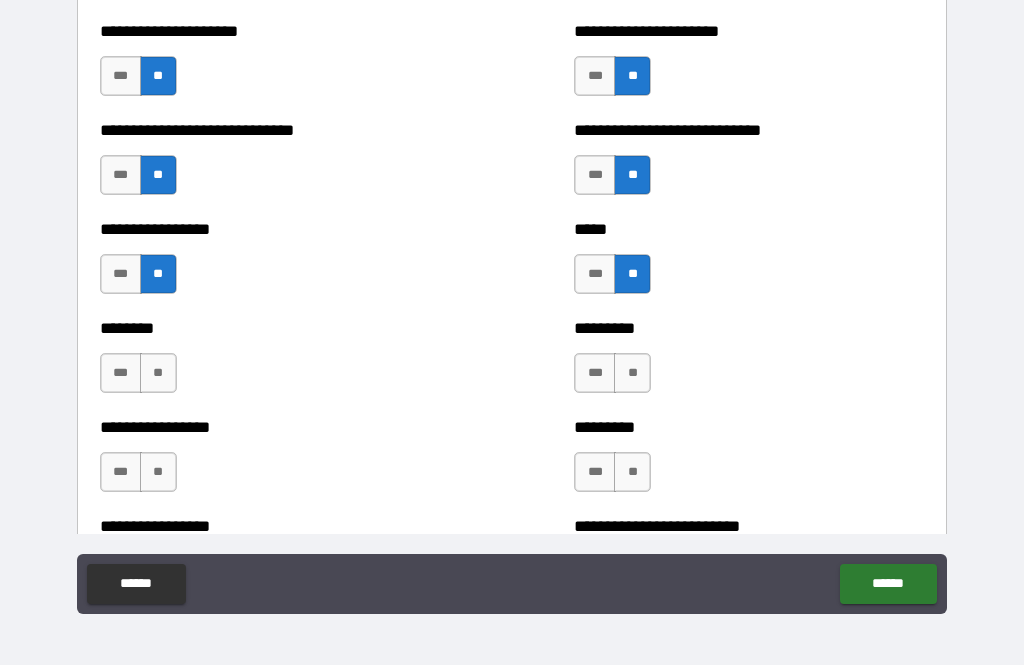 scroll, scrollTop: 4862, scrollLeft: 0, axis: vertical 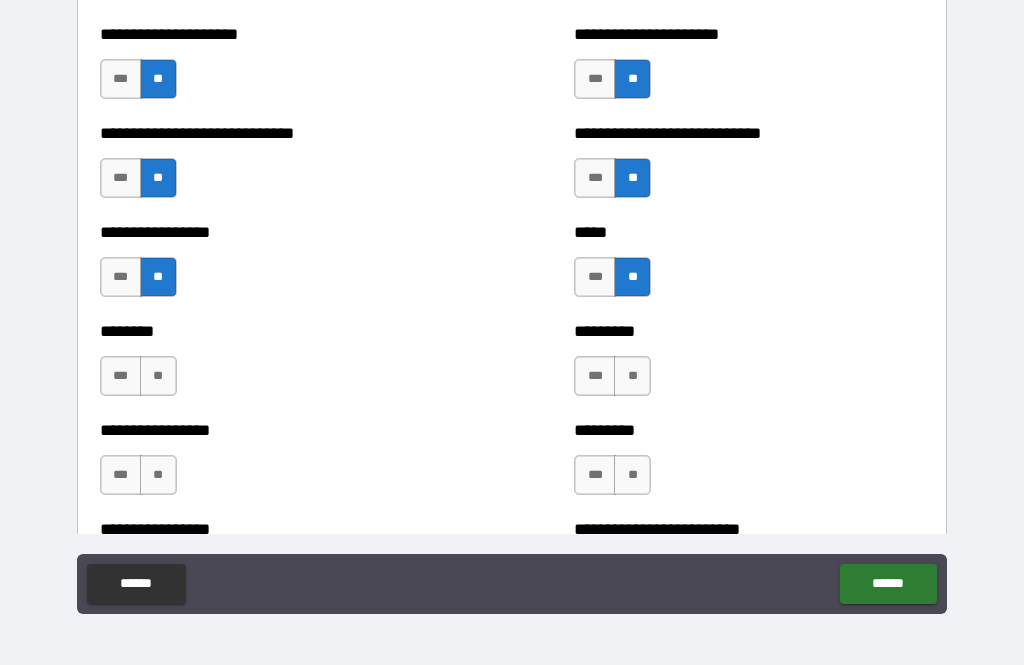 click on "**" at bounding box center [158, 376] 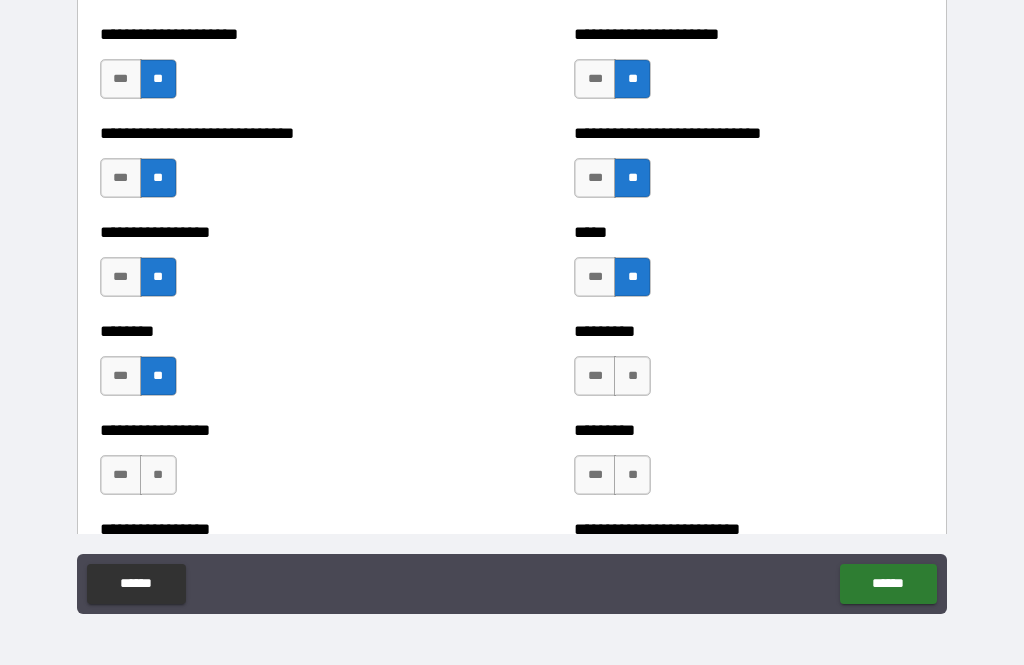 click on "**" at bounding box center [158, 475] 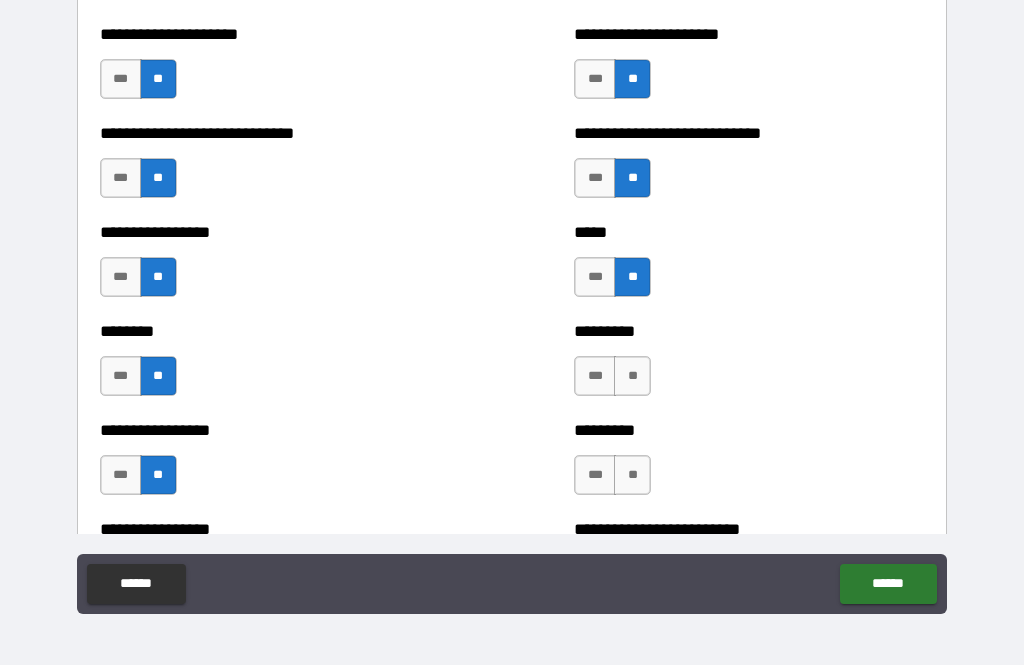 click on "***" at bounding box center [595, 376] 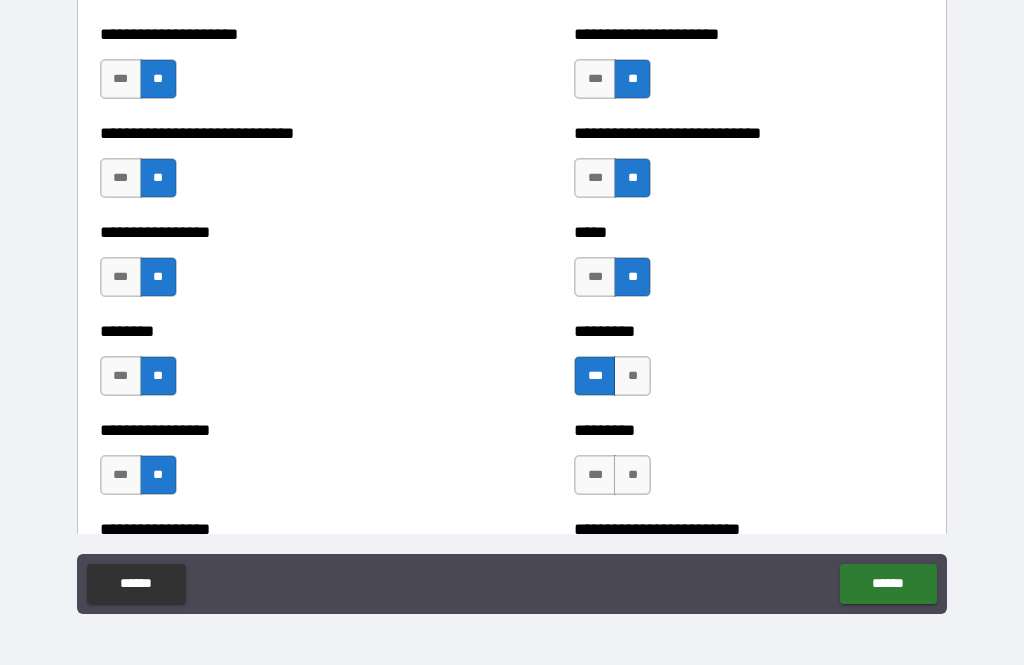 click on "**" at bounding box center [632, 376] 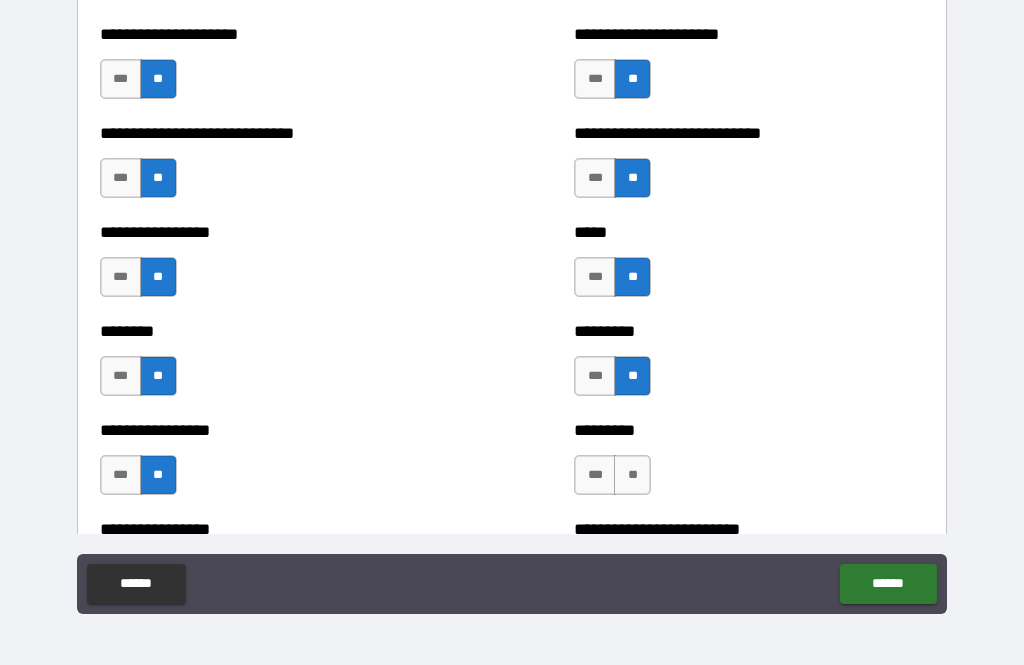 click on "**" at bounding box center (632, 475) 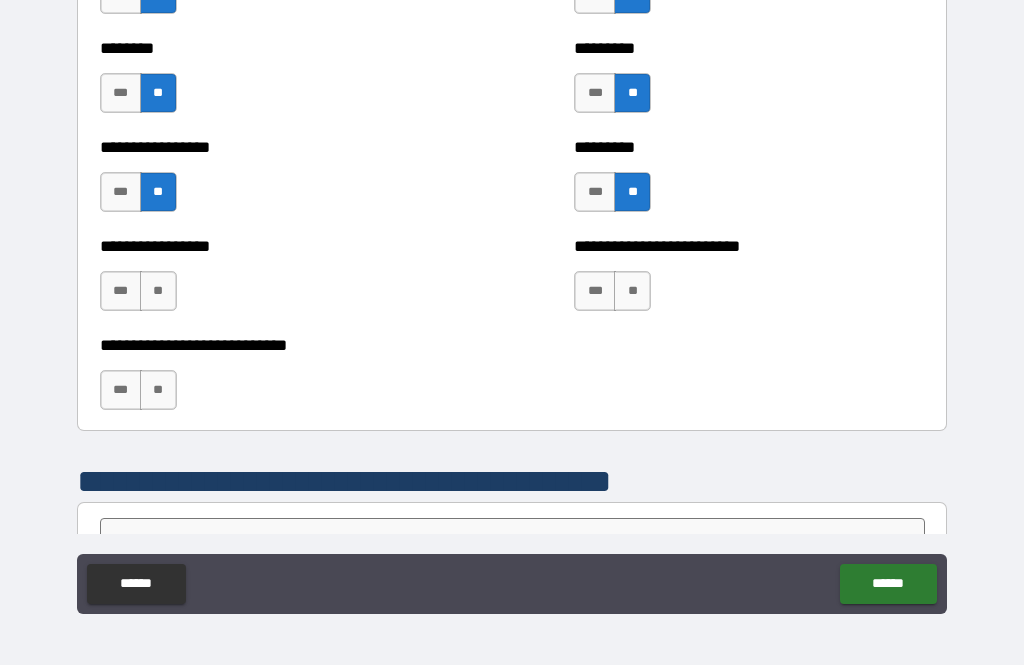 scroll, scrollTop: 5143, scrollLeft: 0, axis: vertical 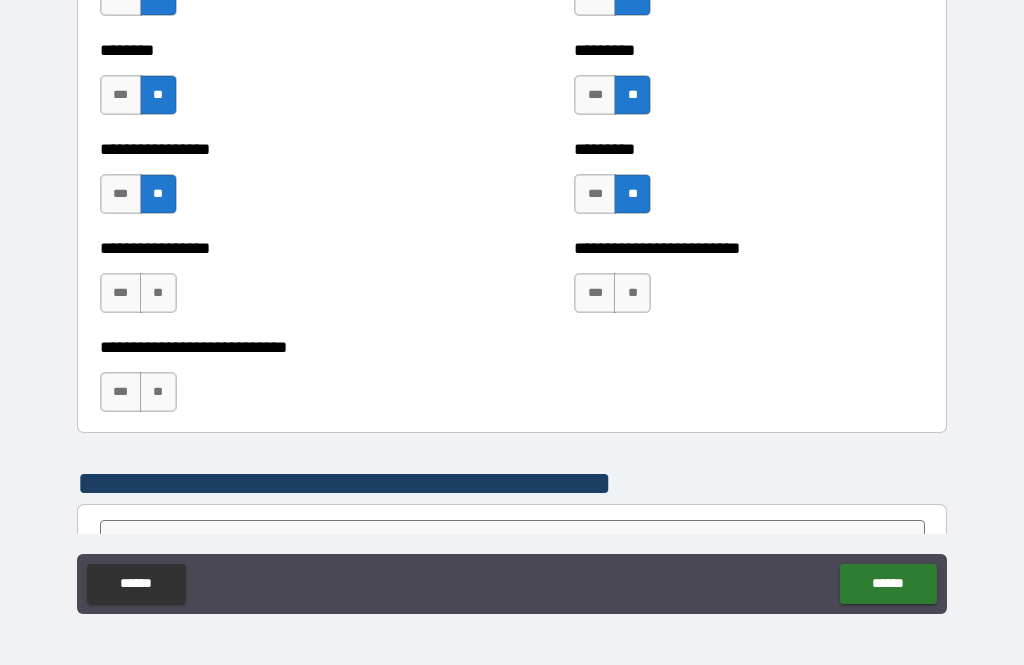 click on "**" at bounding box center (158, 293) 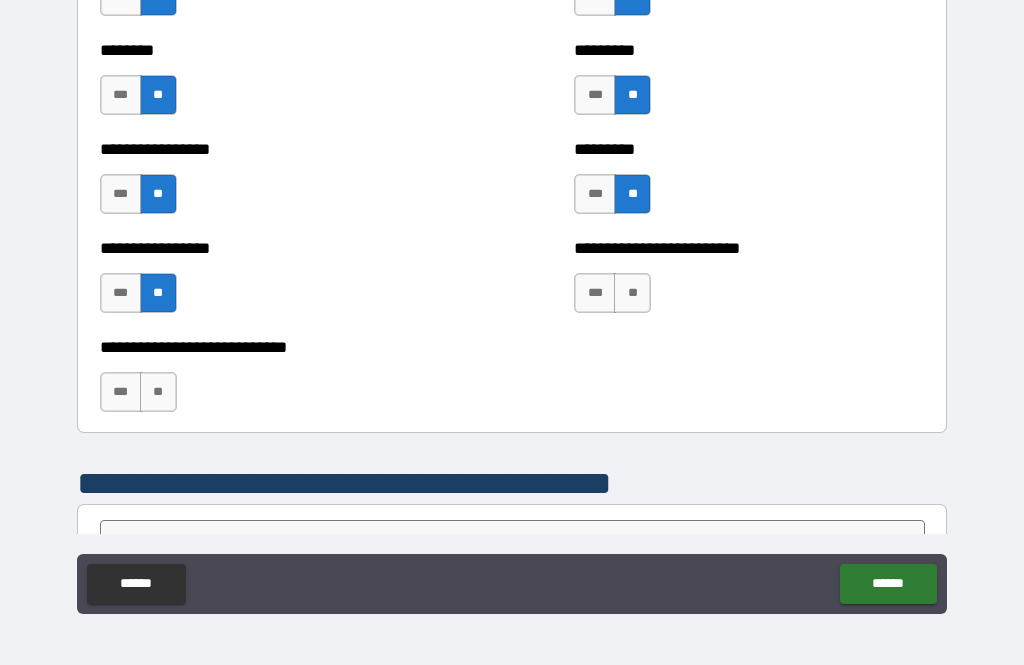 click on "**" at bounding box center [632, 293] 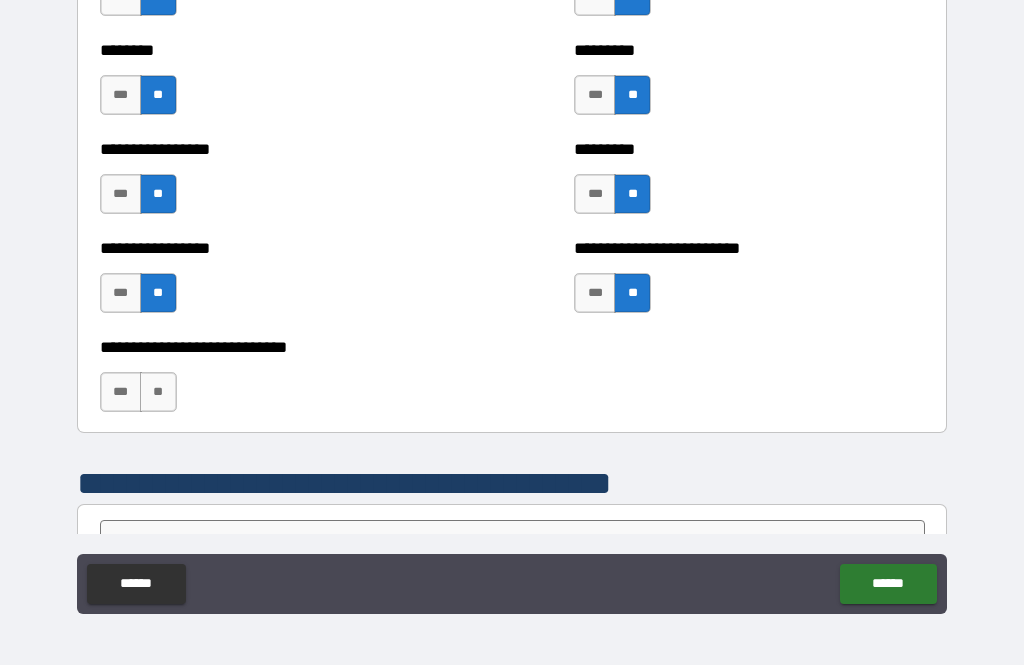 click on "**" at bounding box center (158, 392) 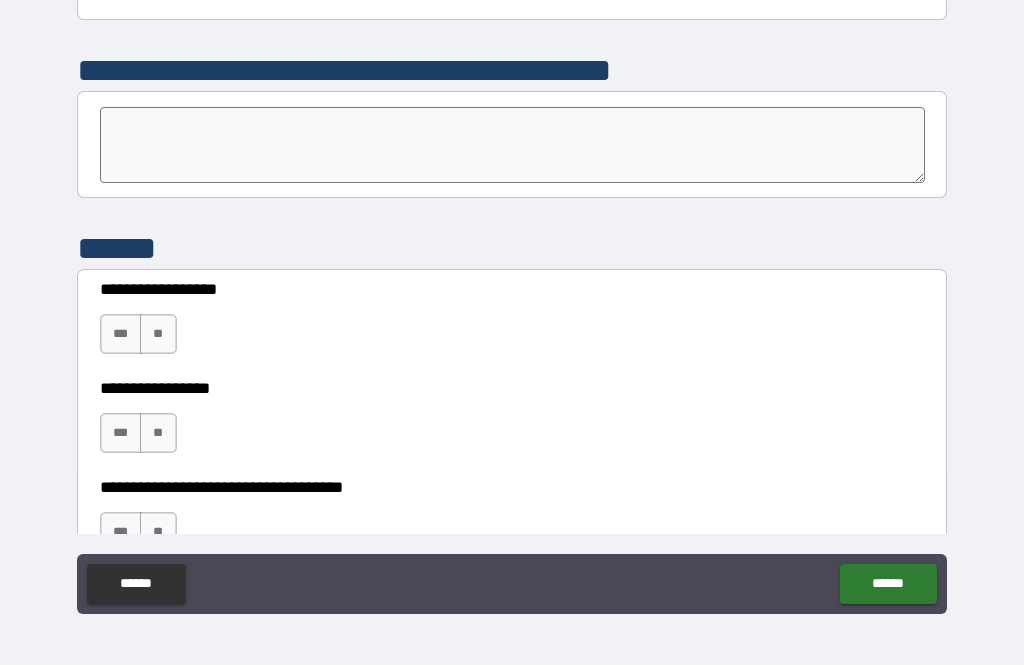 scroll, scrollTop: 5628, scrollLeft: 0, axis: vertical 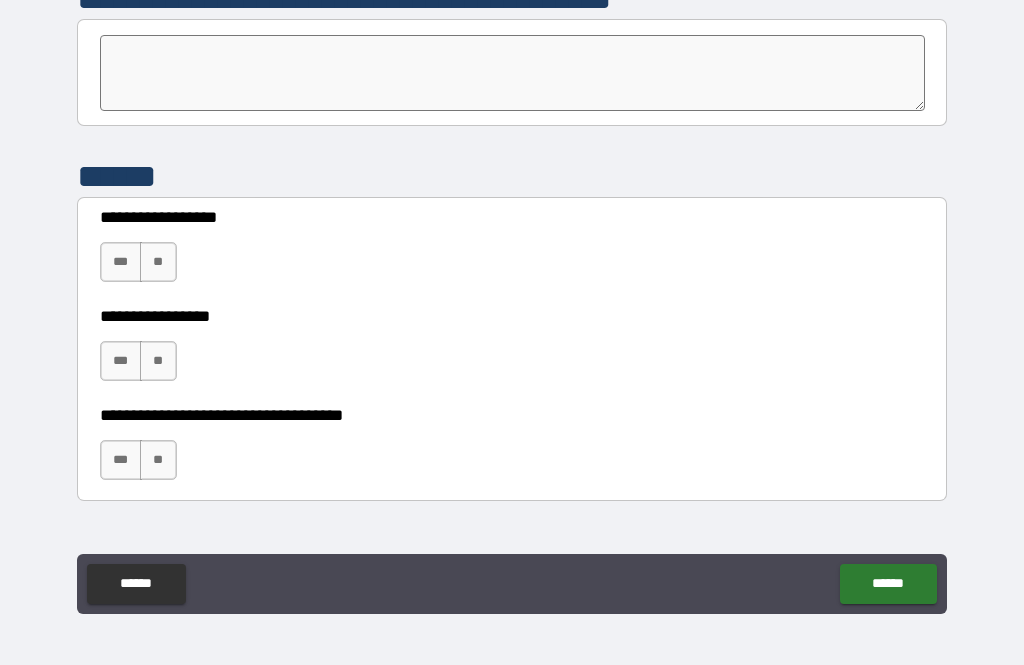 click on "**" at bounding box center [158, 262] 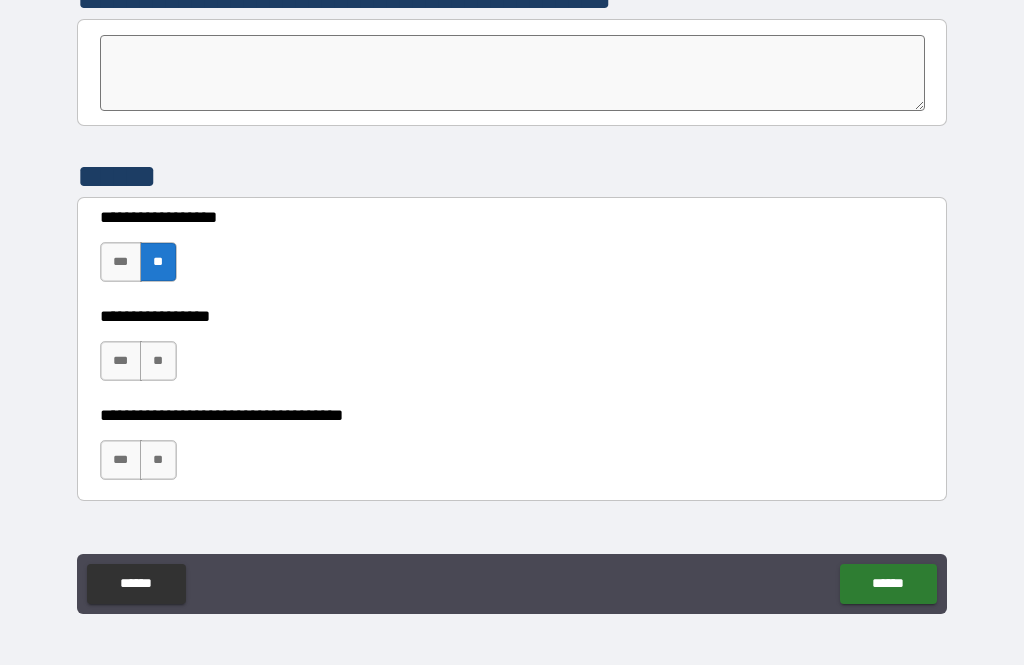 click on "**" at bounding box center [158, 361] 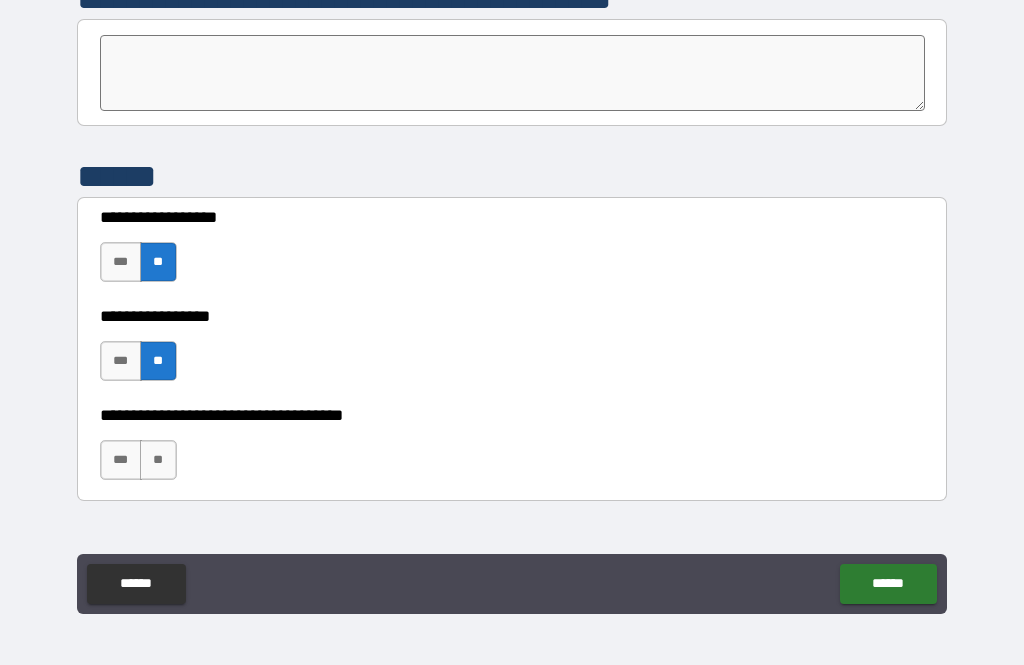 click on "**" at bounding box center (158, 460) 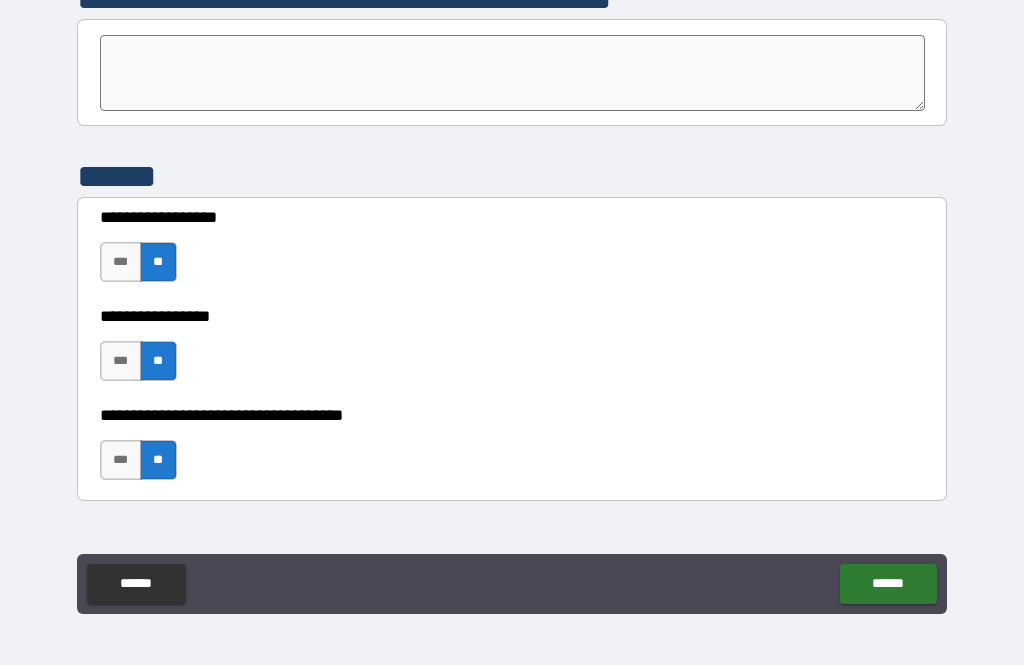 click on "******" at bounding box center [888, 584] 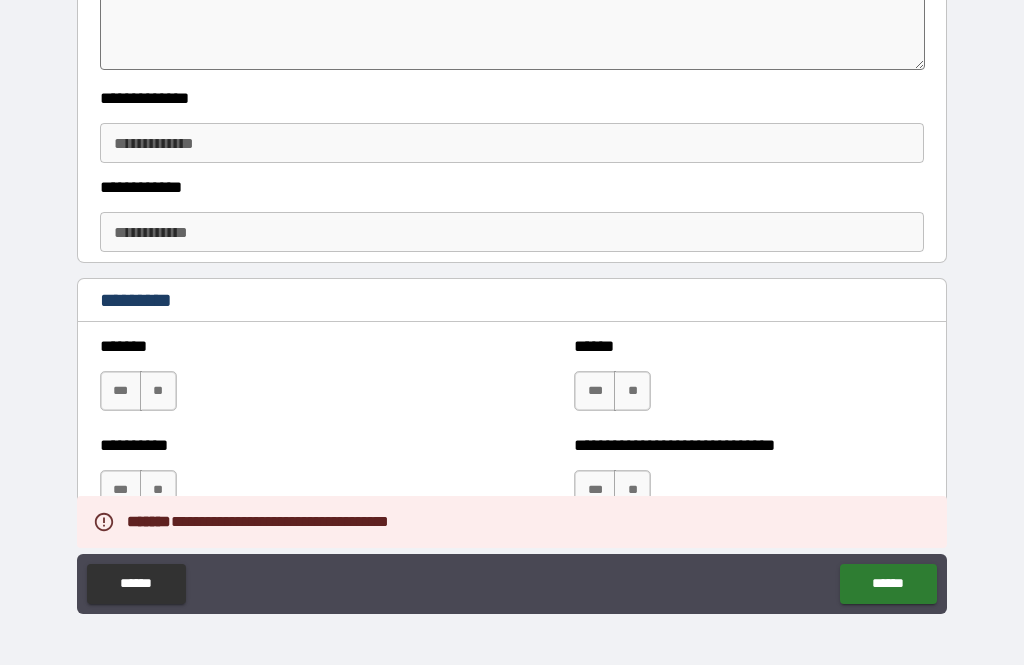 scroll, scrollTop: 6277, scrollLeft: 0, axis: vertical 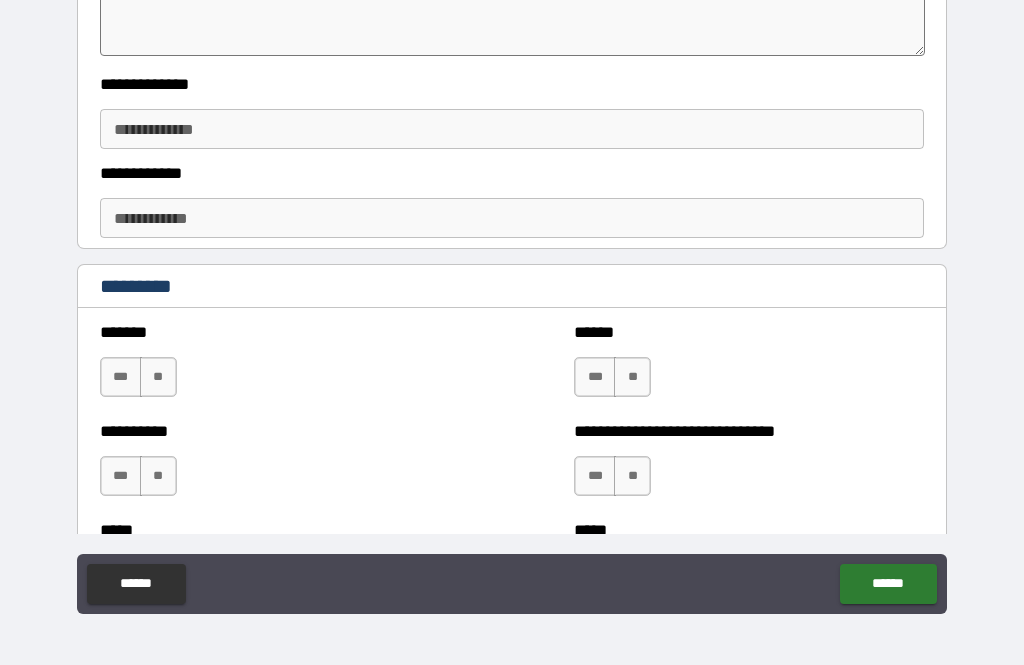 click on "**********" at bounding box center (512, 129) 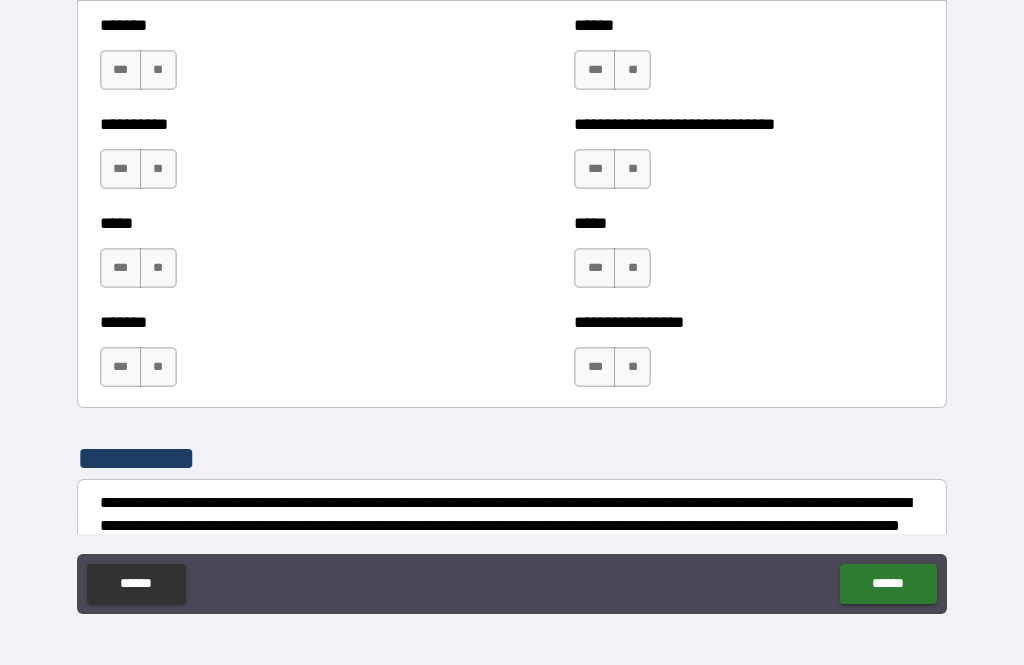 scroll, scrollTop: 6585, scrollLeft: 0, axis: vertical 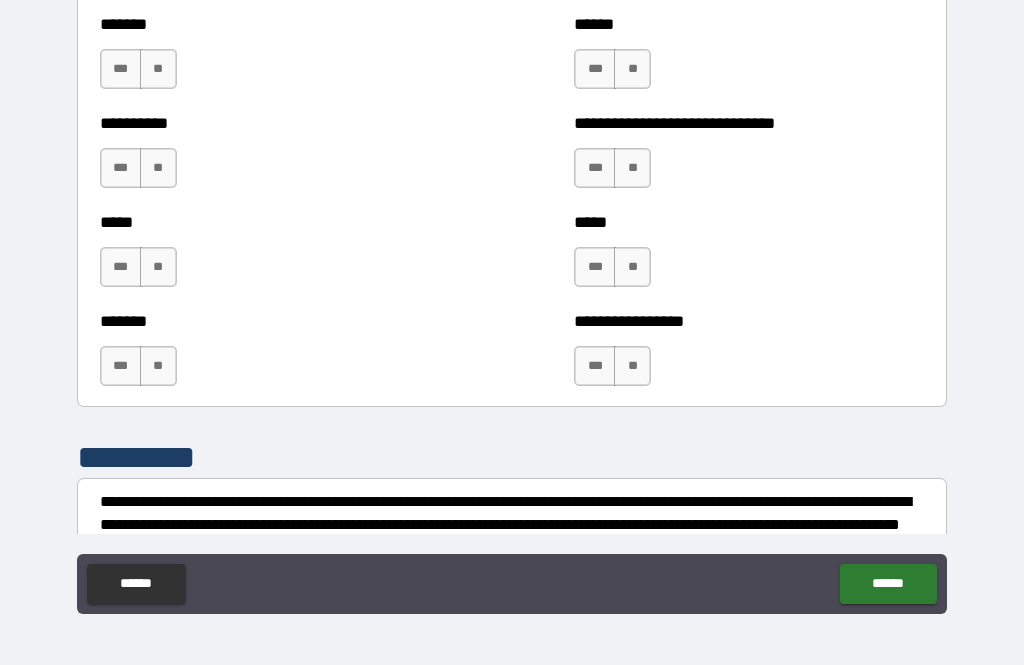 type on "**********" 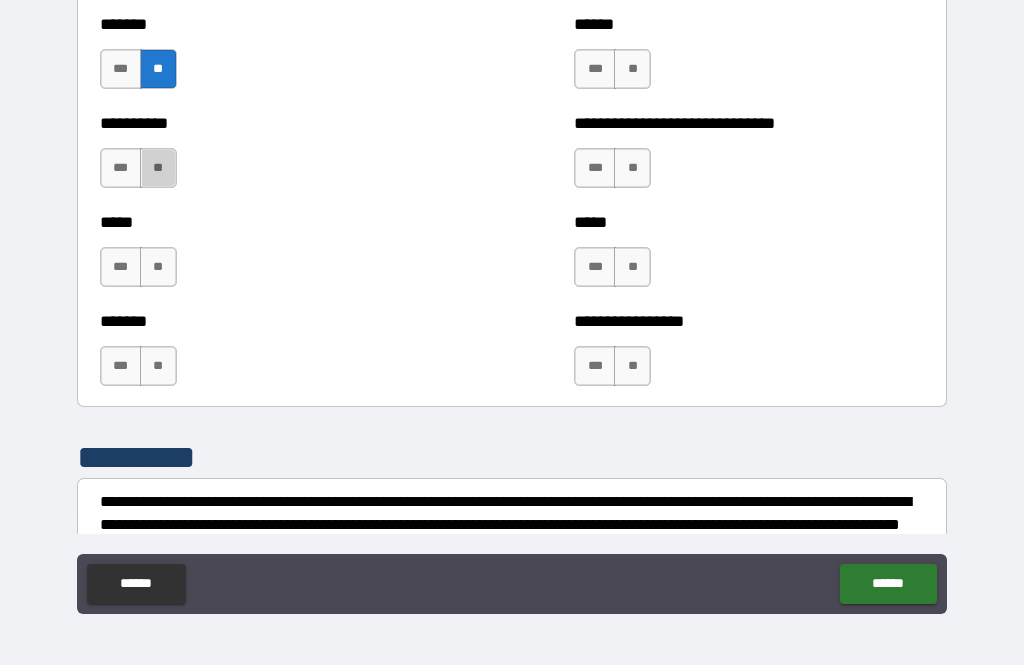 click on "**" at bounding box center [158, 168] 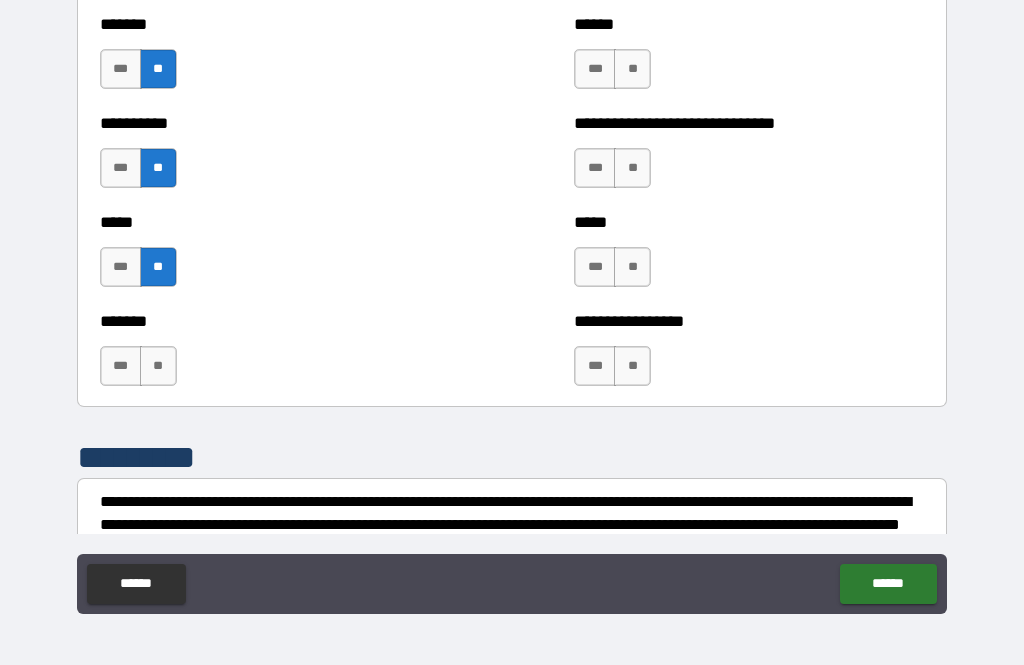 click on "**" at bounding box center (158, 366) 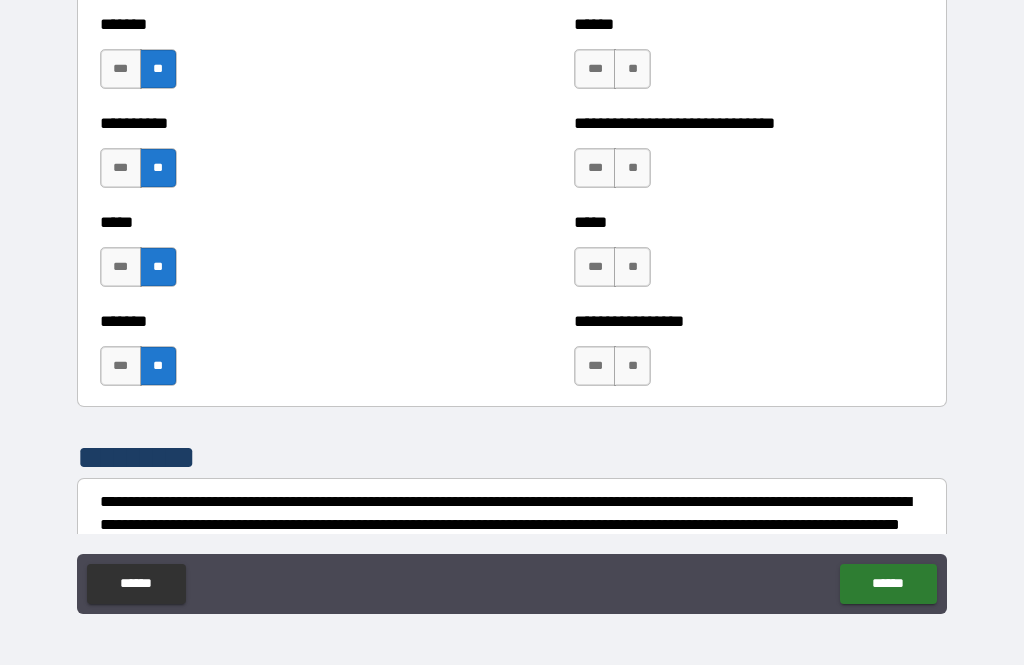 click on "**" at bounding box center (632, 69) 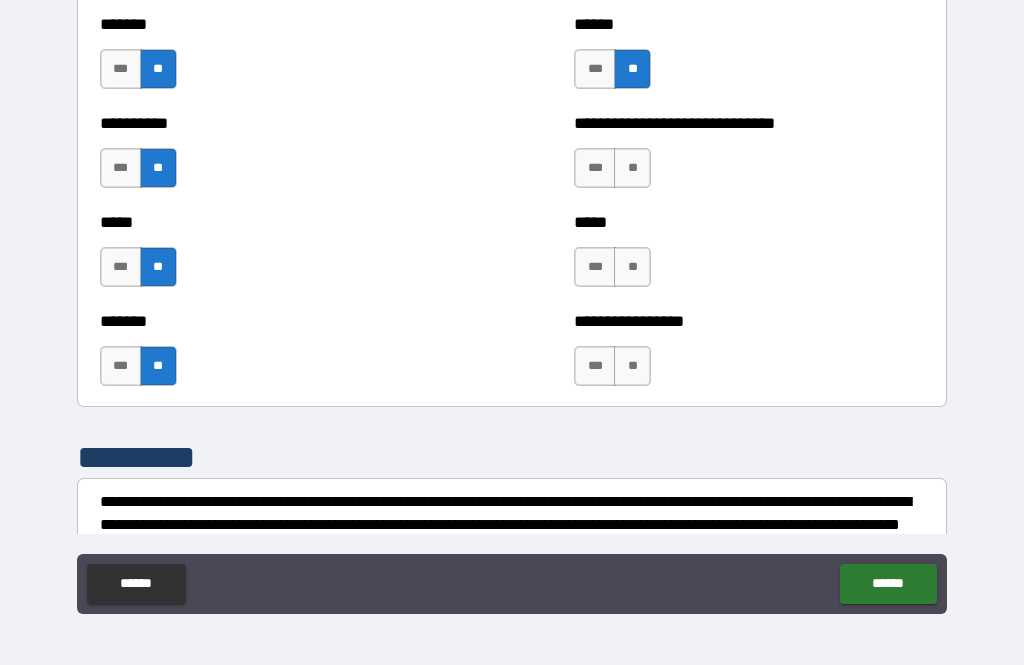 click on "**" at bounding box center (632, 168) 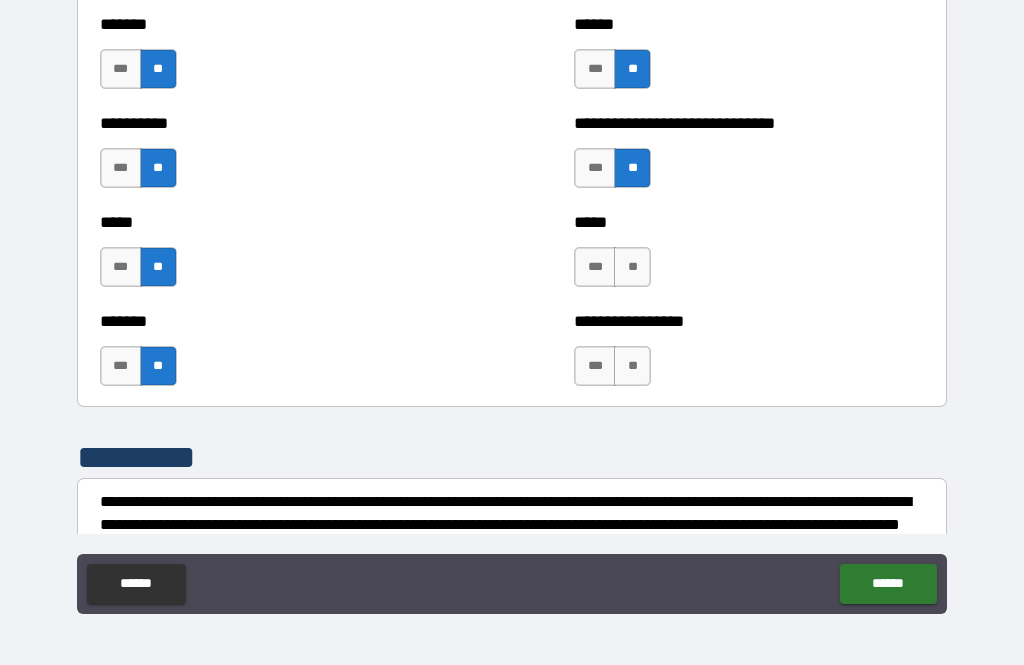 click on "**" at bounding box center [632, 267] 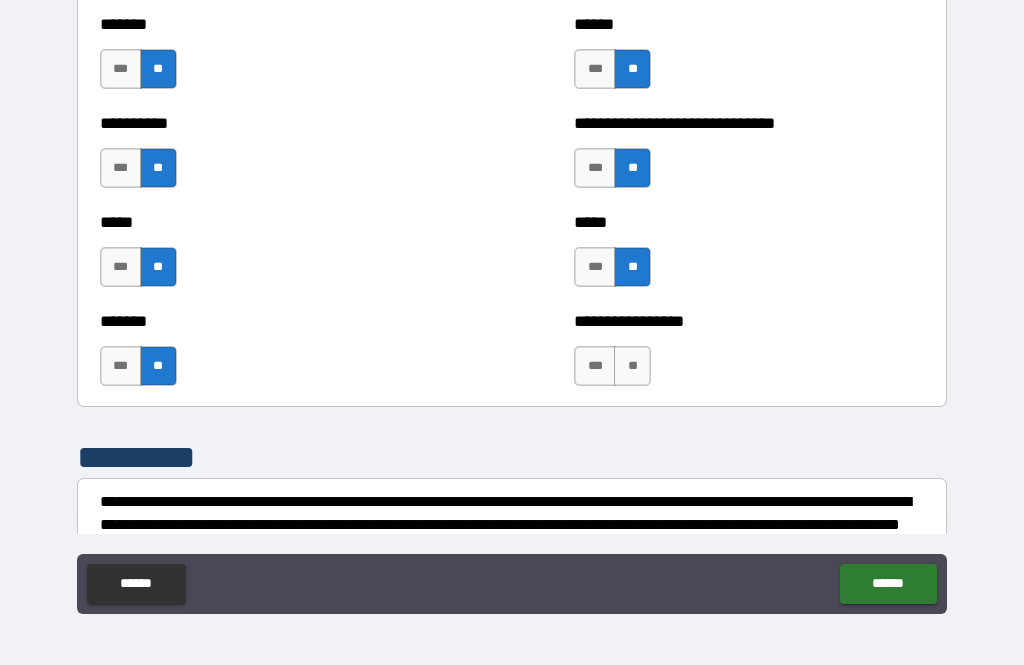 click on "**" at bounding box center (632, 366) 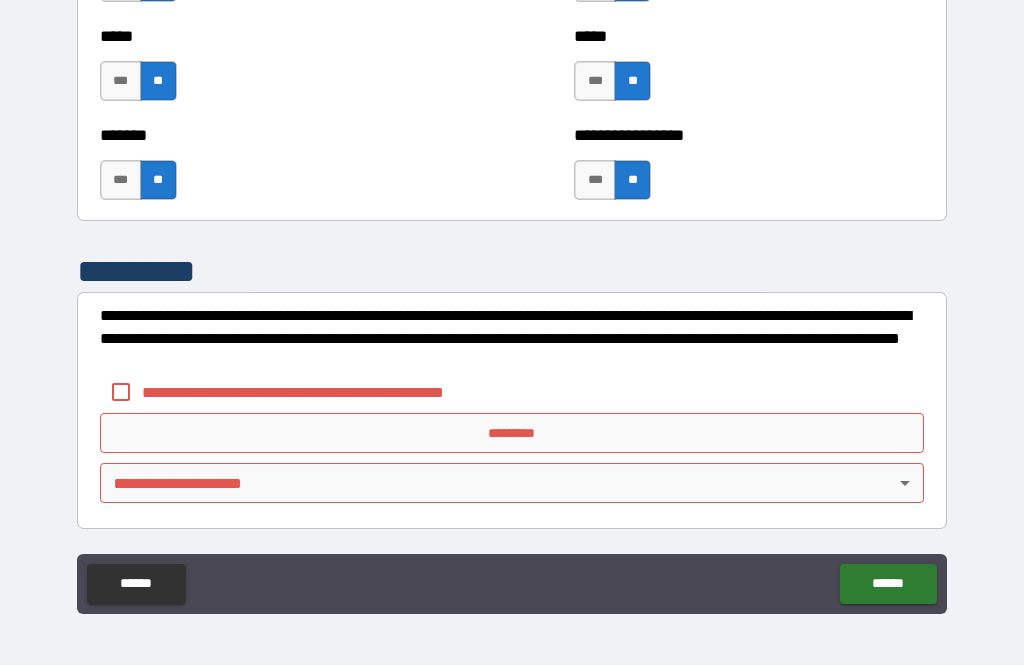 scroll, scrollTop: 6771, scrollLeft: 0, axis: vertical 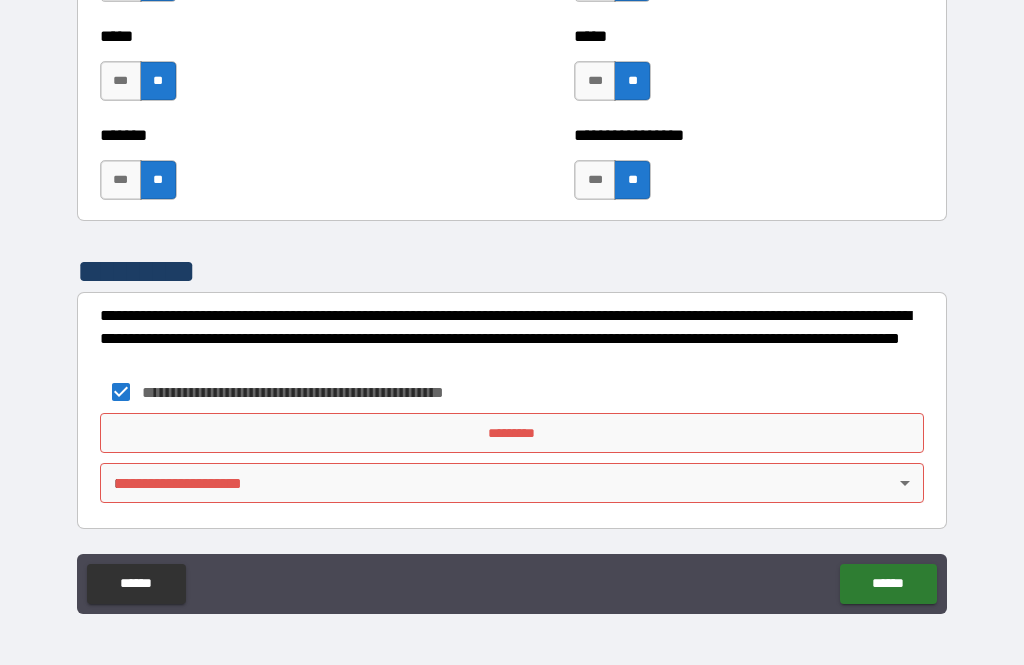 click on "*********" at bounding box center [512, 433] 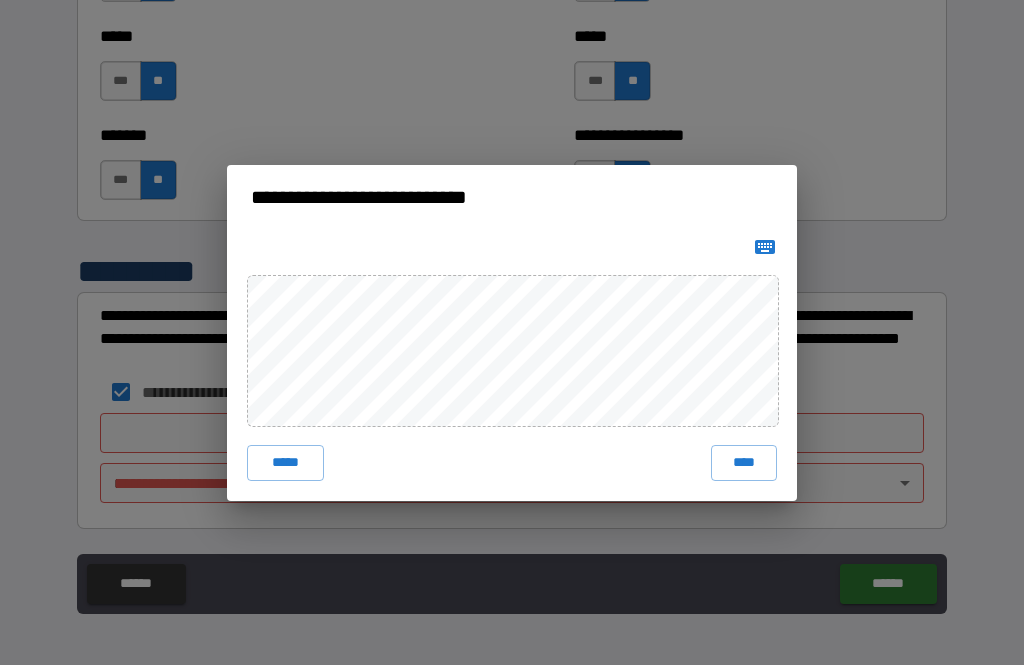 click on "****" at bounding box center [744, 463] 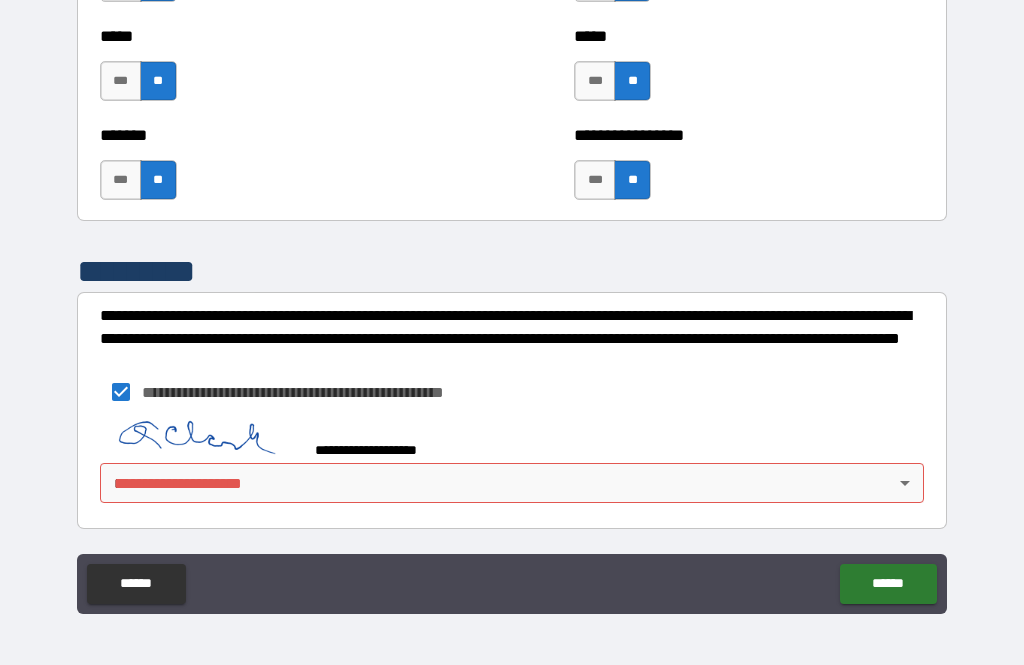 scroll, scrollTop: 6761, scrollLeft: 0, axis: vertical 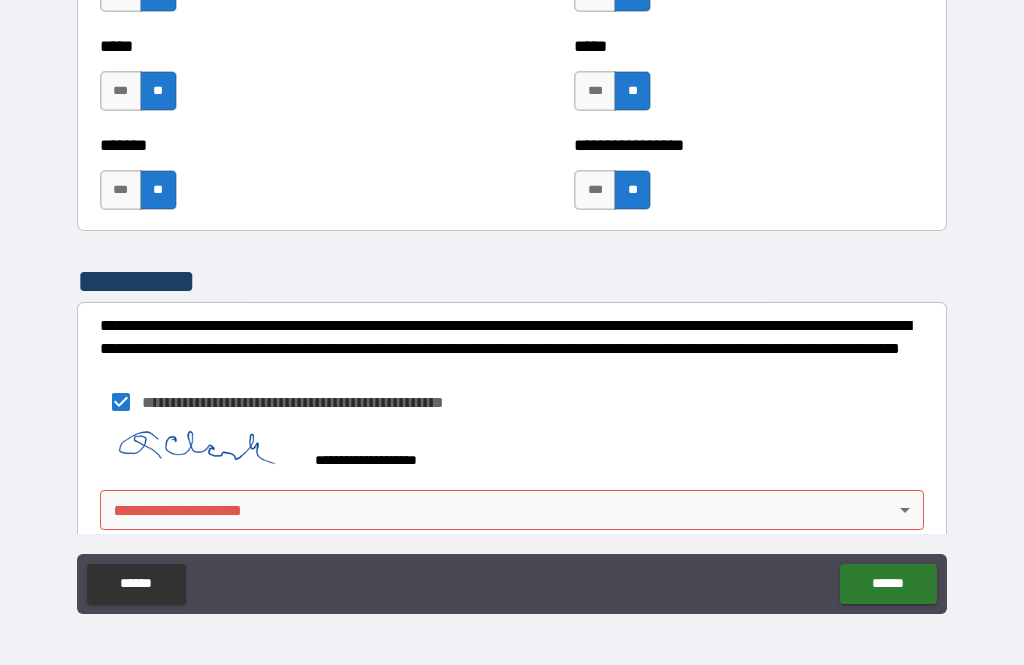 click on "**********" at bounding box center (512, 300) 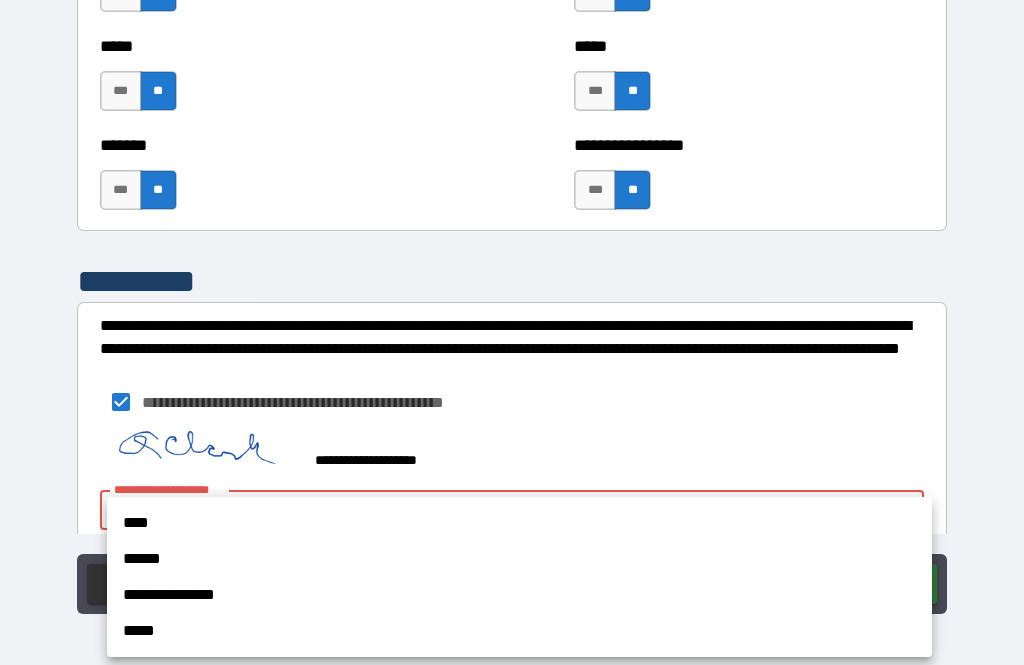 click on "****" at bounding box center (519, 523) 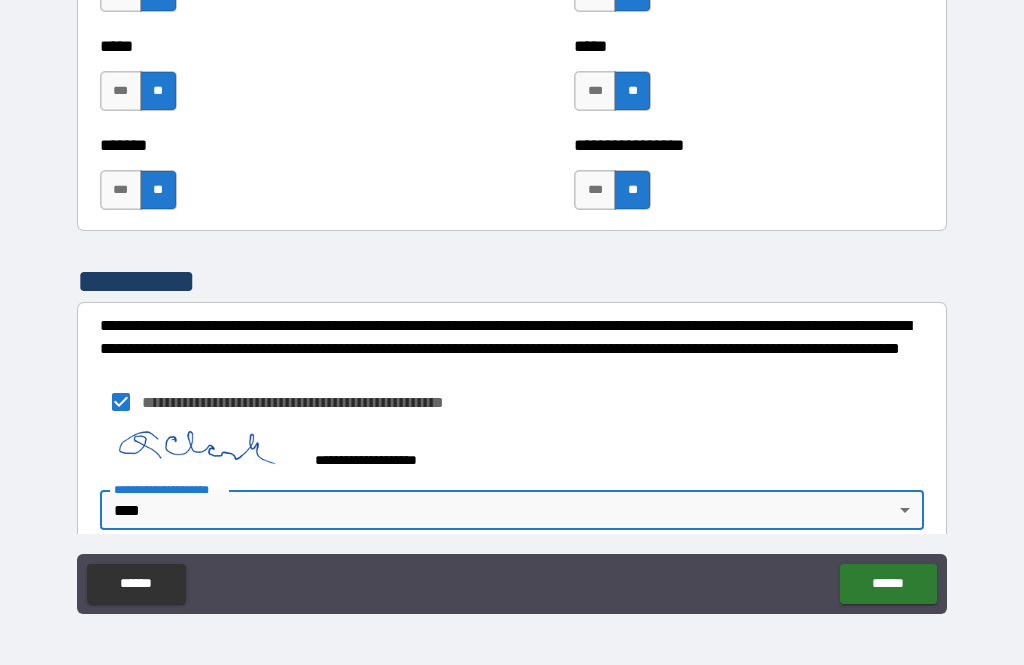type on "****" 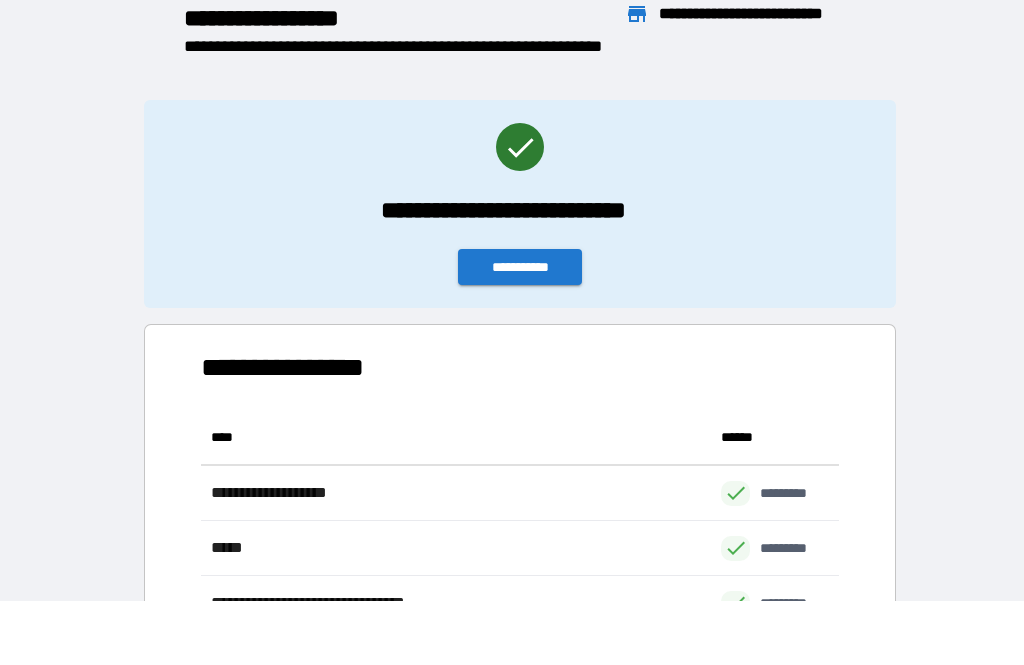 scroll, scrollTop: 1, scrollLeft: 1, axis: both 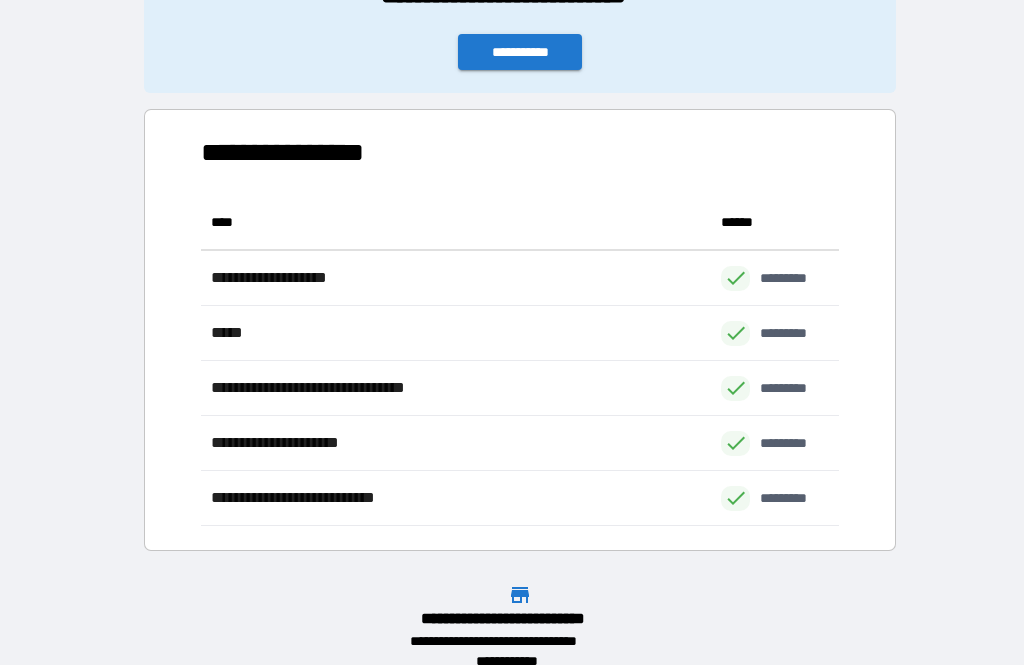 click on "**********" at bounding box center [520, 52] 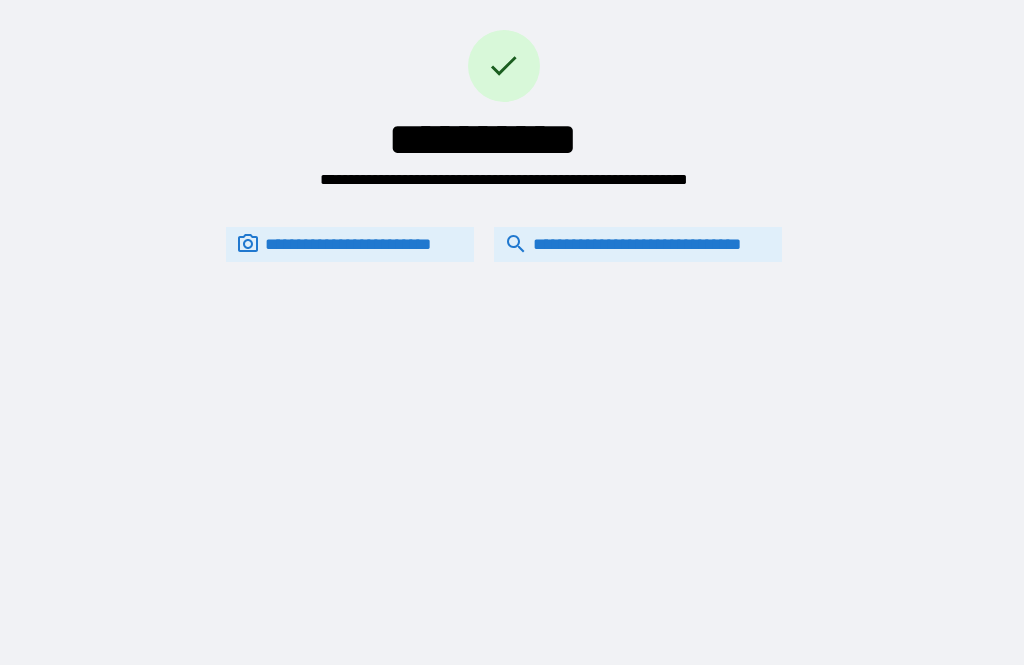 scroll, scrollTop: 0, scrollLeft: 0, axis: both 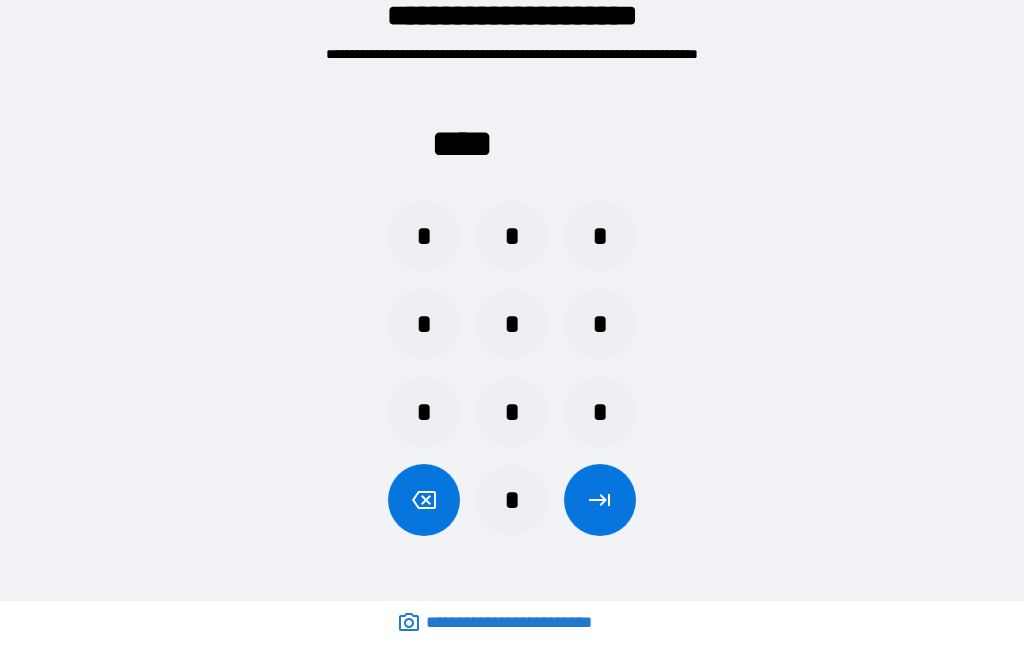 click on "*" at bounding box center (600, 236) 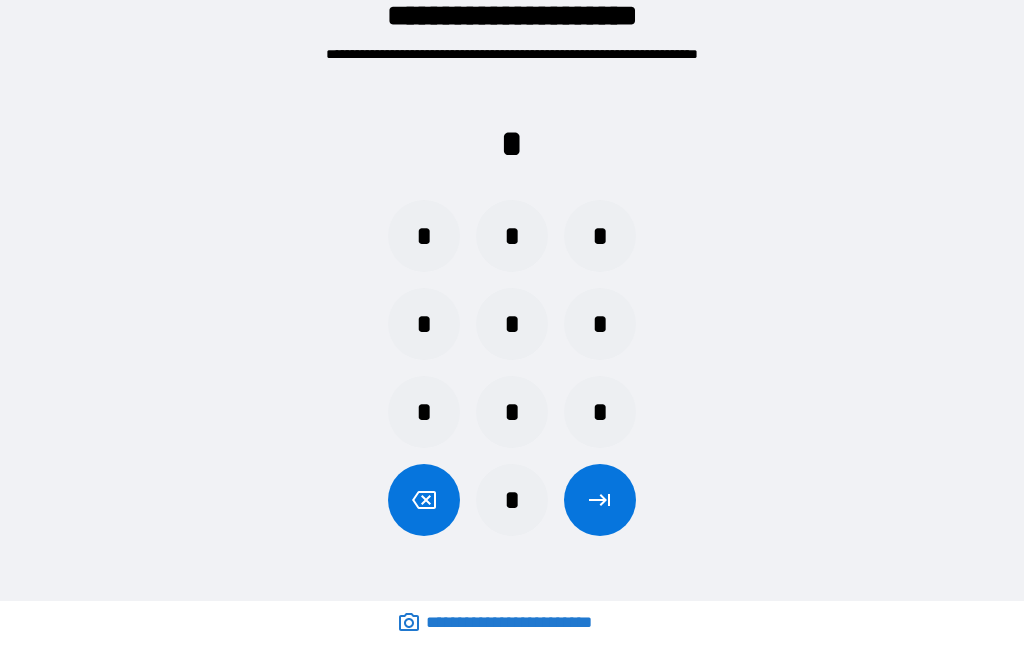 click on "*" at bounding box center (512, 412) 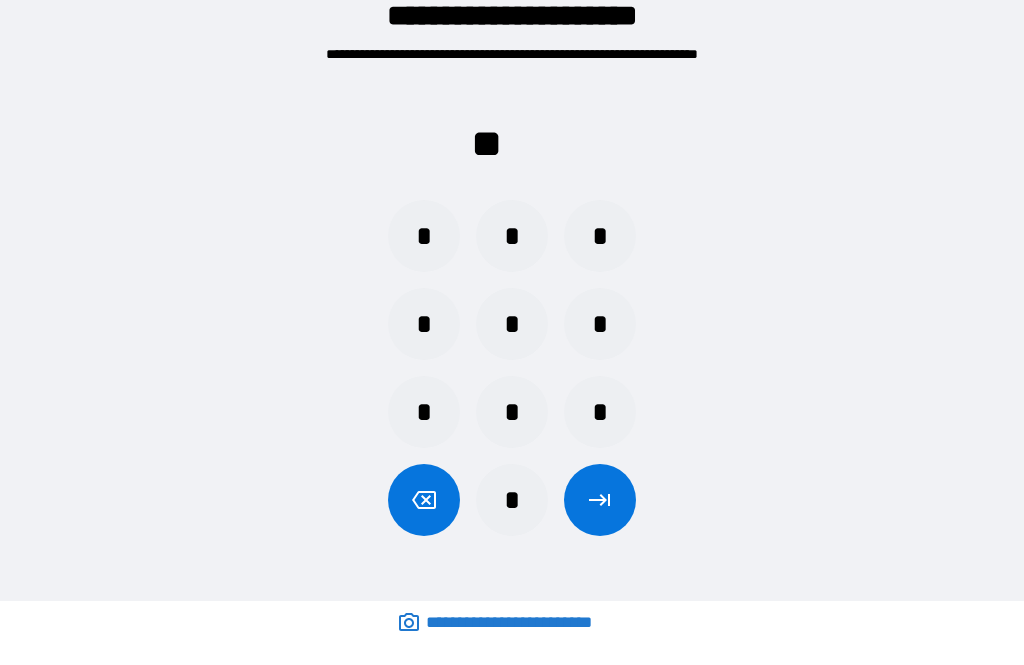 click on "*" at bounding box center [512, 500] 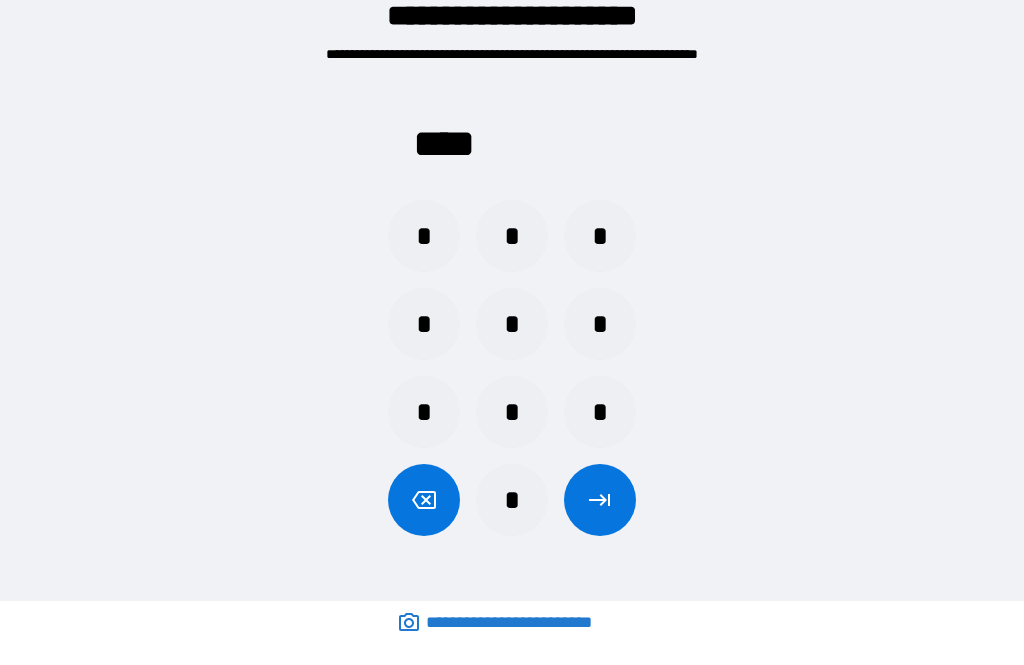 click at bounding box center [600, 500] 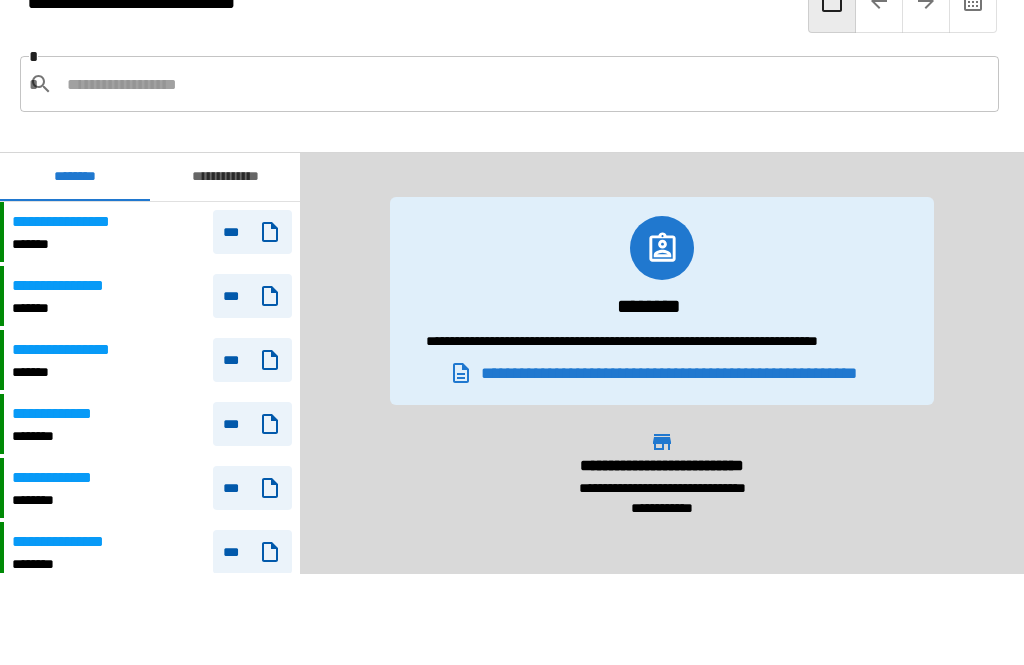 scroll, scrollTop: 180, scrollLeft: 0, axis: vertical 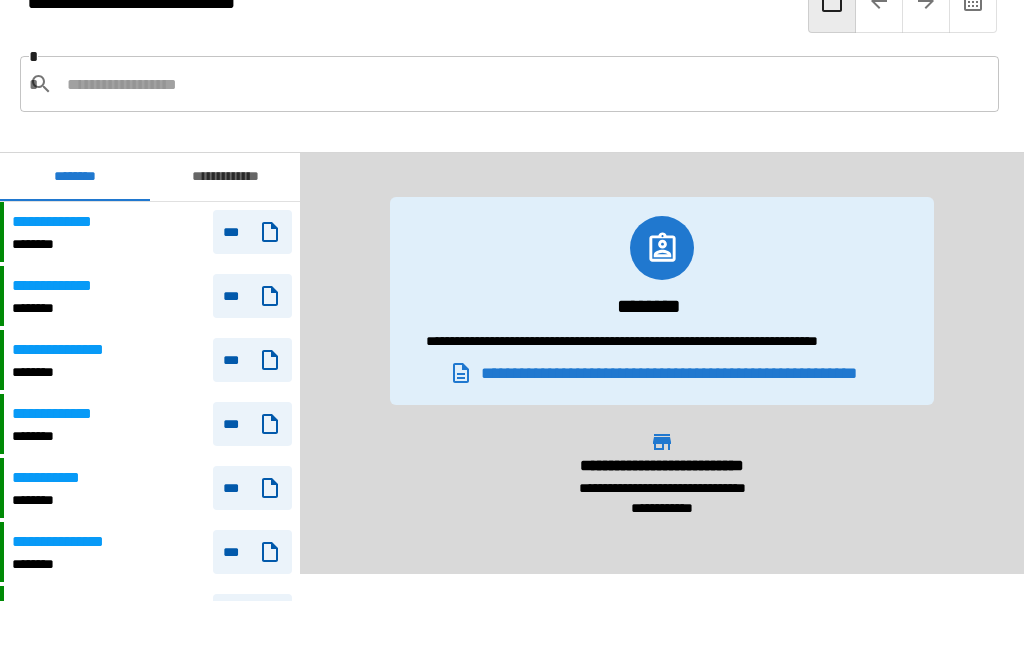 click on "********" at bounding box center [63, 244] 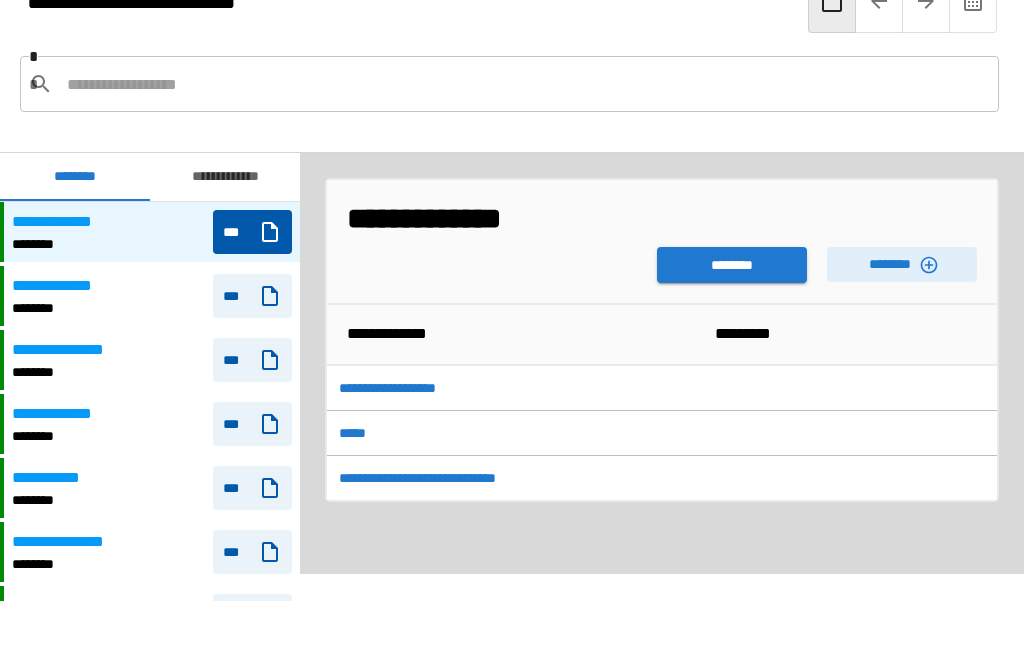 click on "********" at bounding box center (732, 265) 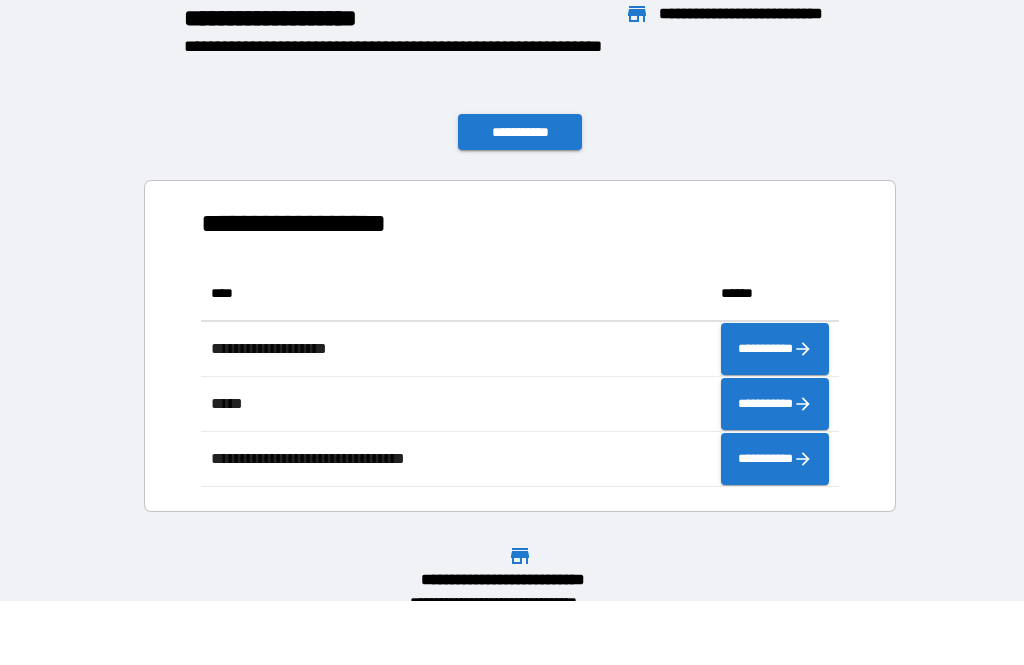 scroll, scrollTop: 1, scrollLeft: 1, axis: both 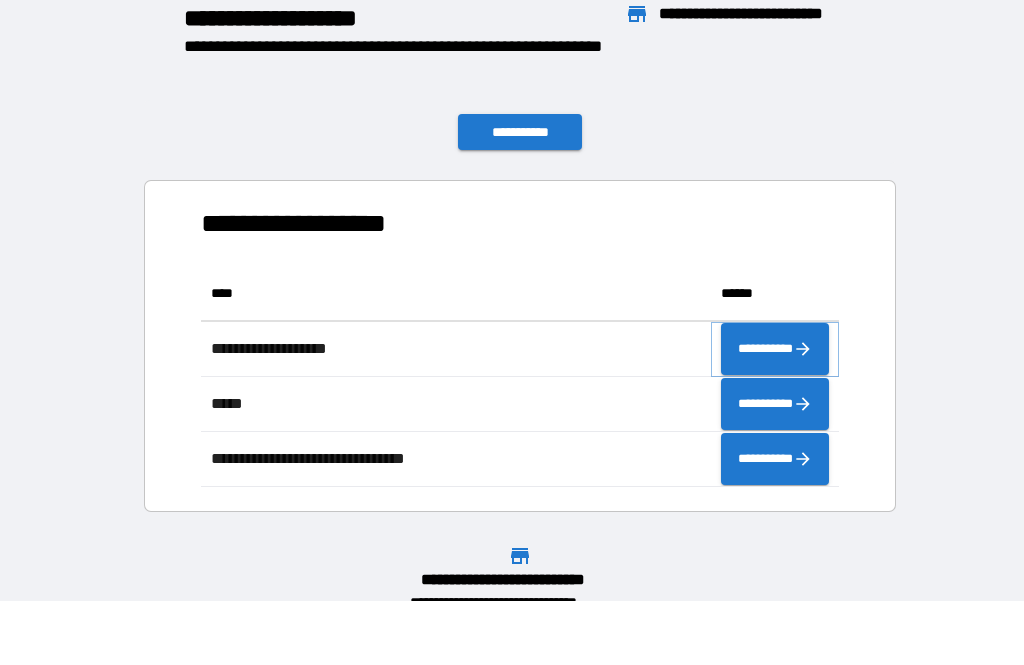 click on "**********" at bounding box center (775, 349) 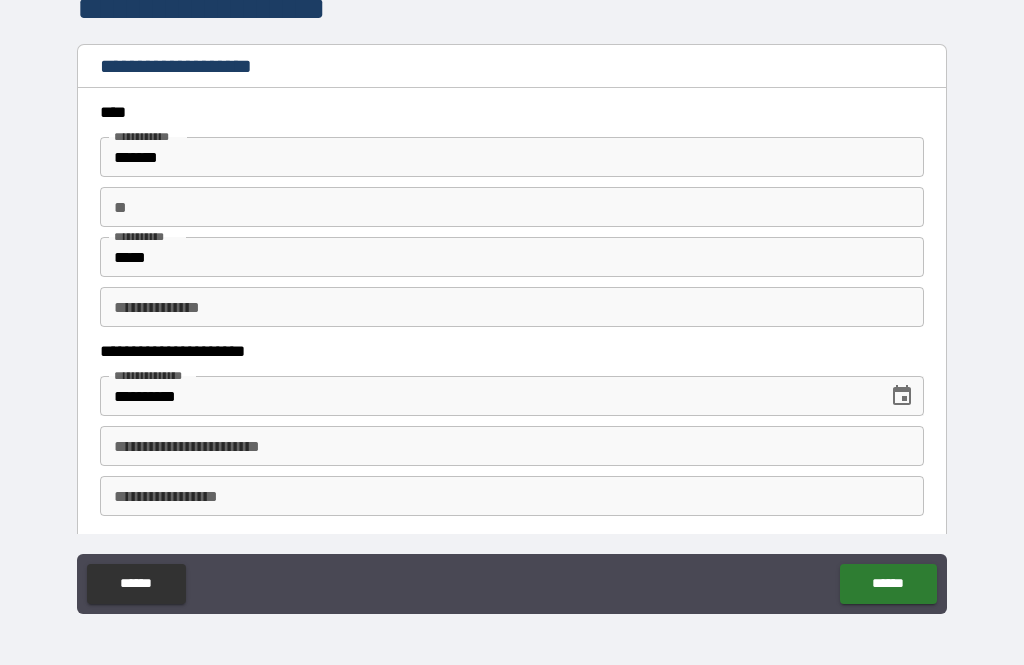 click on "**********" at bounding box center (512, 446) 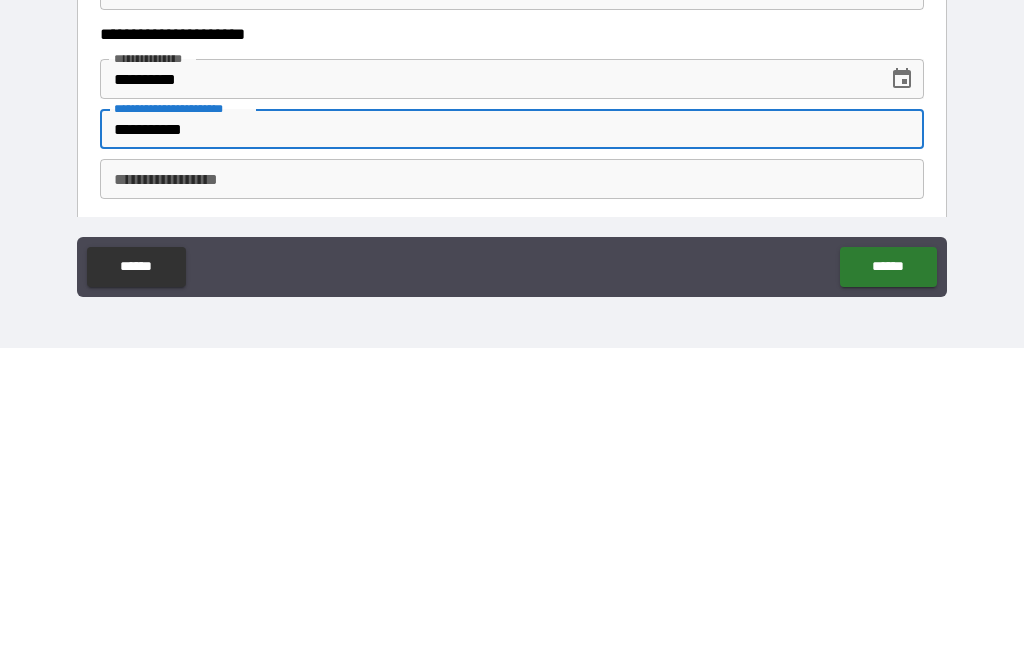 type on "**********" 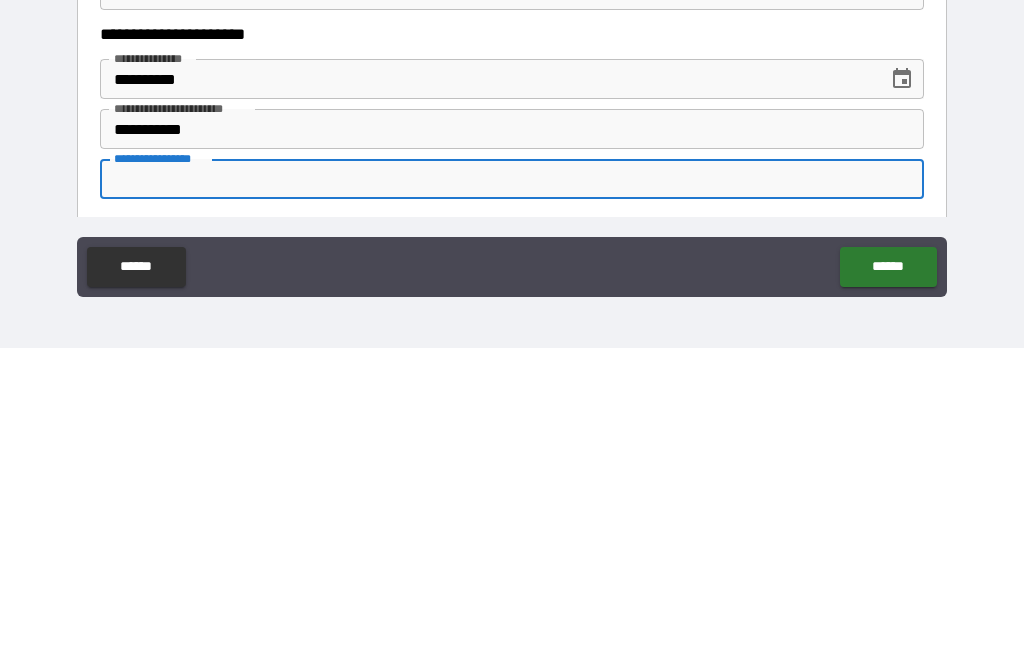 type on "*" 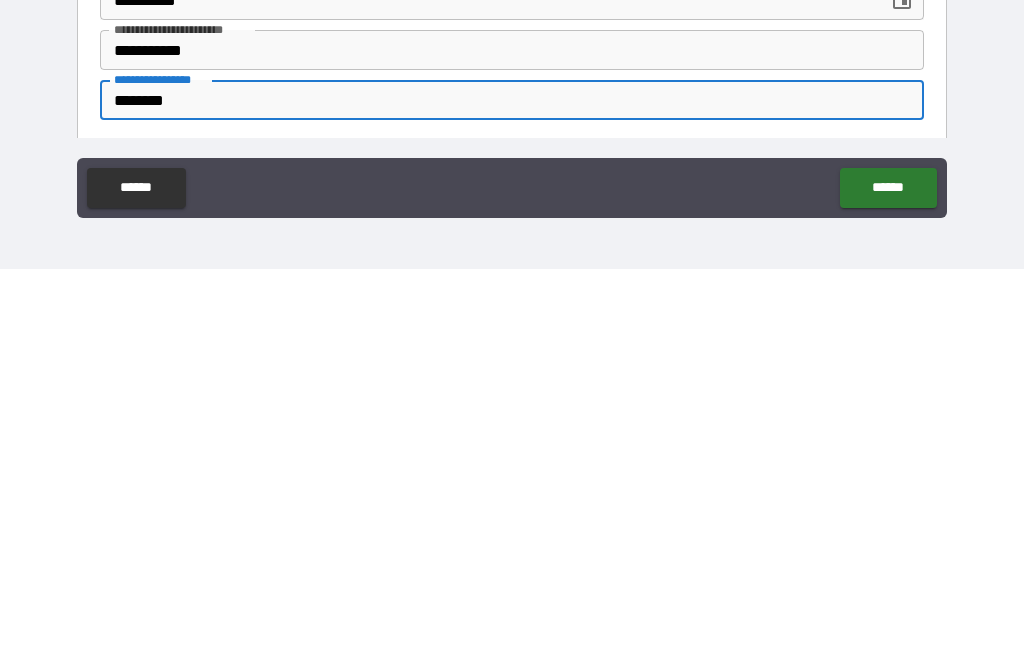 type on "********" 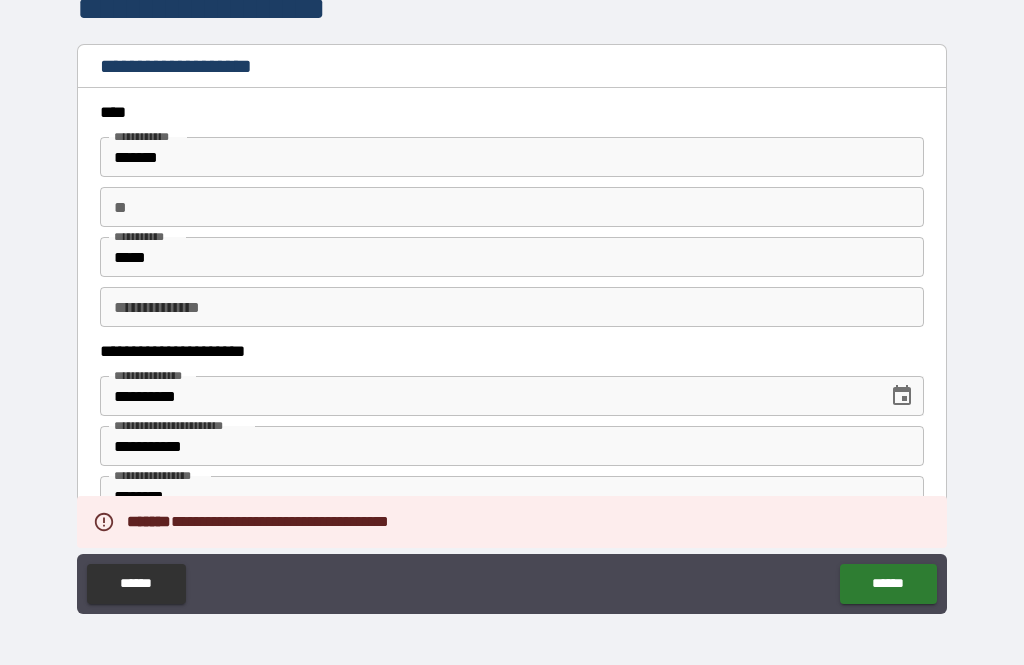 click on "**********" at bounding box center (512, 307) 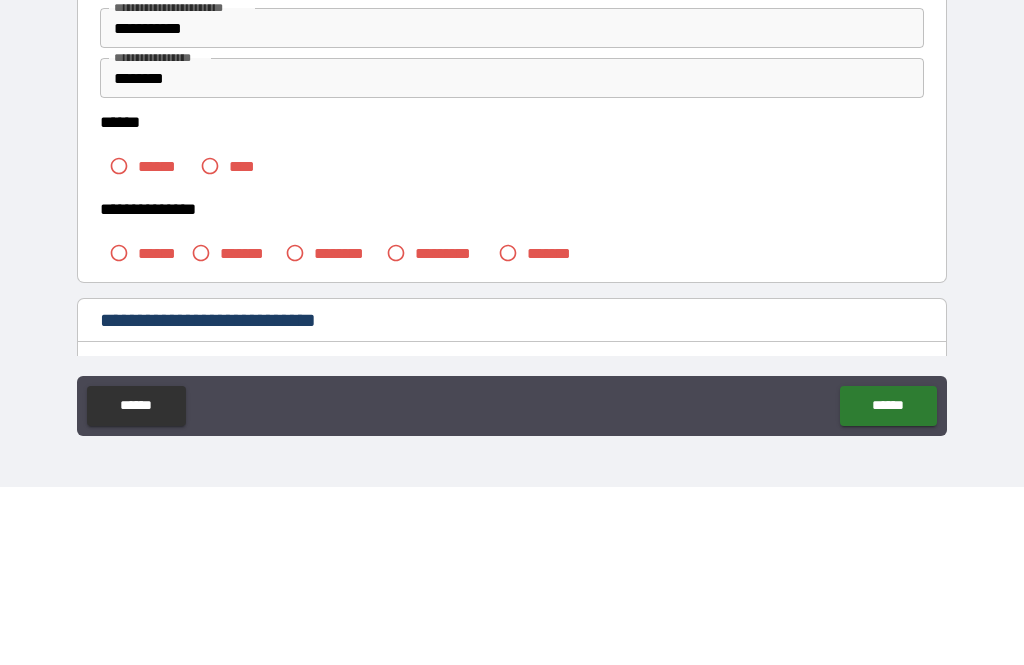 scroll, scrollTop: 243, scrollLeft: 0, axis: vertical 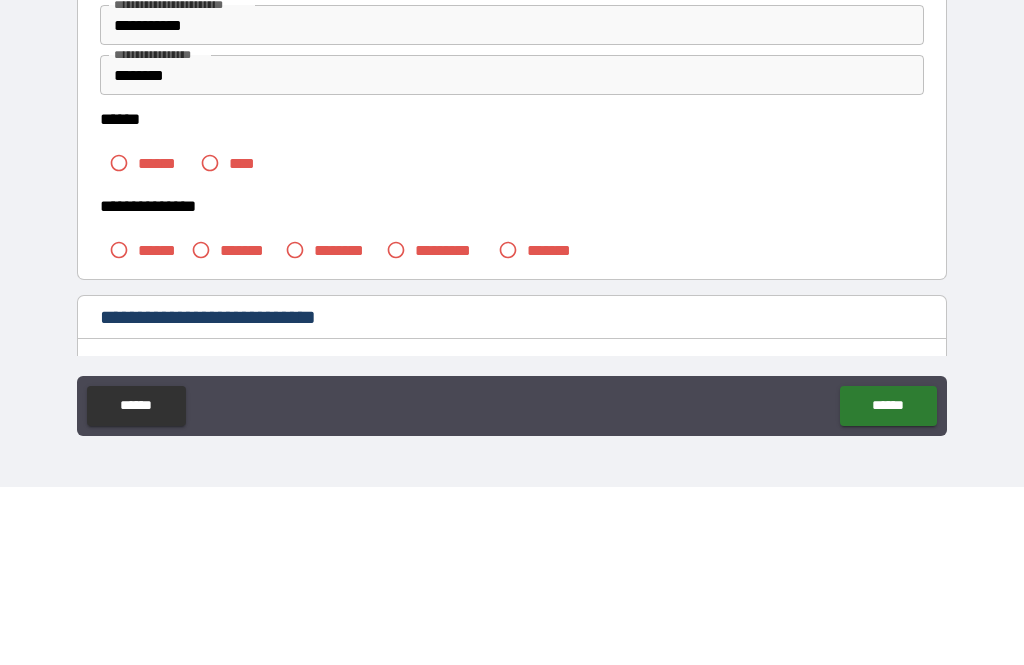 type on "****" 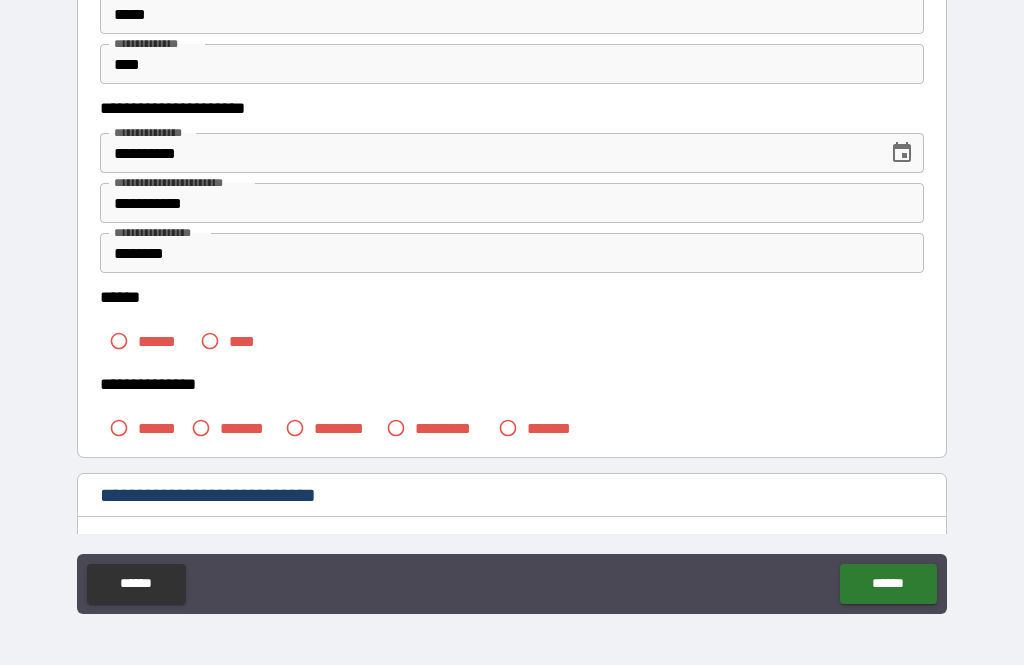 click on "****" at bounding box center [247, 341] 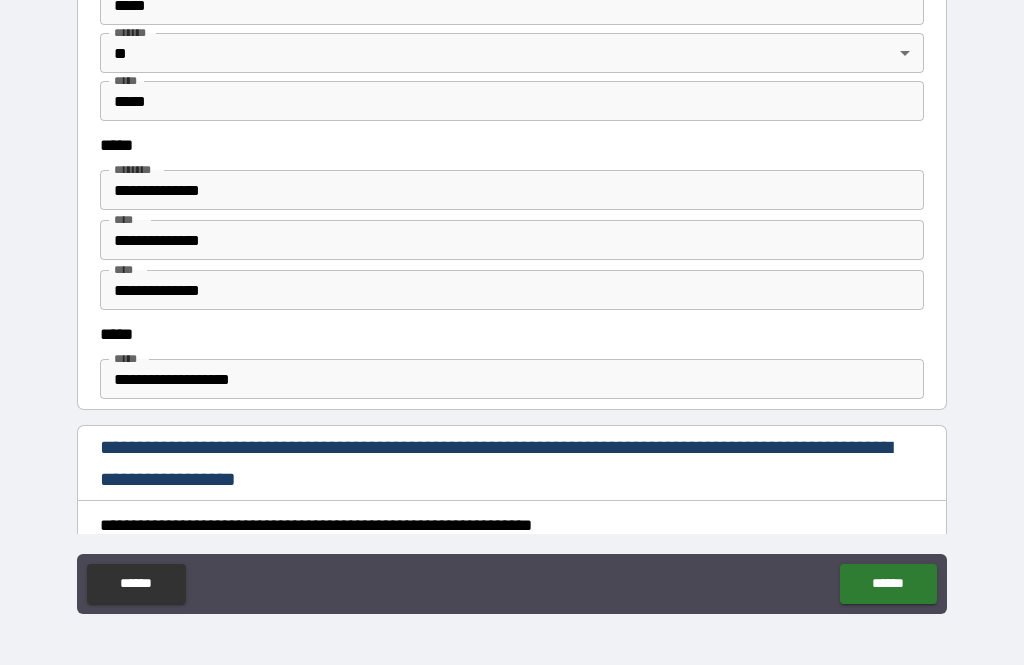 scroll, scrollTop: 921, scrollLeft: 0, axis: vertical 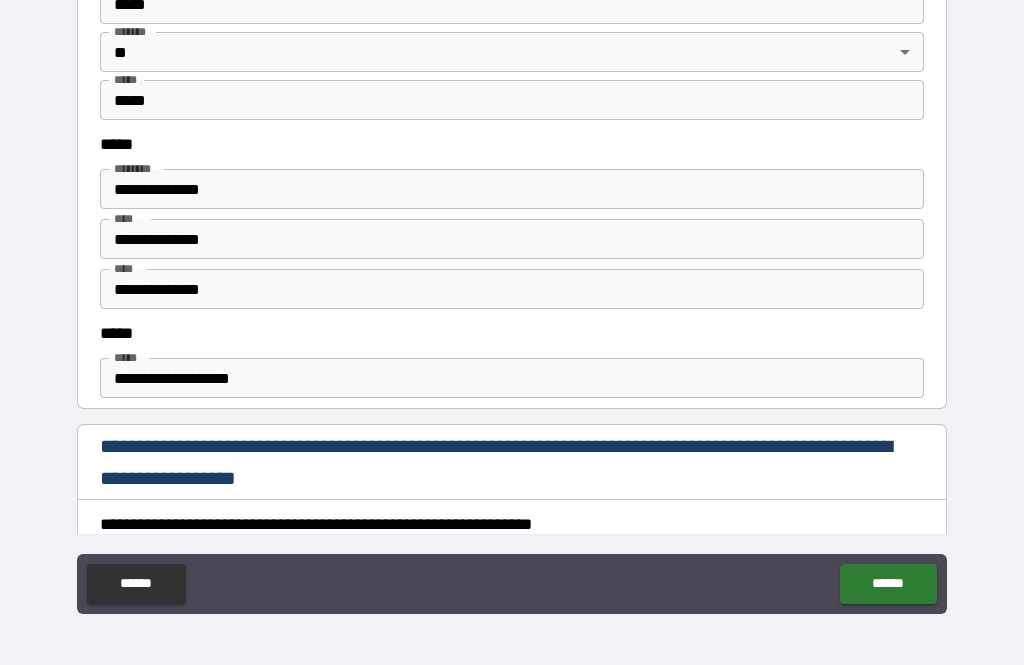 click on "**********" at bounding box center (512, 289) 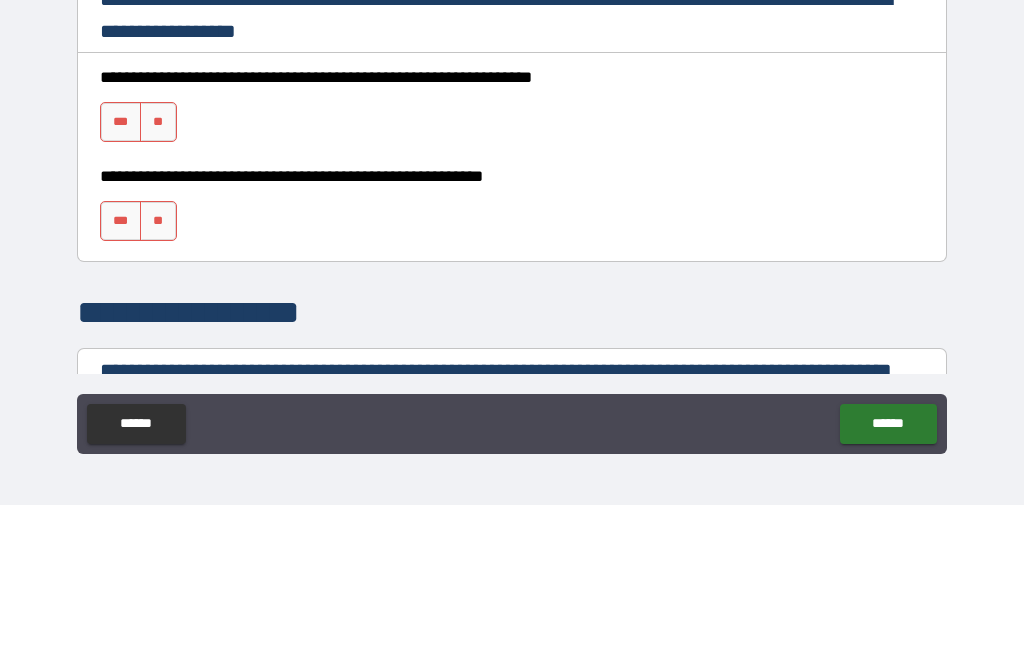 scroll, scrollTop: 1210, scrollLeft: 0, axis: vertical 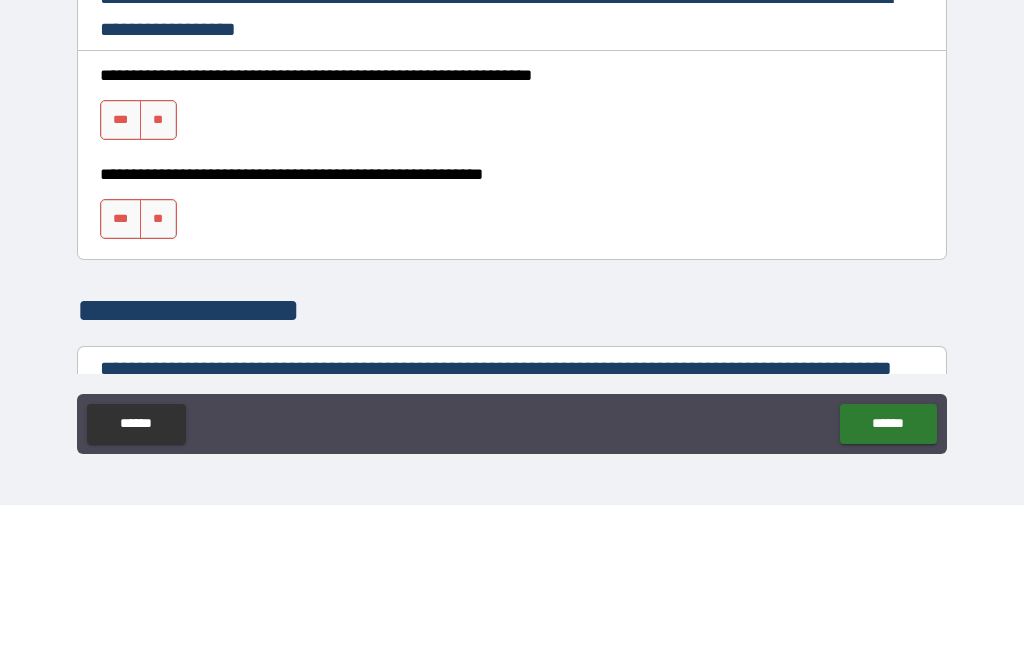 type on "**********" 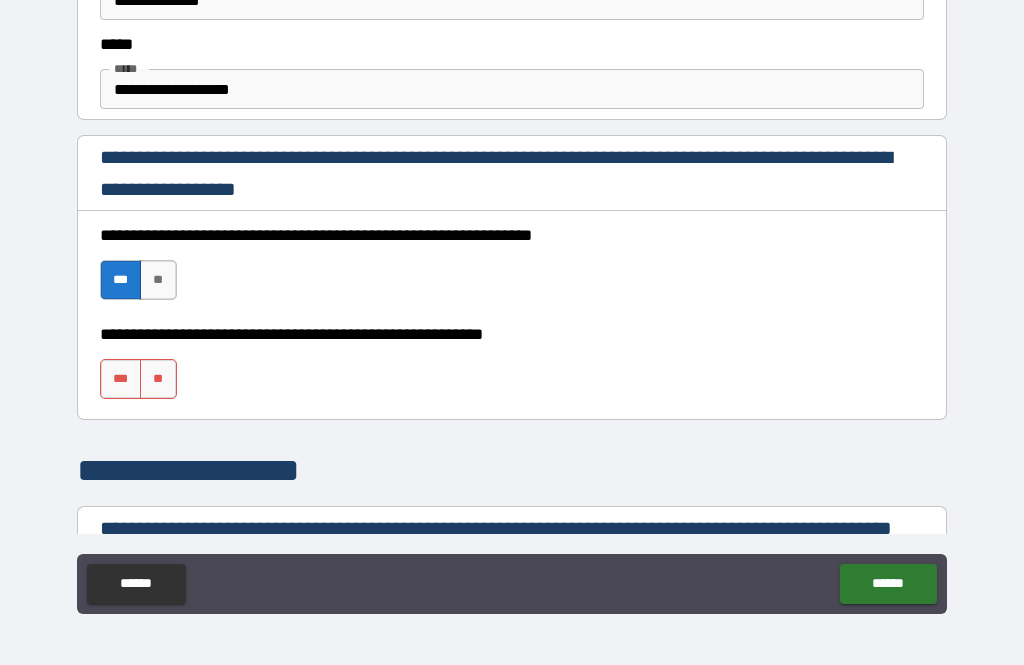 click on "***" at bounding box center [121, 379] 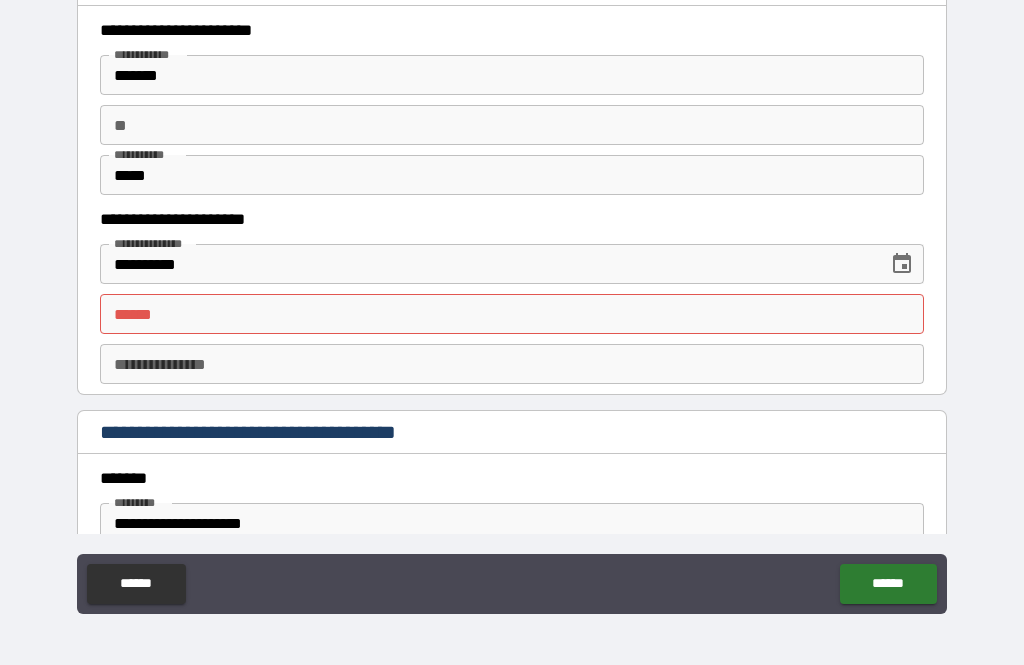 scroll, scrollTop: 1943, scrollLeft: 0, axis: vertical 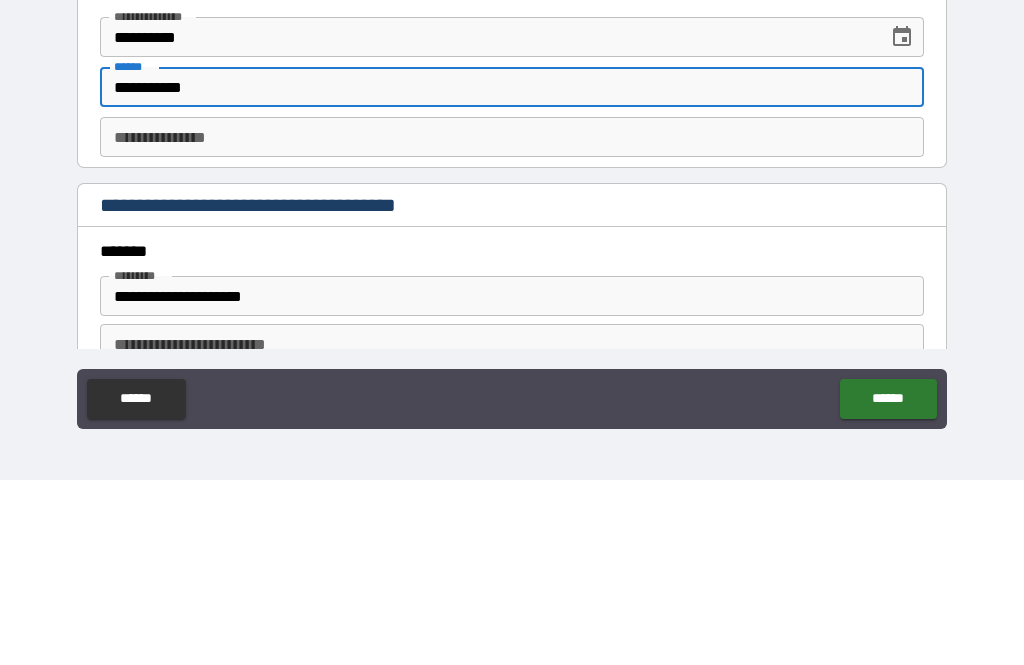 type on "**********" 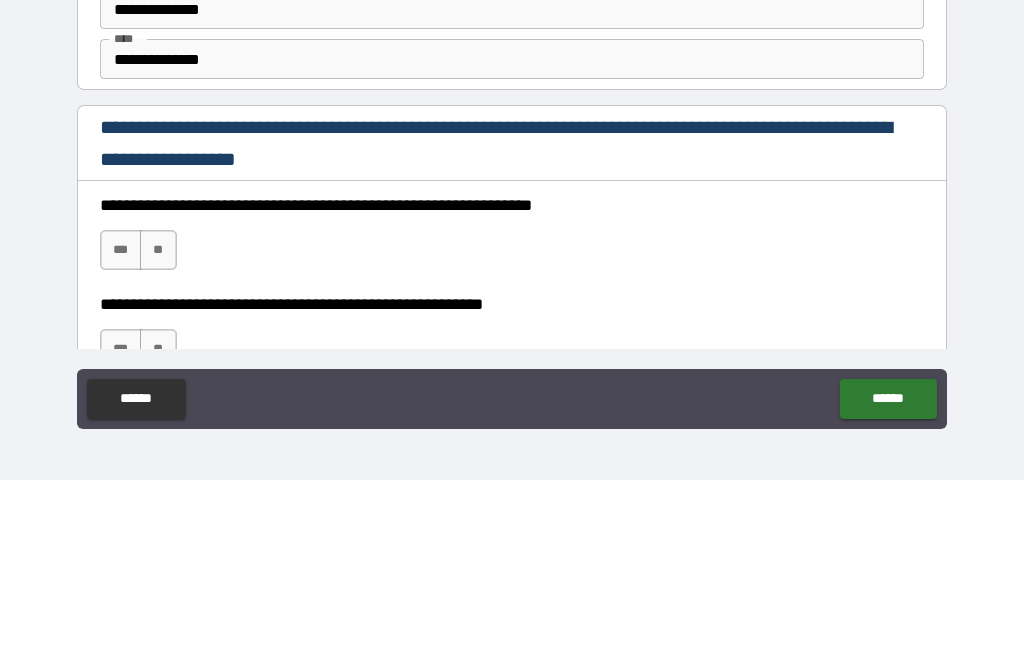scroll, scrollTop: 2679, scrollLeft: 0, axis: vertical 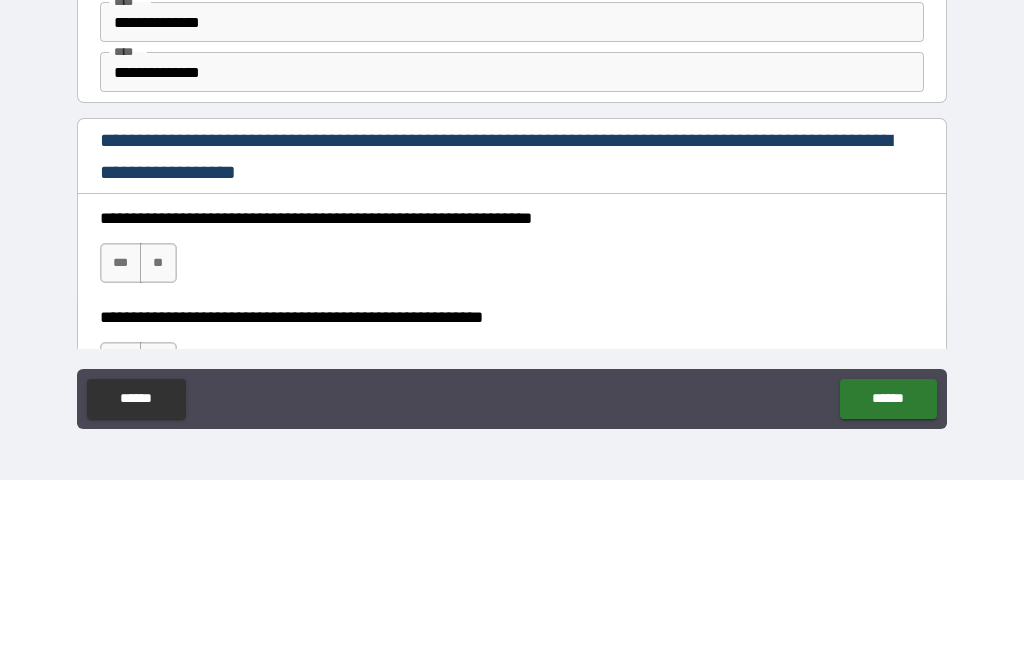 type on "********" 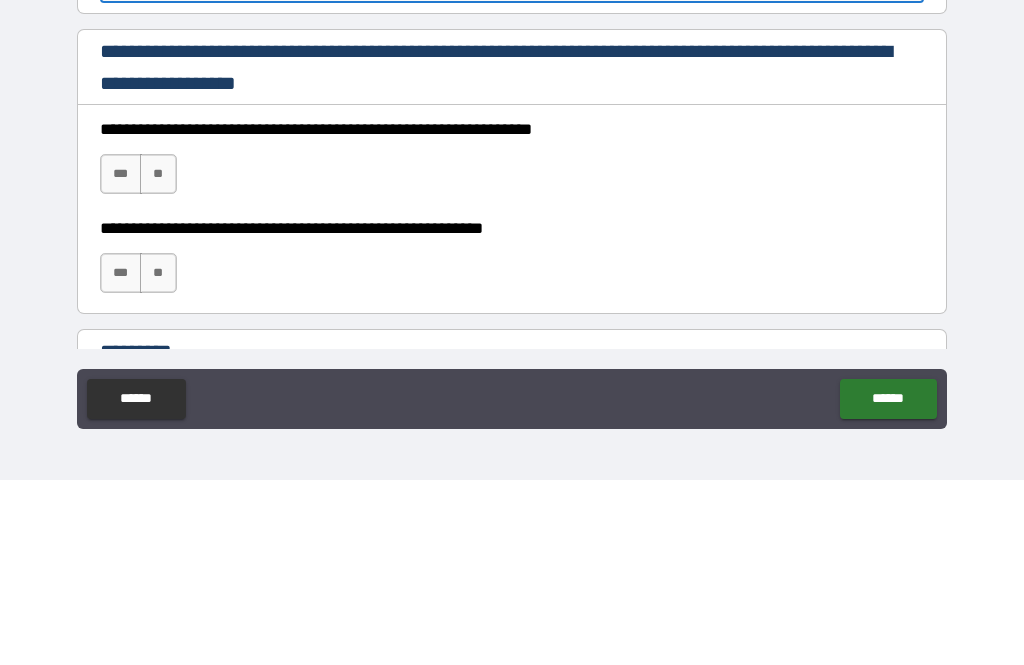 scroll, scrollTop: 2767, scrollLeft: 0, axis: vertical 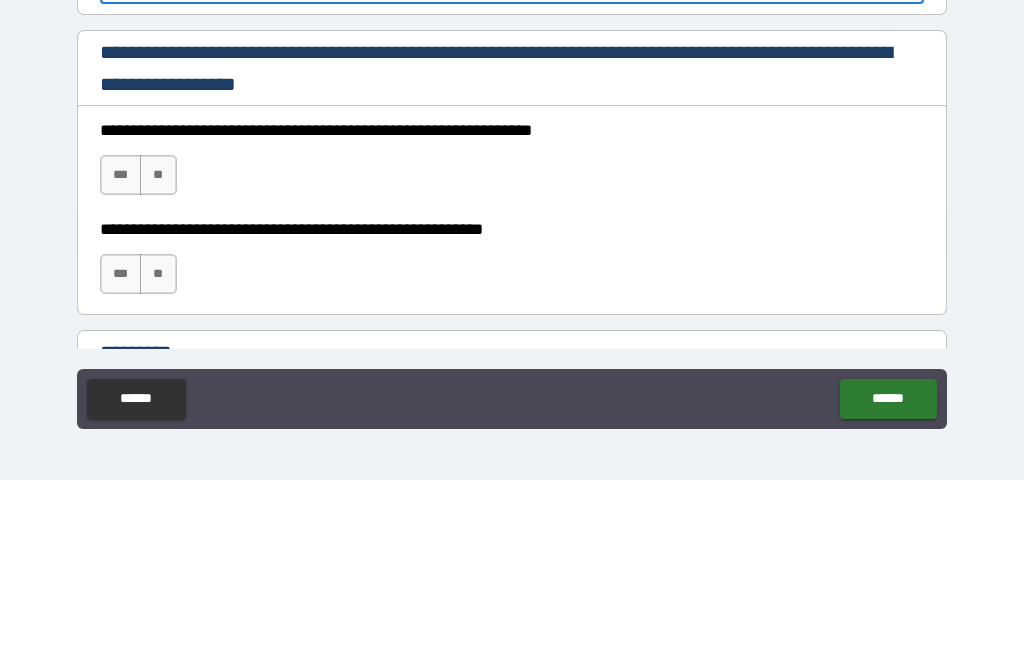 type on "**********" 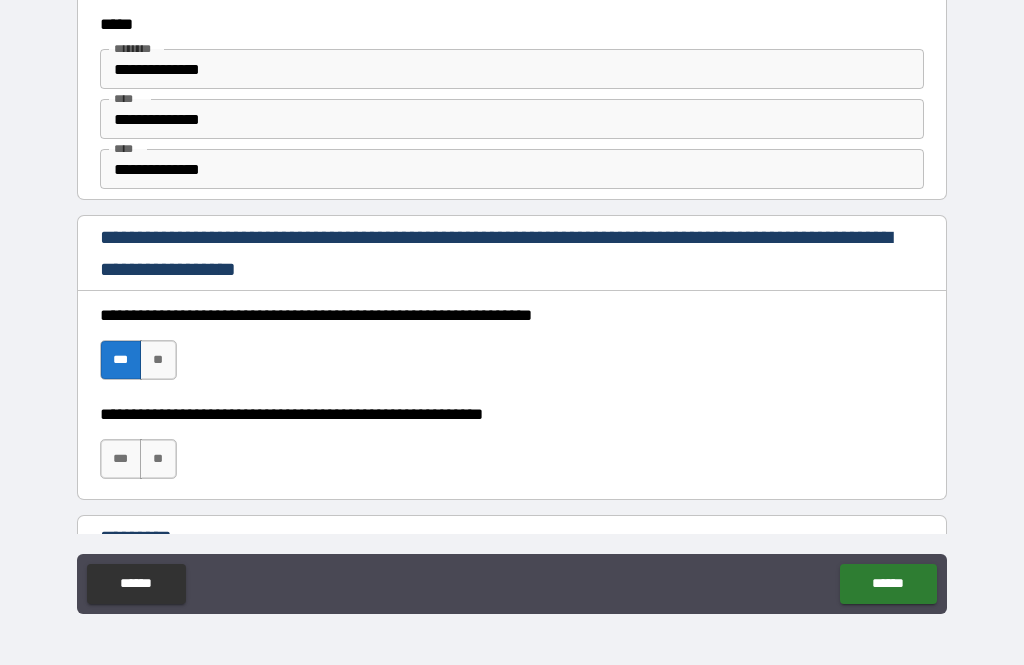 click on "***" at bounding box center (121, 459) 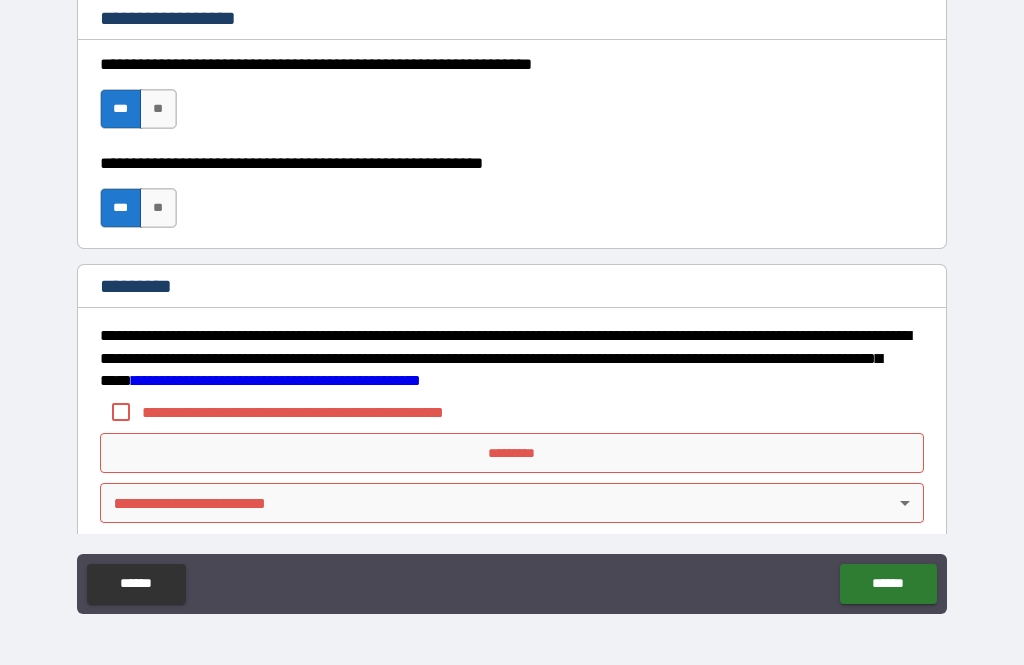 scroll, scrollTop: 3023, scrollLeft: 0, axis: vertical 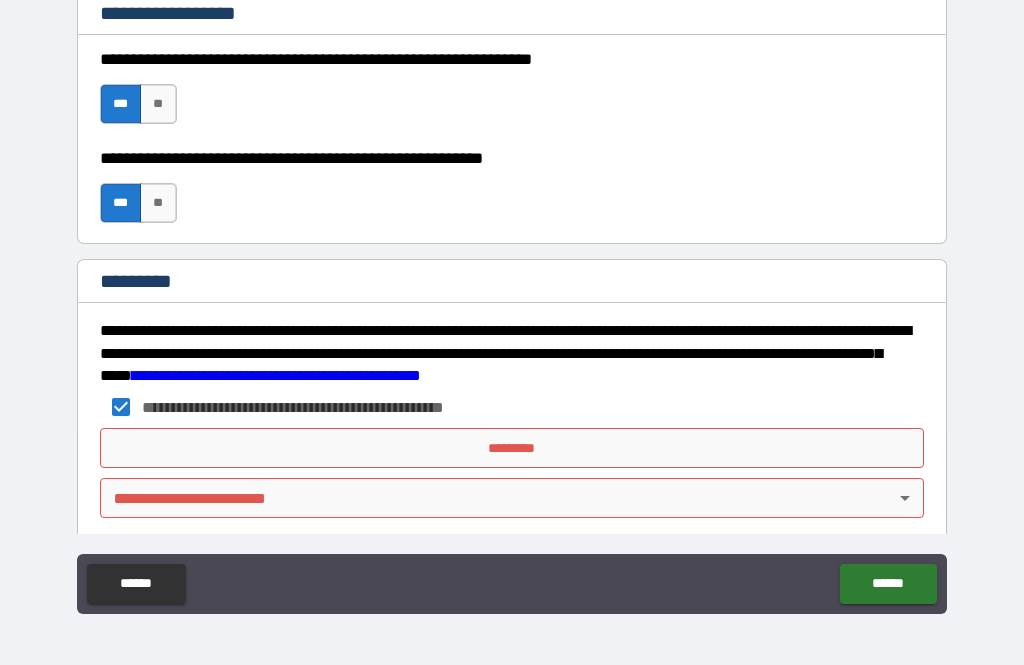 click on "*********" at bounding box center (512, 448) 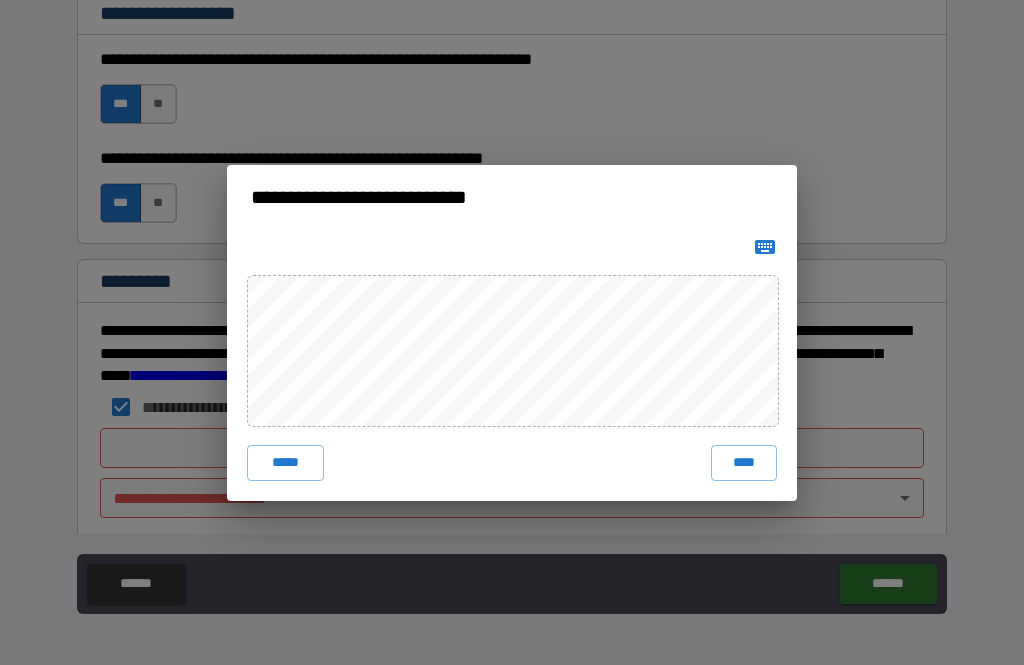 click on "****" at bounding box center (744, 463) 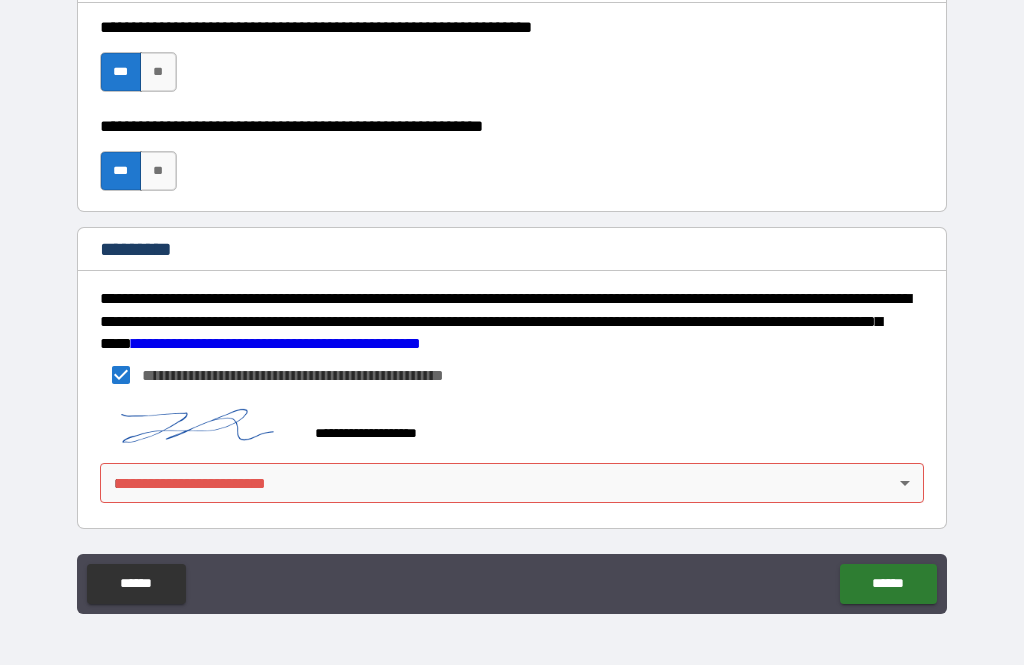 scroll, scrollTop: 3055, scrollLeft: 0, axis: vertical 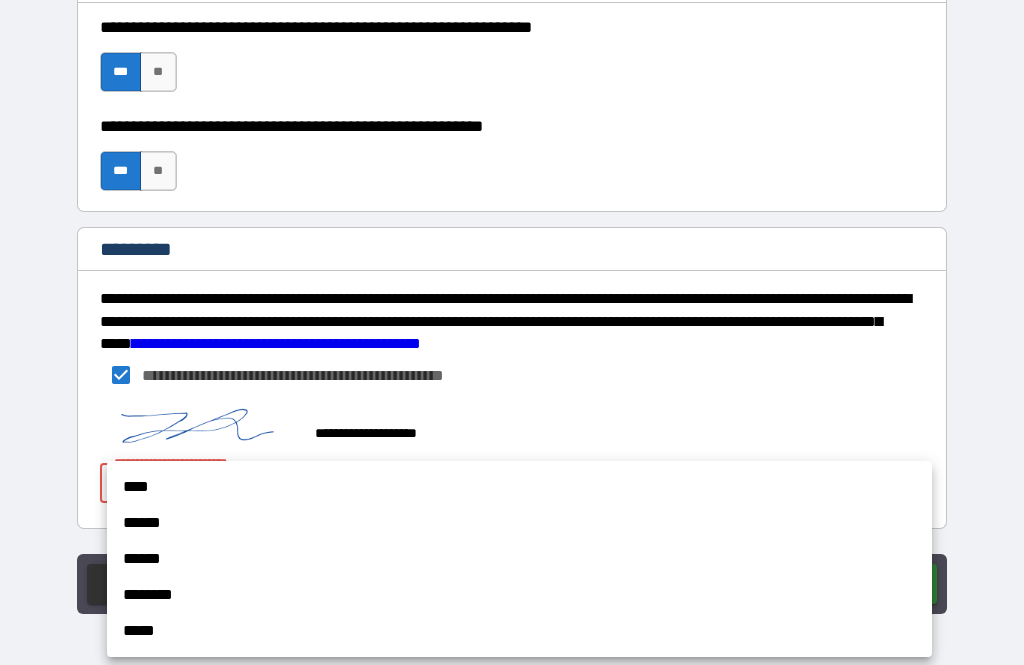 click on "****" at bounding box center [519, 487] 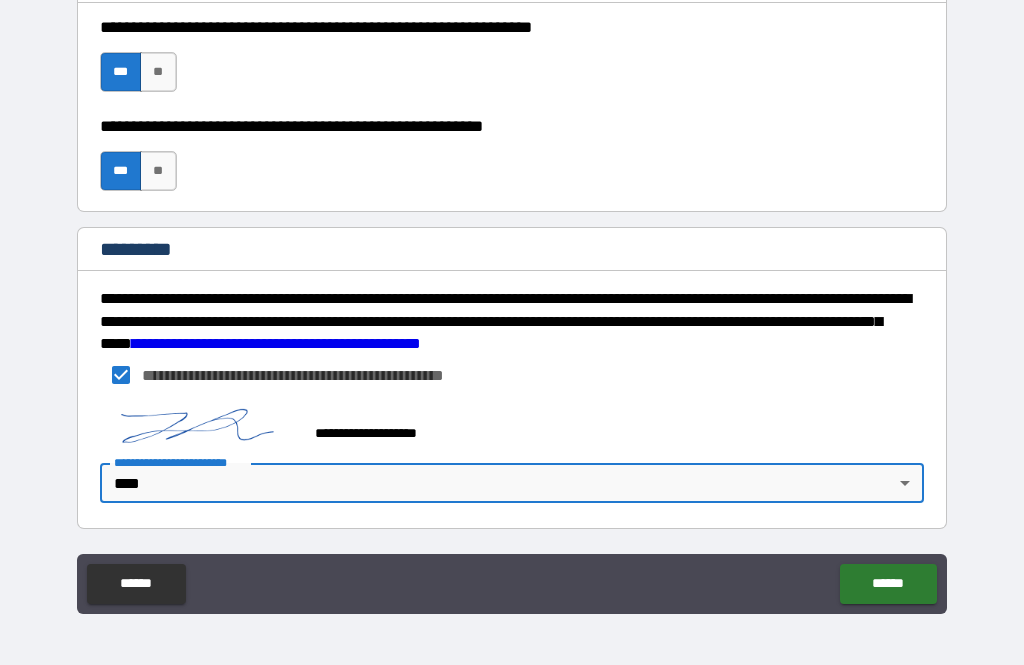 type on "*" 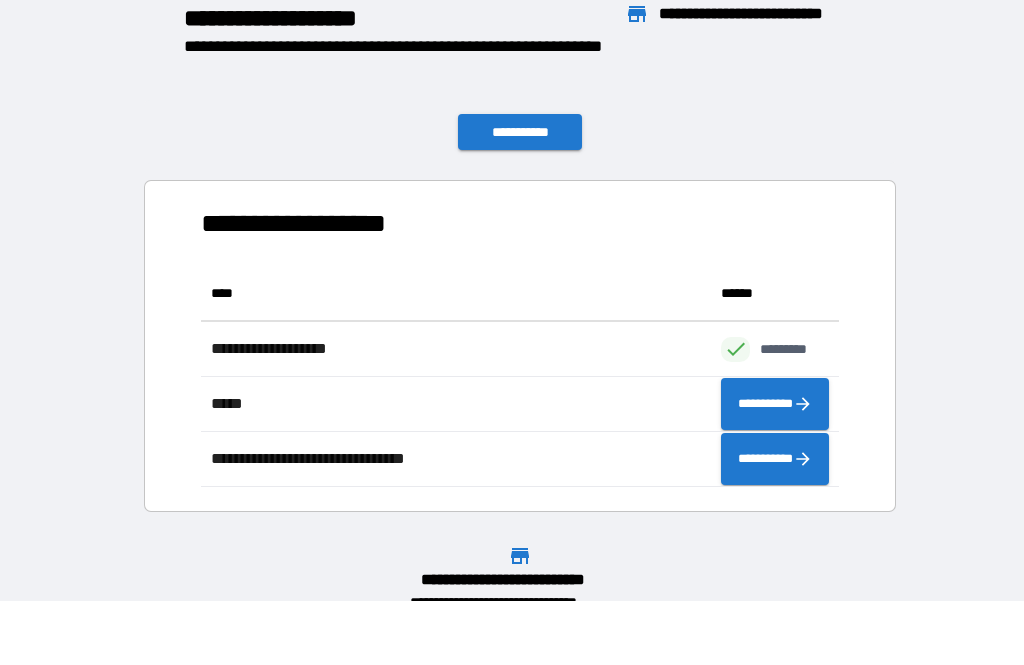 scroll, scrollTop: 1, scrollLeft: 1, axis: both 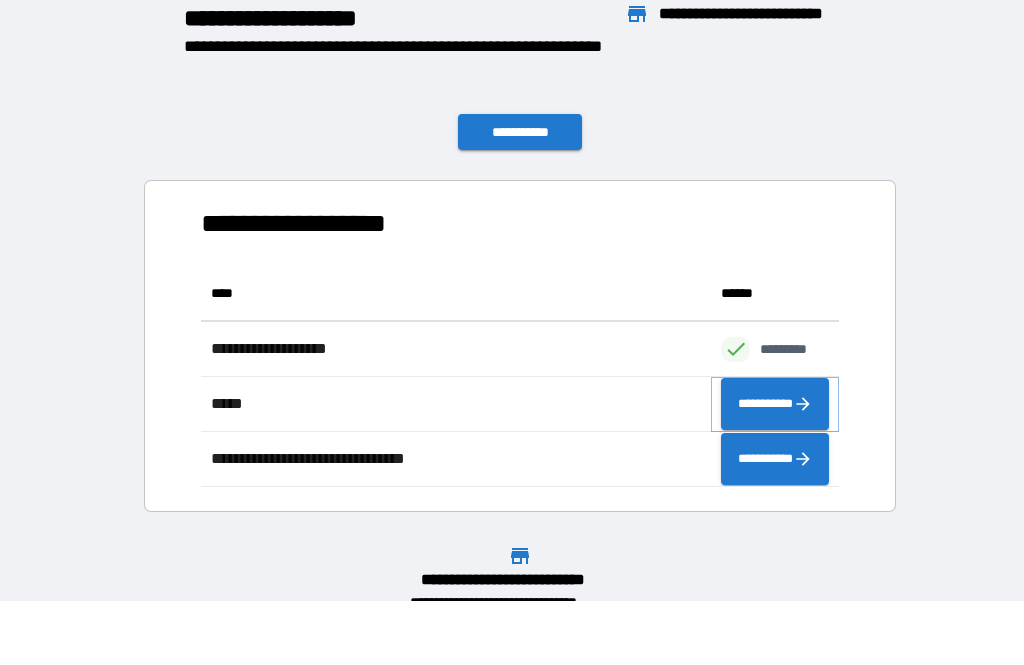 click on "**********" at bounding box center (775, 404) 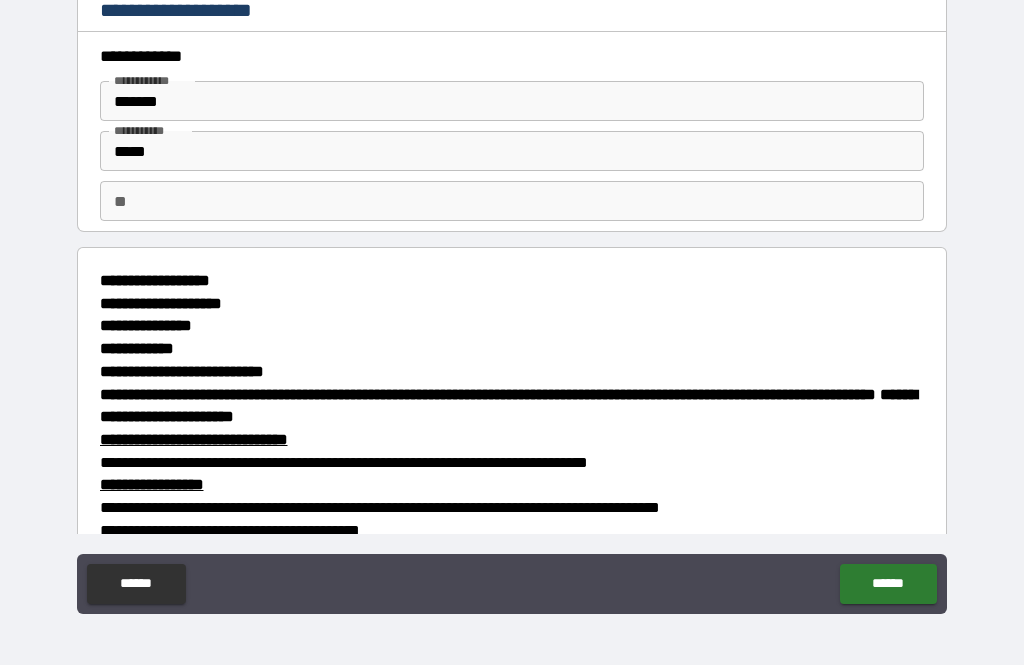 type on "*" 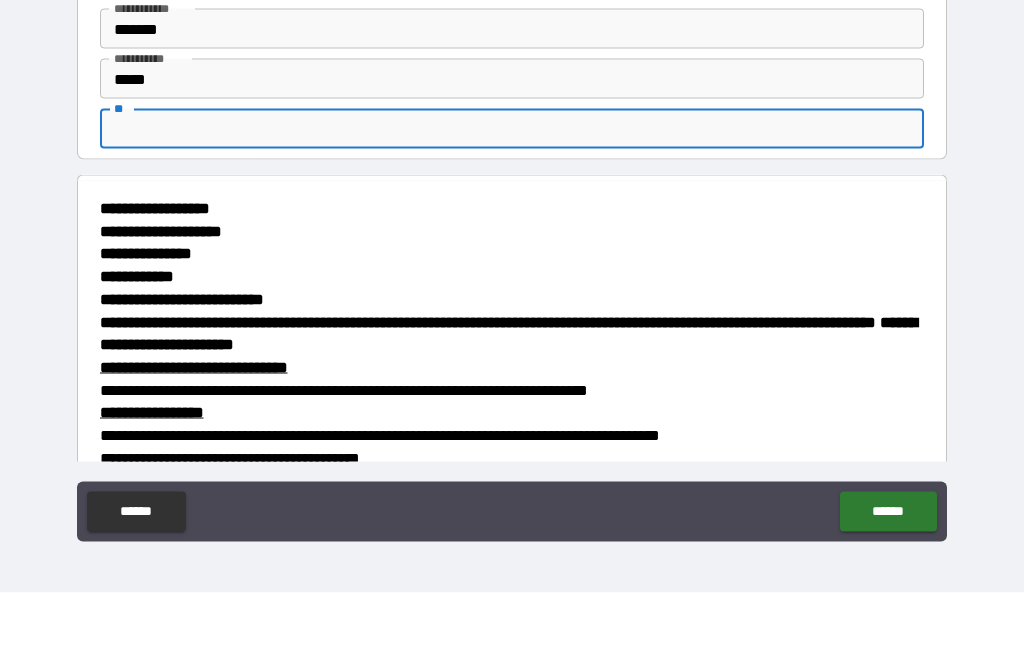 type 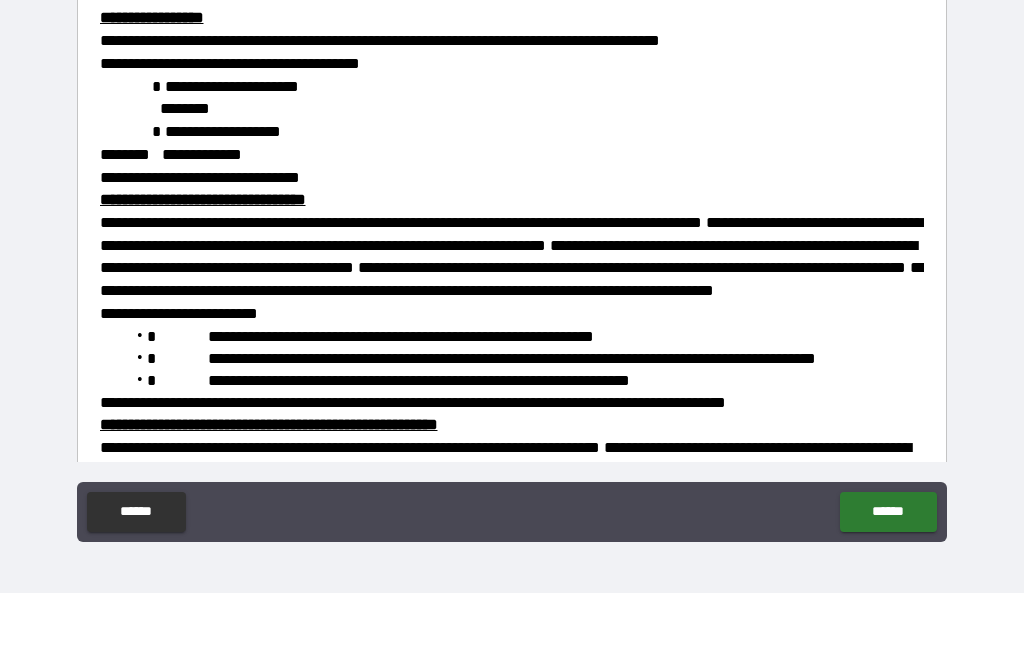 scroll, scrollTop: 397, scrollLeft: 0, axis: vertical 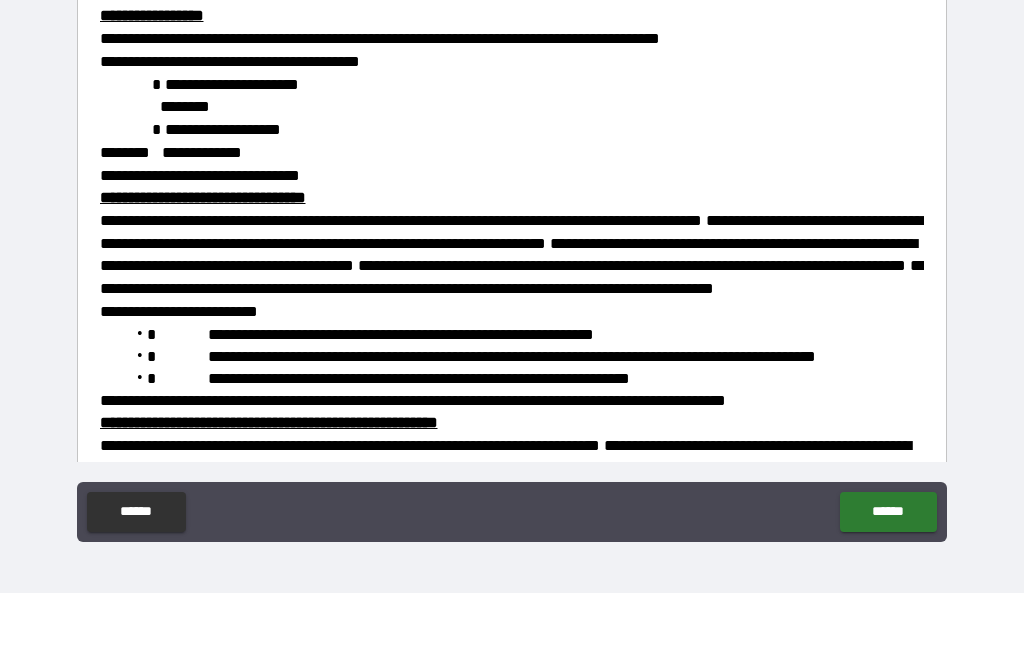 click on "**********" at bounding box center [512, 225] 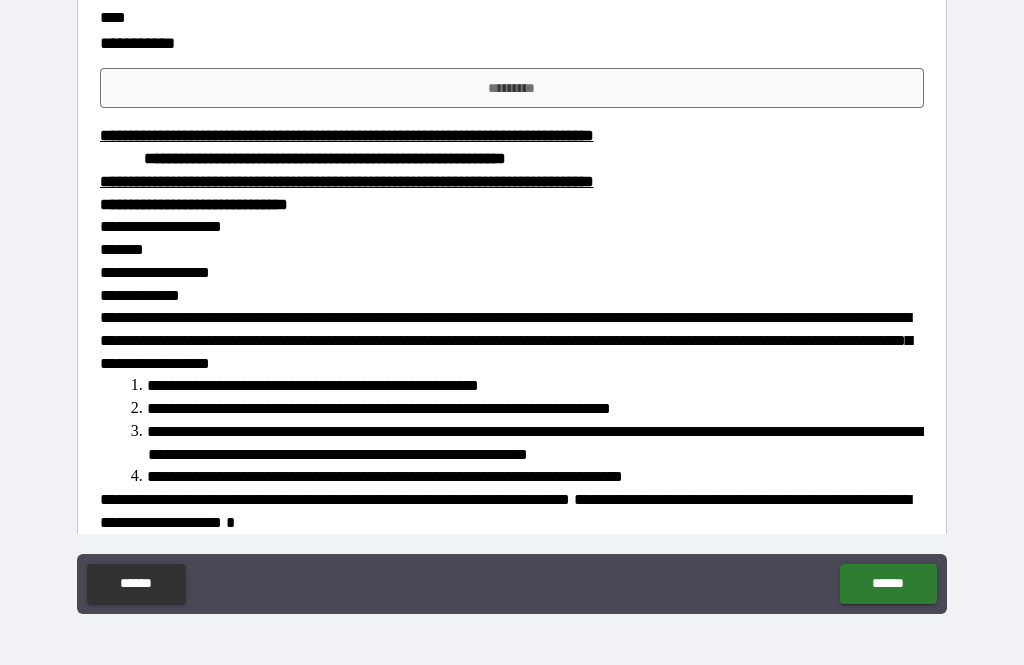 scroll, scrollTop: 3814, scrollLeft: 0, axis: vertical 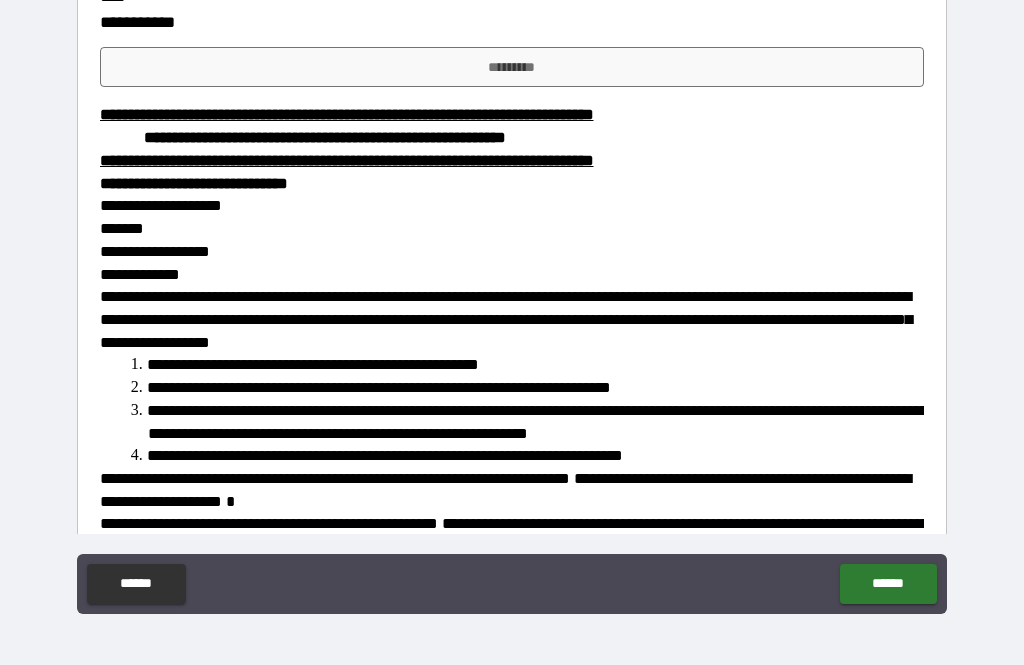 click on "*********" at bounding box center (512, 67) 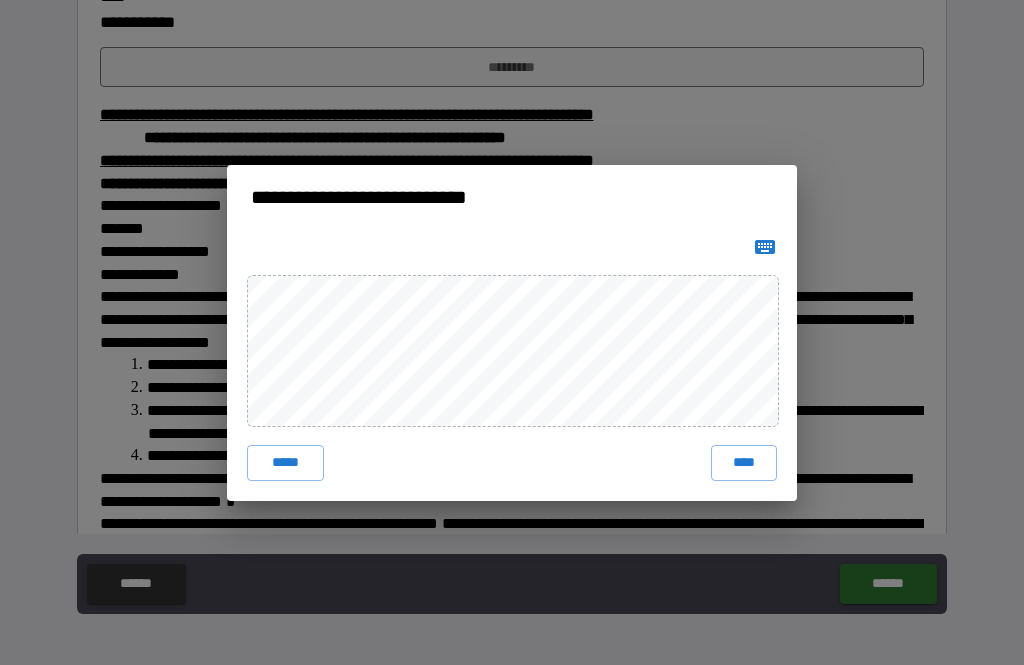 click on "****" at bounding box center (744, 463) 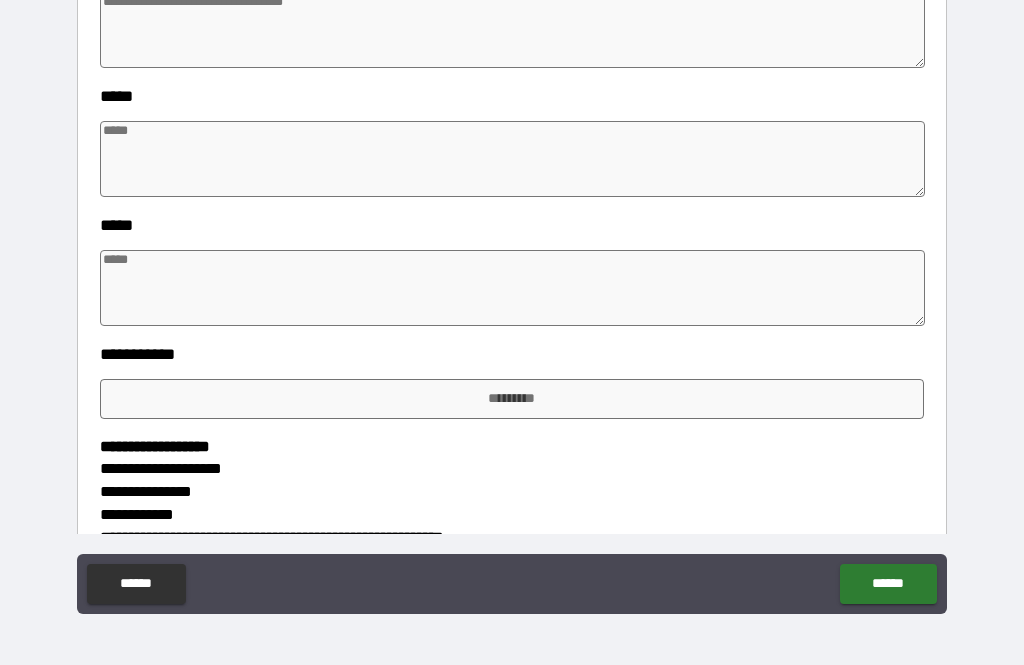 scroll, scrollTop: 4649, scrollLeft: 0, axis: vertical 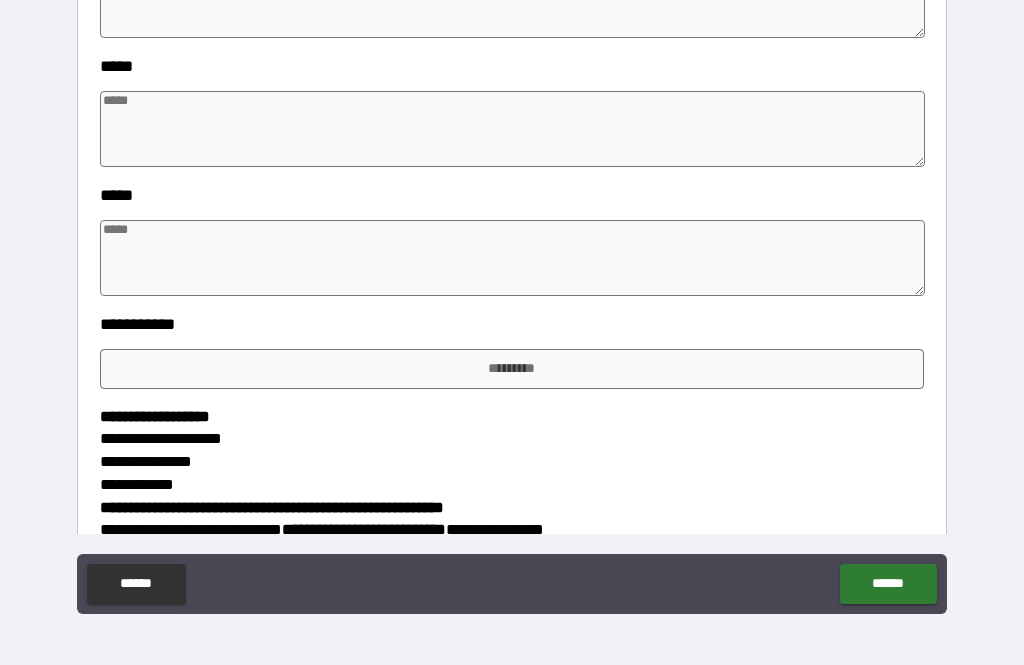 click at bounding box center [513, 0] 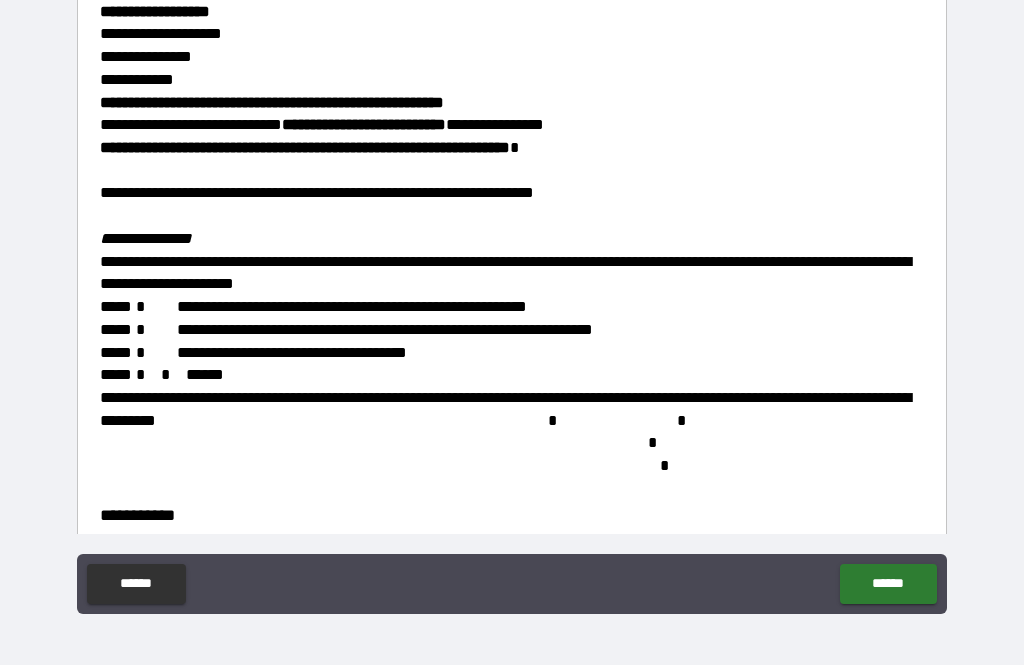 scroll, scrollTop: 5072, scrollLeft: 0, axis: vertical 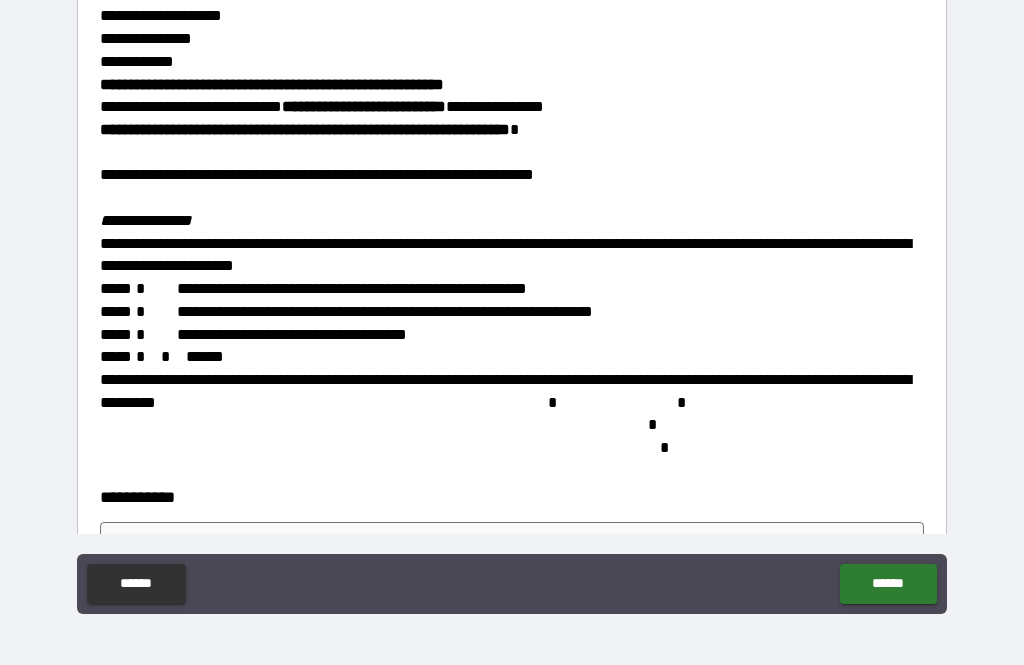 click on "*********" at bounding box center (512, -54) 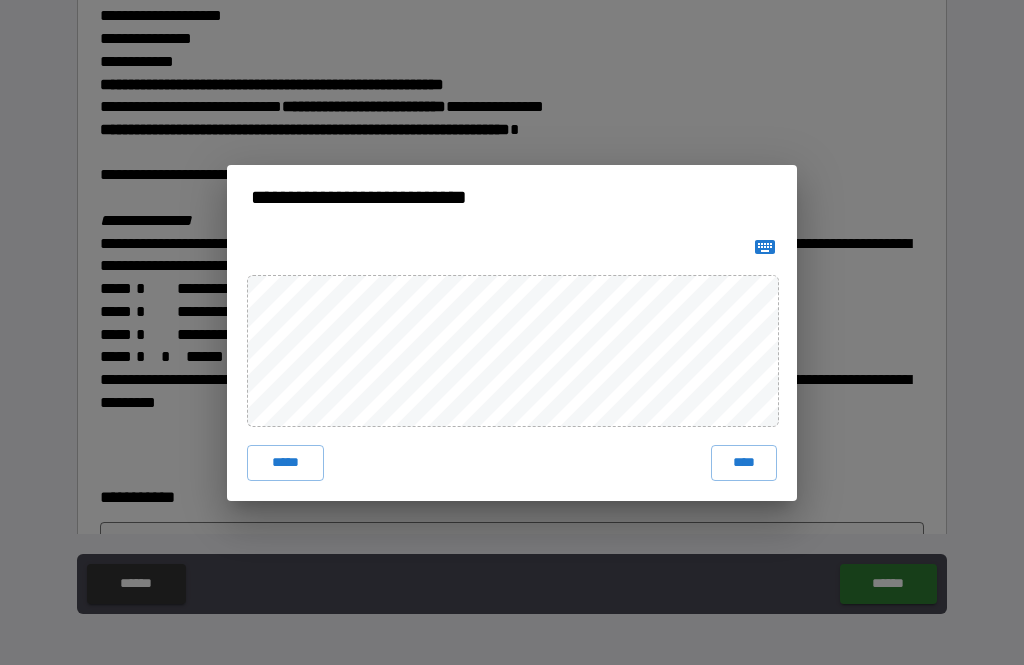 click on "****" at bounding box center [744, 463] 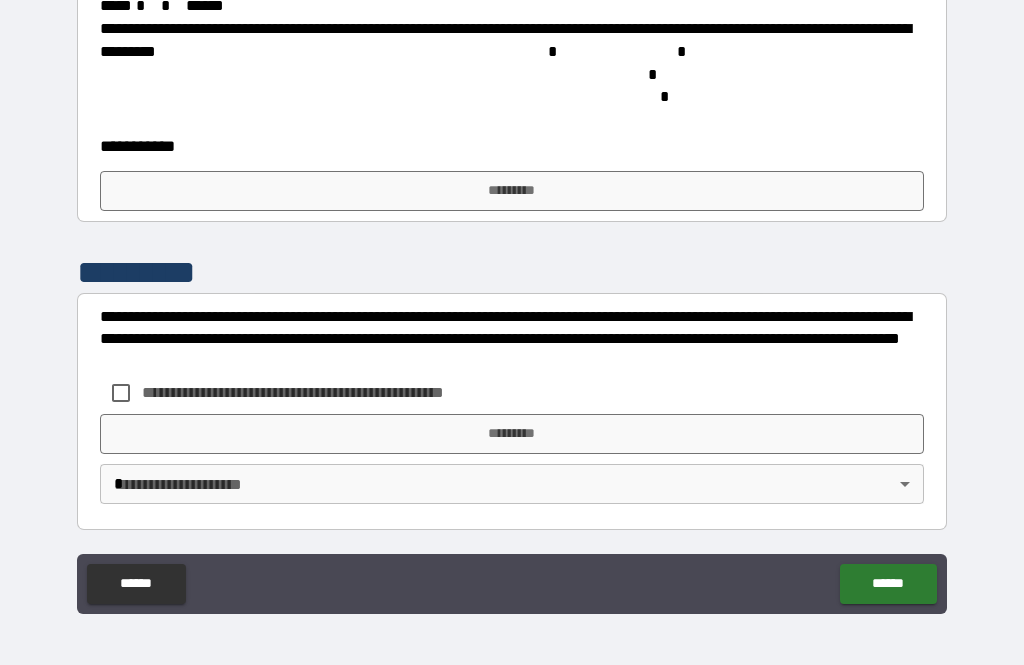 scroll, scrollTop: 5449, scrollLeft: 0, axis: vertical 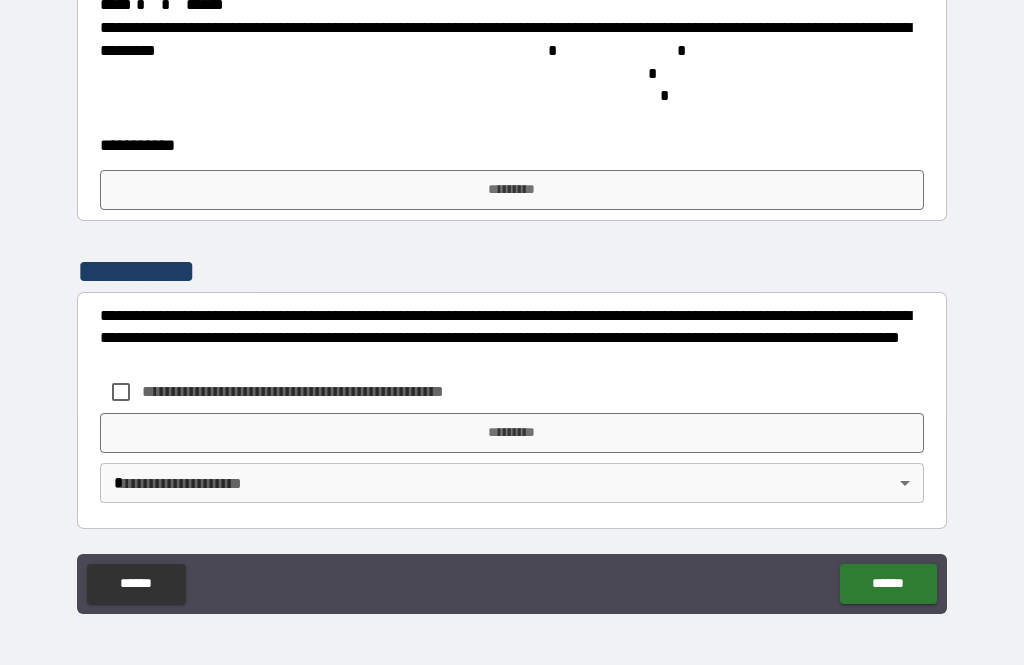 click on "*********" at bounding box center [512, 190] 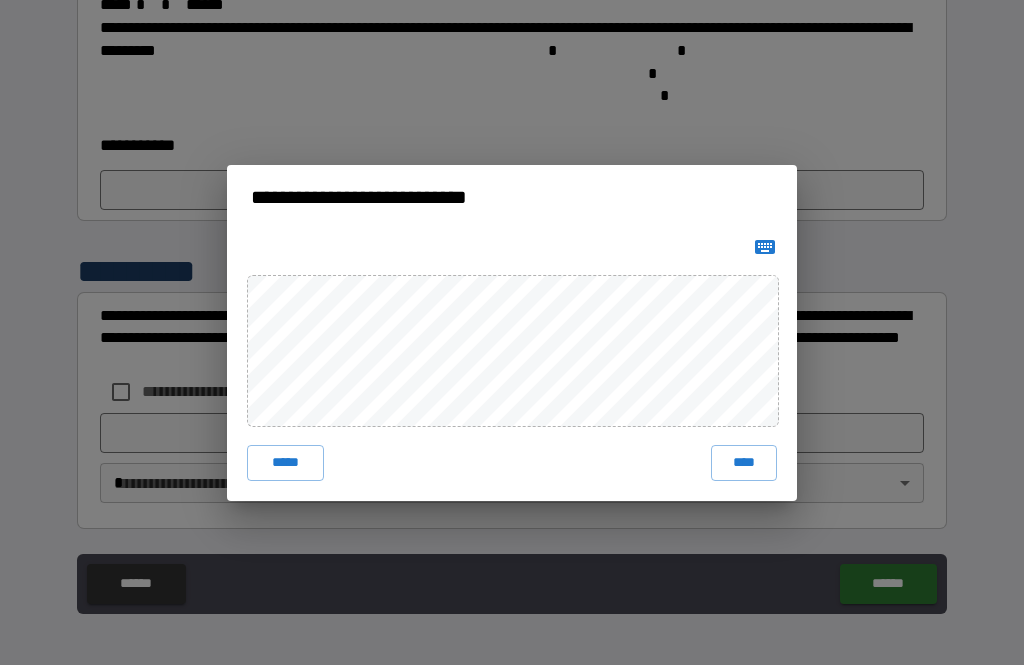click on "****" at bounding box center (744, 463) 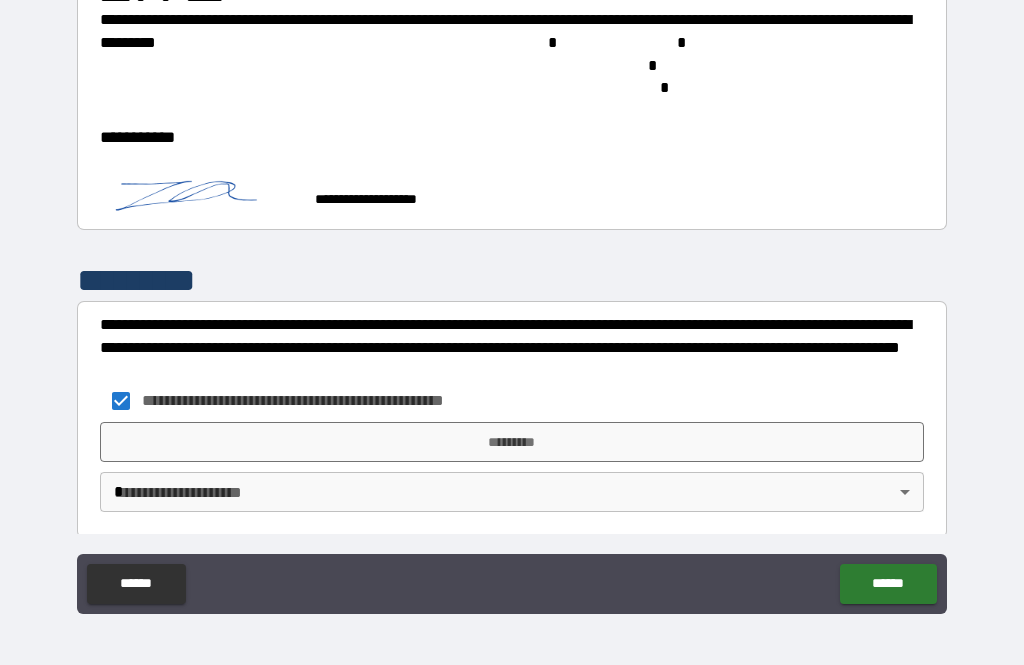 click on "*********" at bounding box center [512, 442] 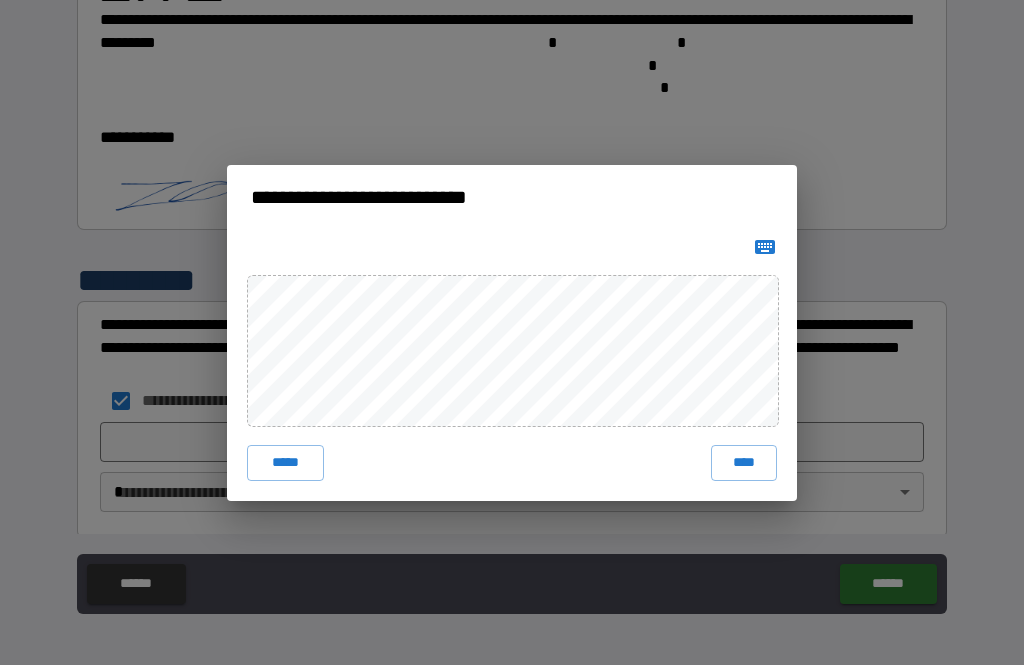 click on "****" at bounding box center (744, 463) 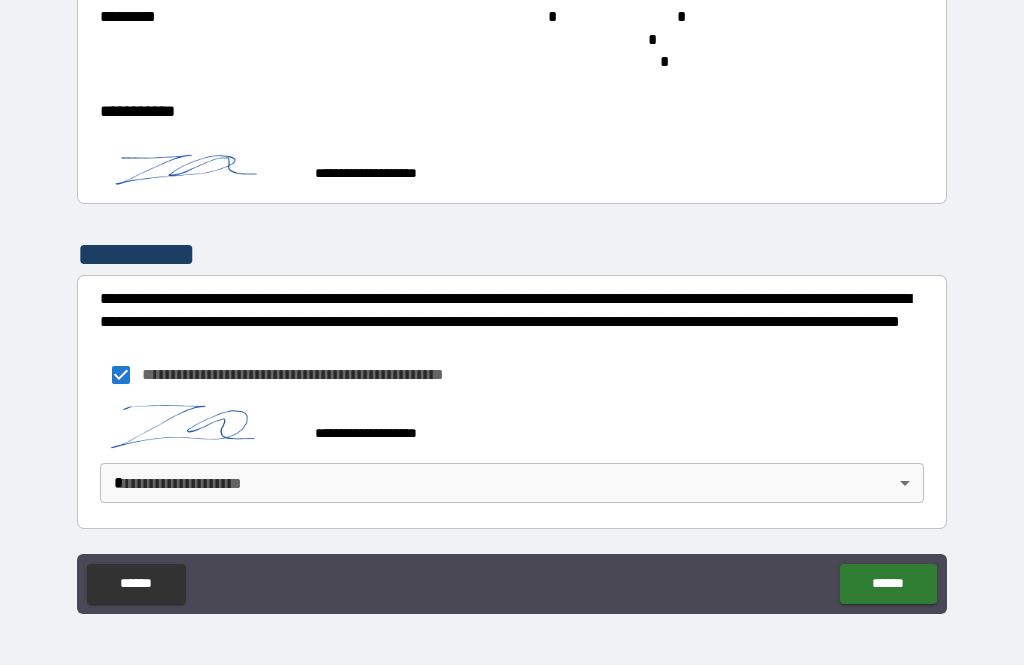 scroll, scrollTop: 5539, scrollLeft: 0, axis: vertical 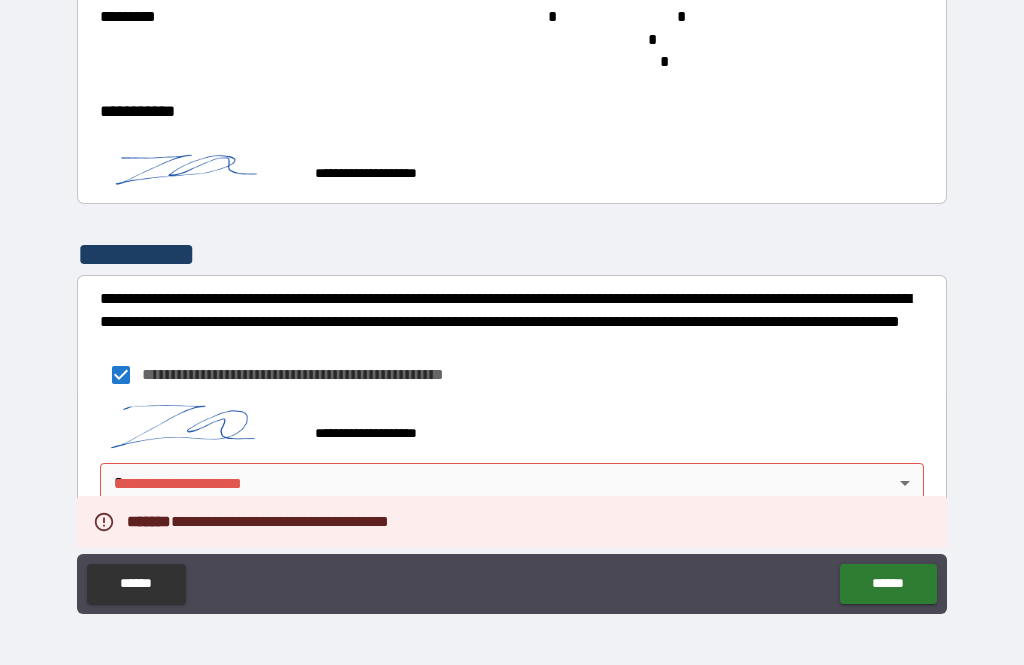 click on "**********" at bounding box center (512, 300) 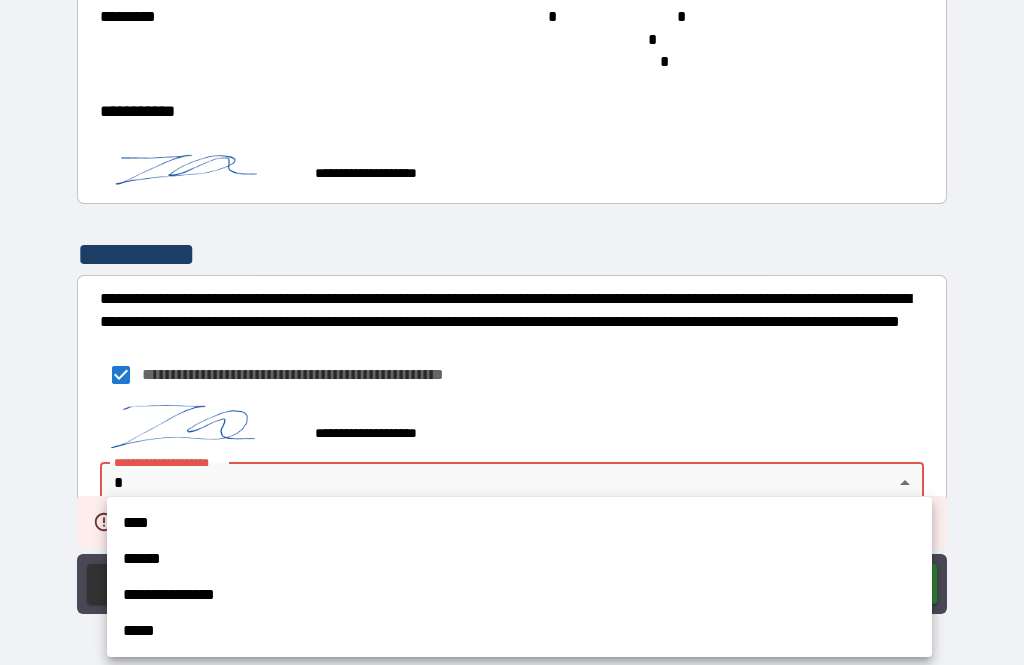 click on "****" at bounding box center [519, 523] 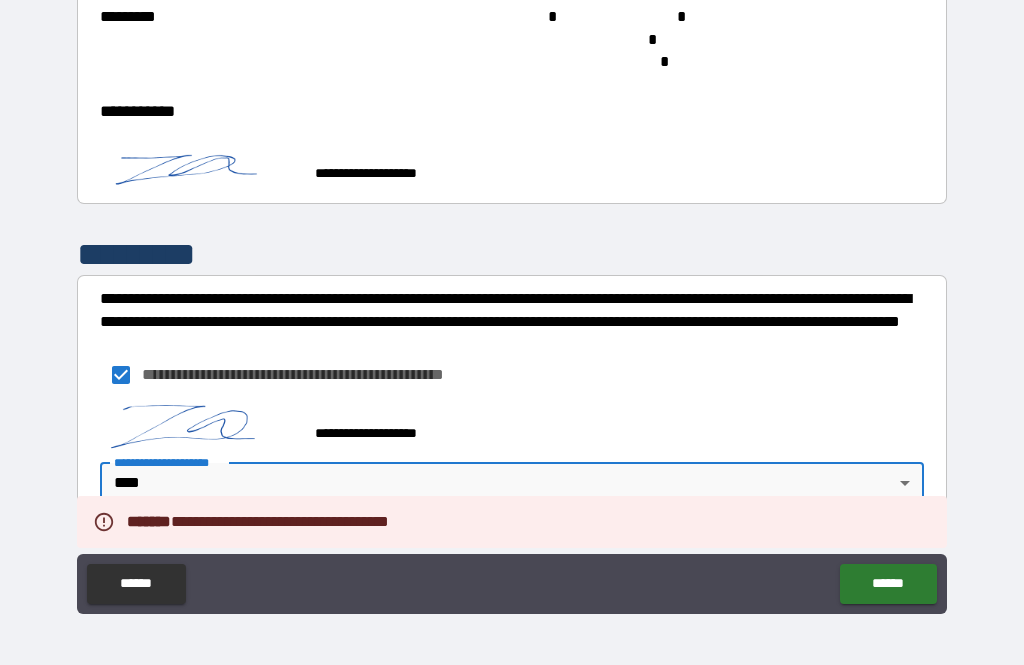 click on "******" at bounding box center (888, 584) 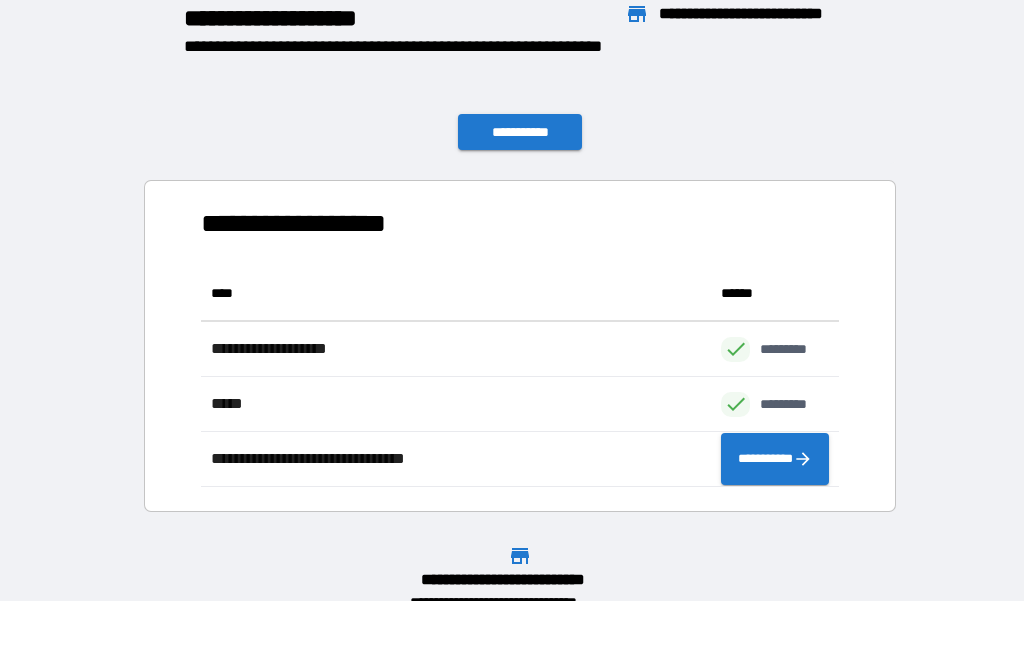 scroll, scrollTop: 1, scrollLeft: 1, axis: both 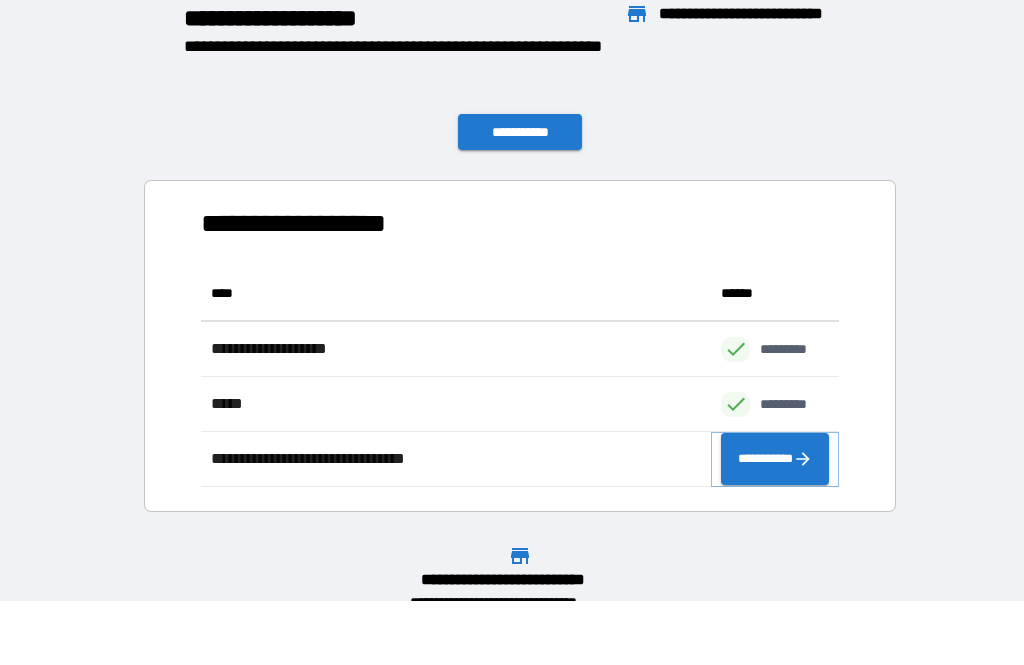 click on "**********" at bounding box center (775, 459) 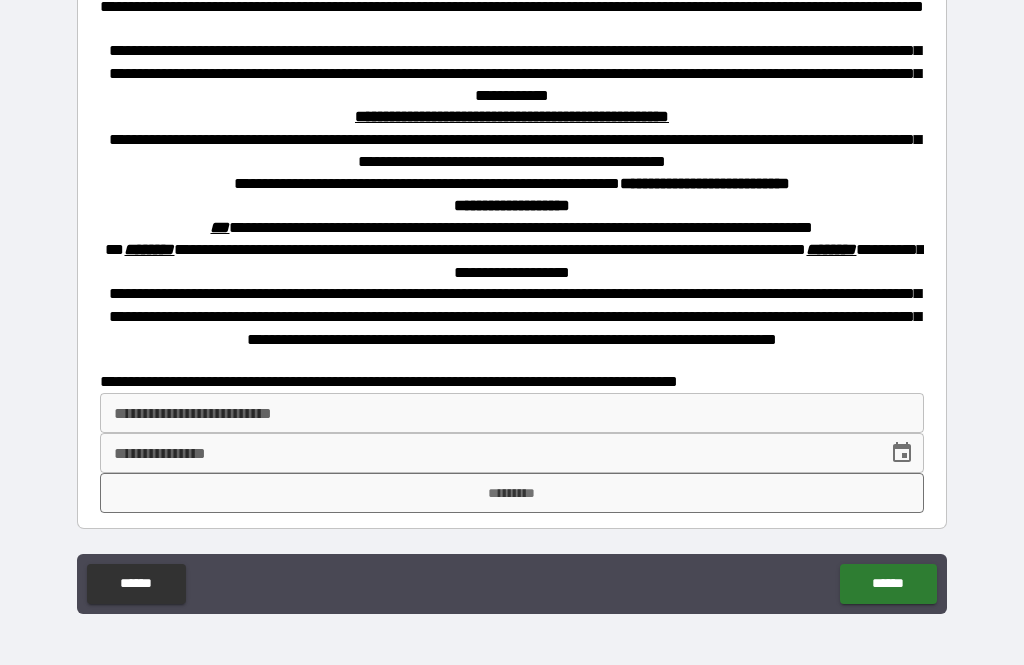 scroll, scrollTop: 597, scrollLeft: 0, axis: vertical 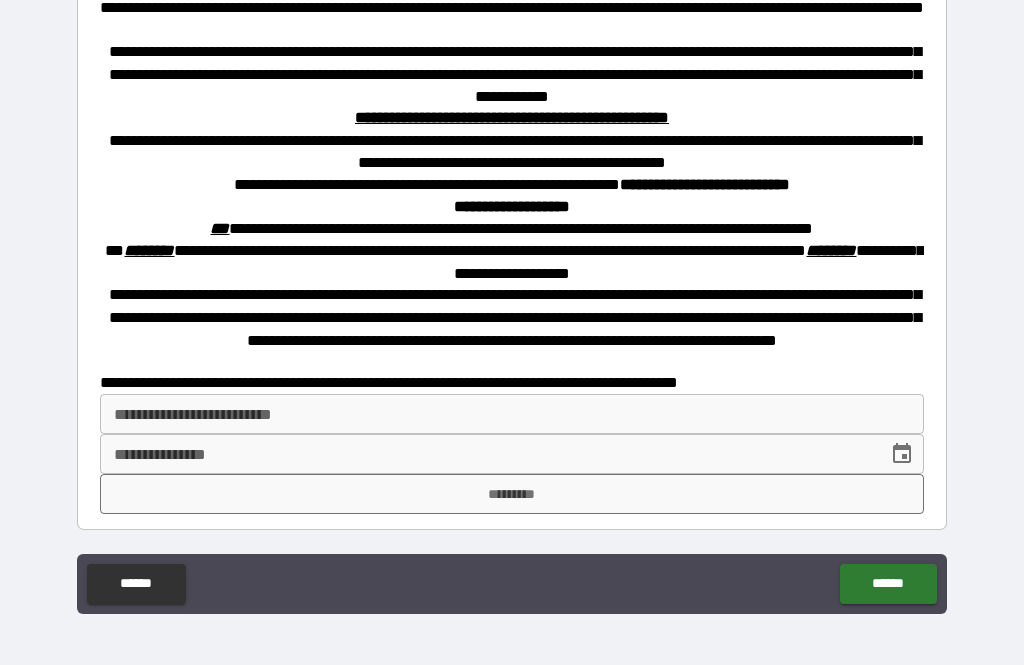 click on "**********" at bounding box center (512, 414) 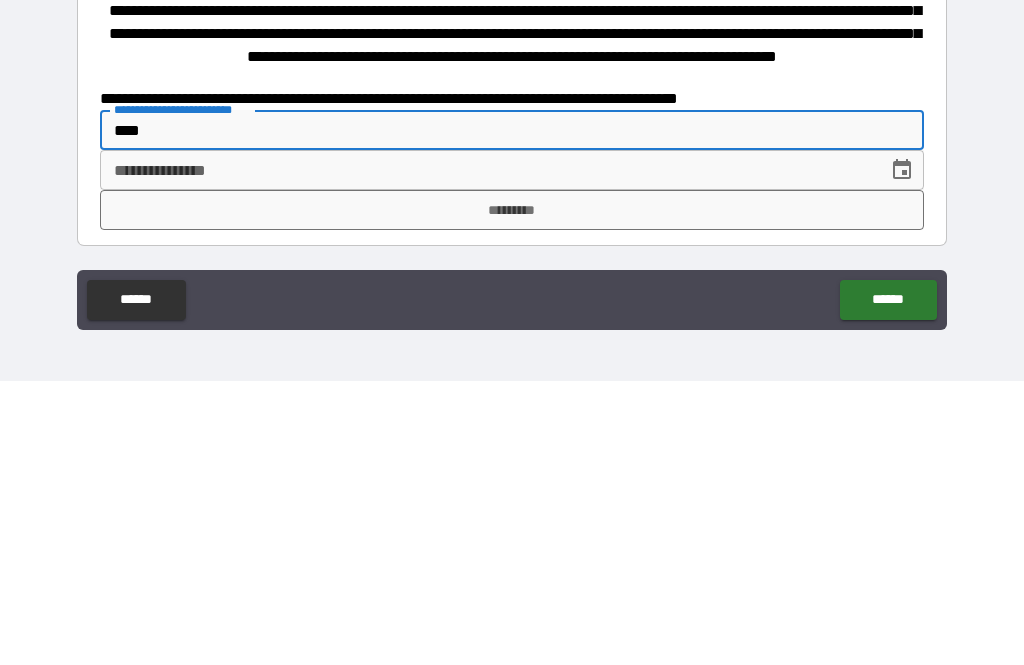 click on "*********" at bounding box center [512, 494] 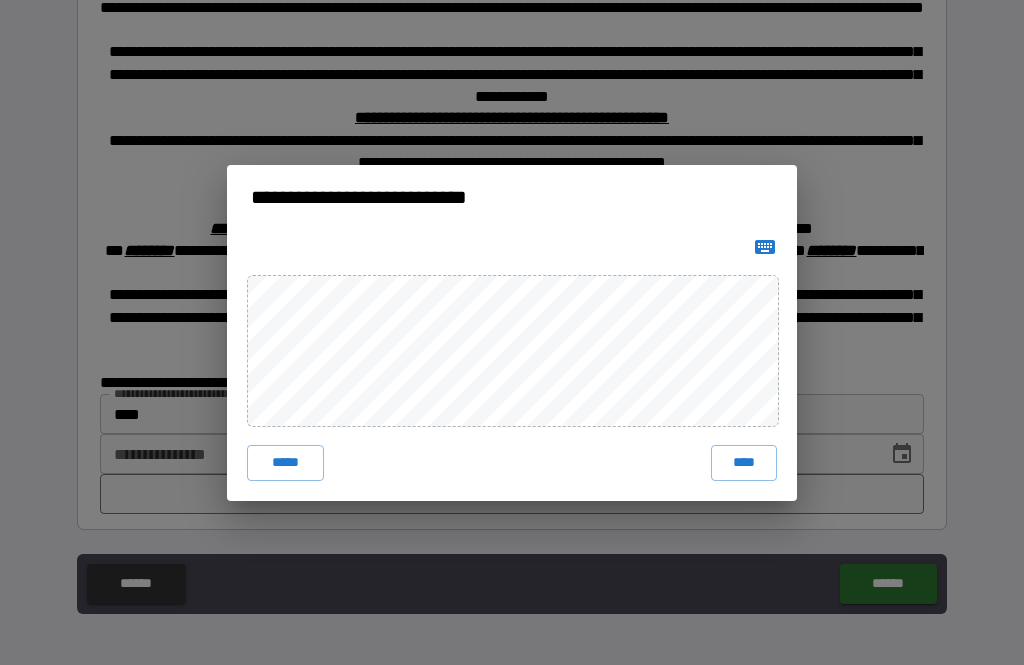 click on "****" at bounding box center [744, 463] 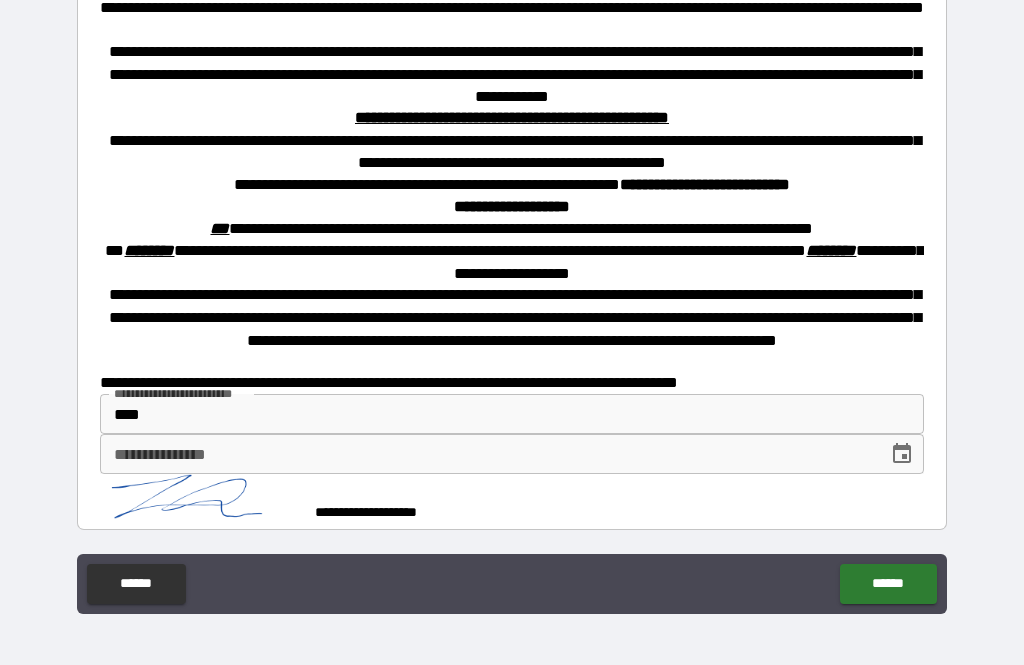 scroll, scrollTop: 587, scrollLeft: 0, axis: vertical 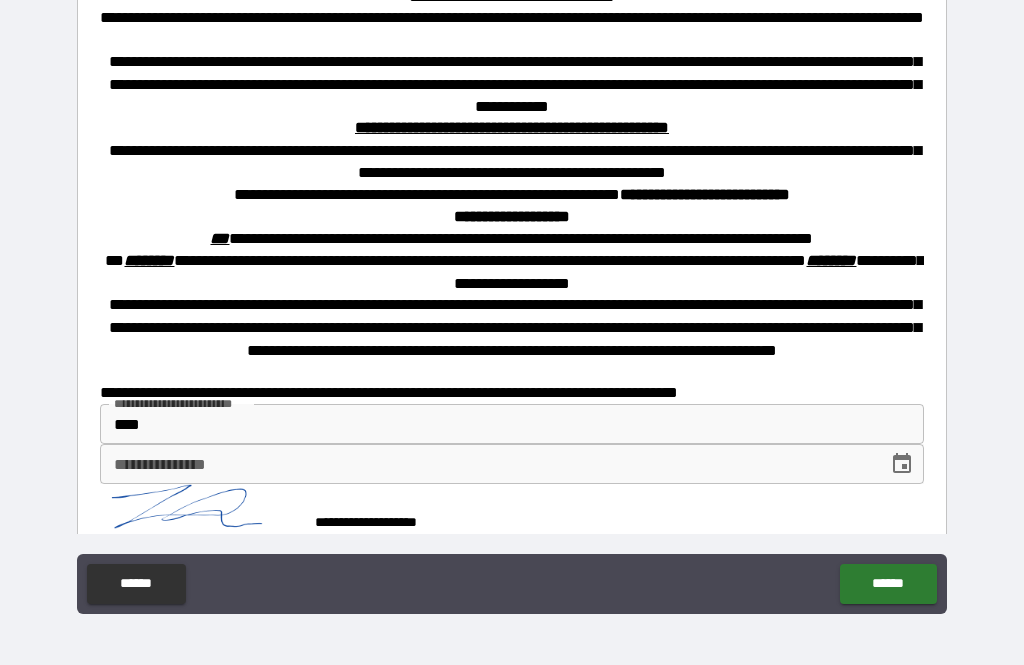 click on "******" at bounding box center [888, 584] 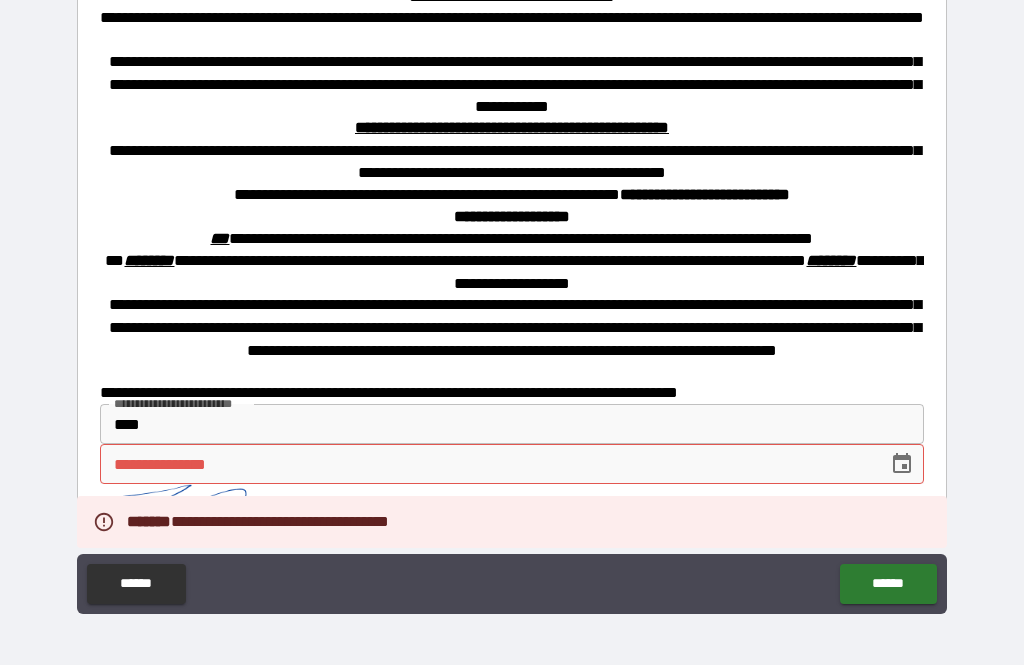 click on "**********" at bounding box center (487, 464) 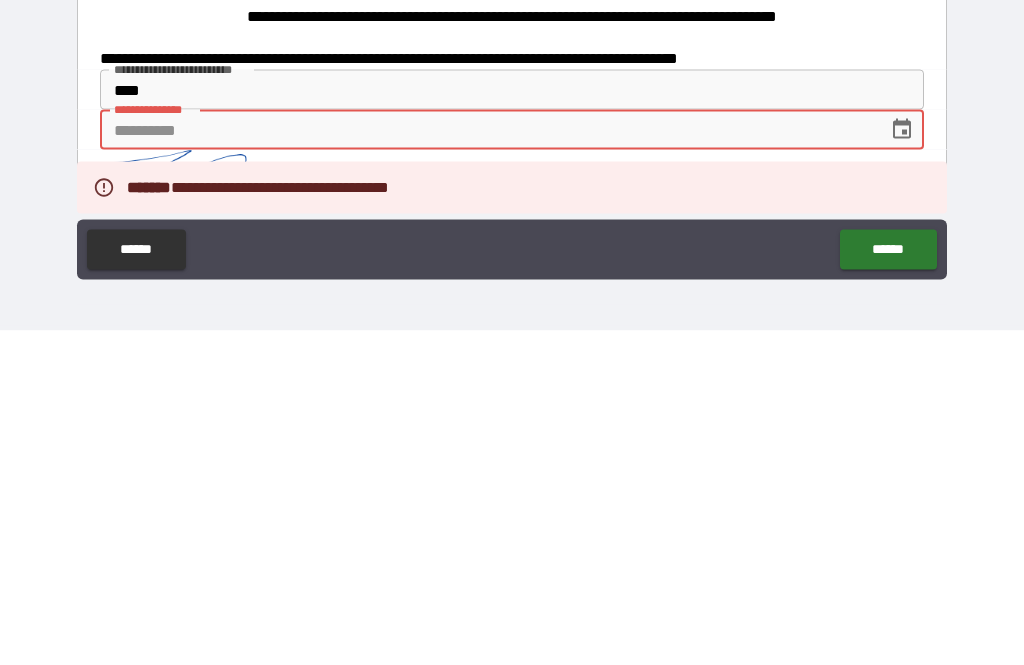 click 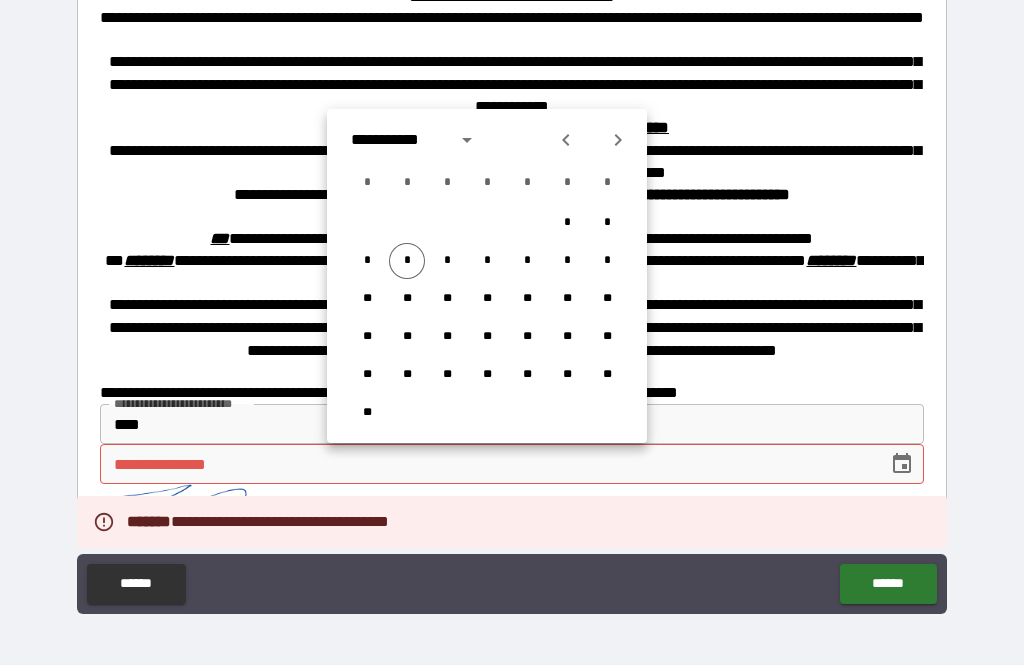 click on "*" at bounding box center [407, 261] 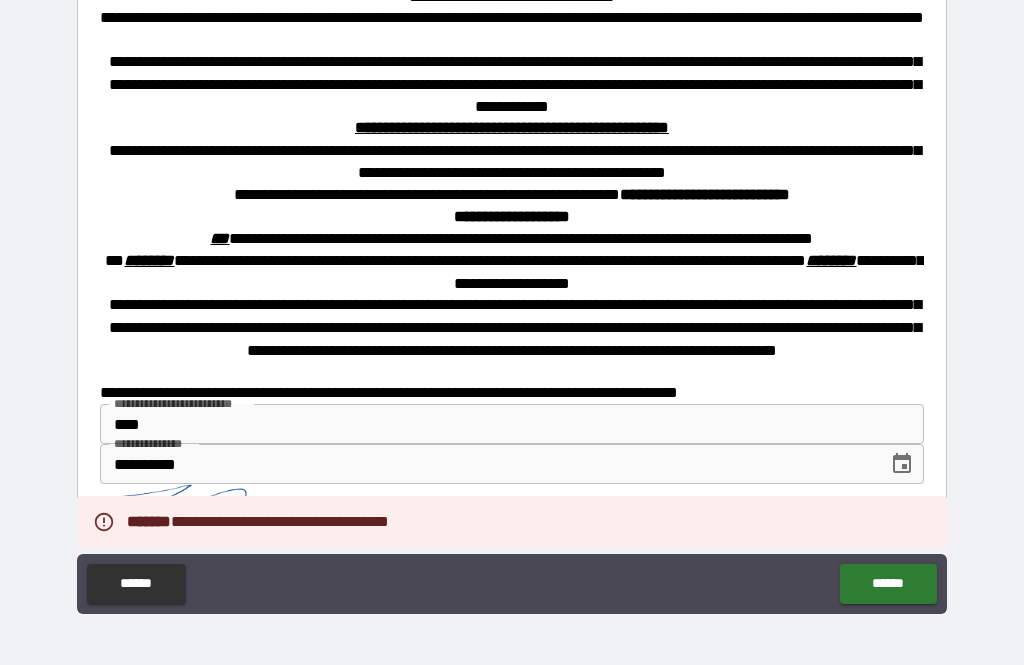 click on "******" at bounding box center (888, 584) 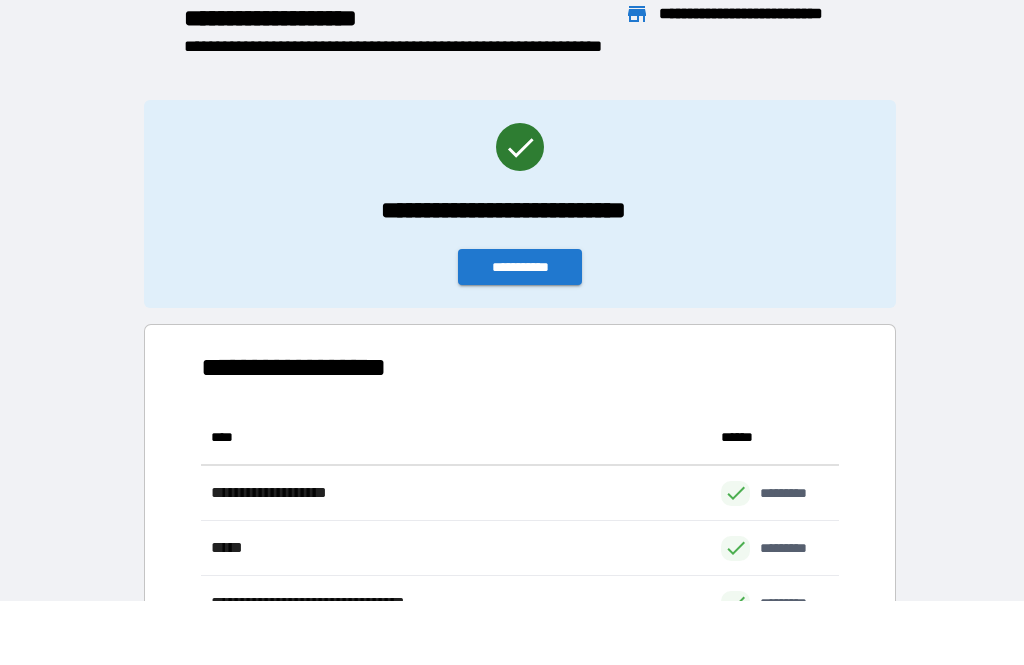 scroll, scrollTop: 221, scrollLeft: 638, axis: both 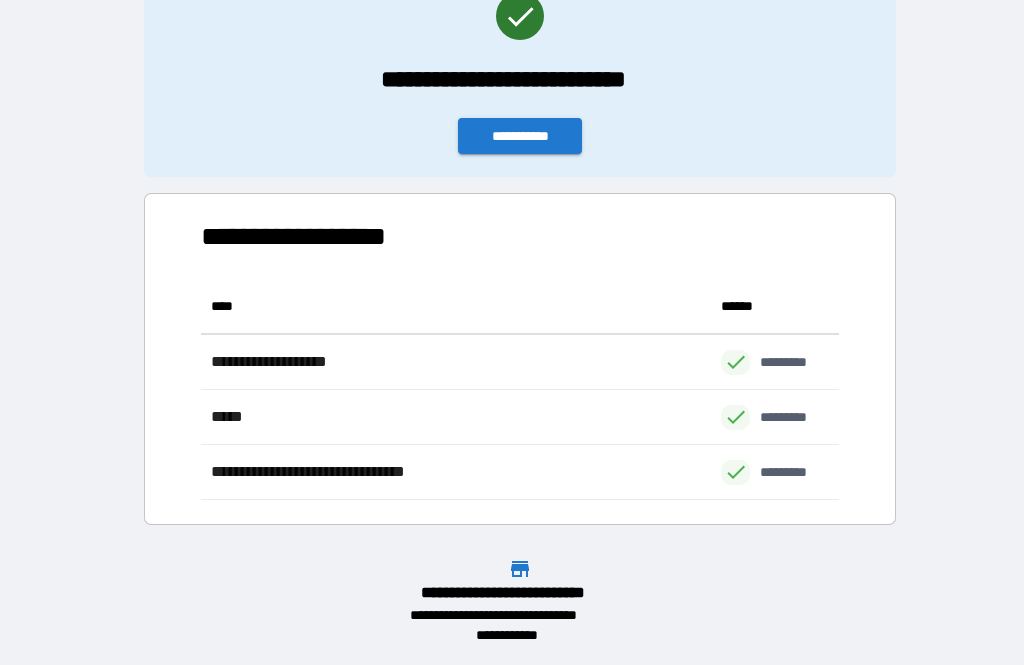 click on "**********" at bounding box center (520, 136) 